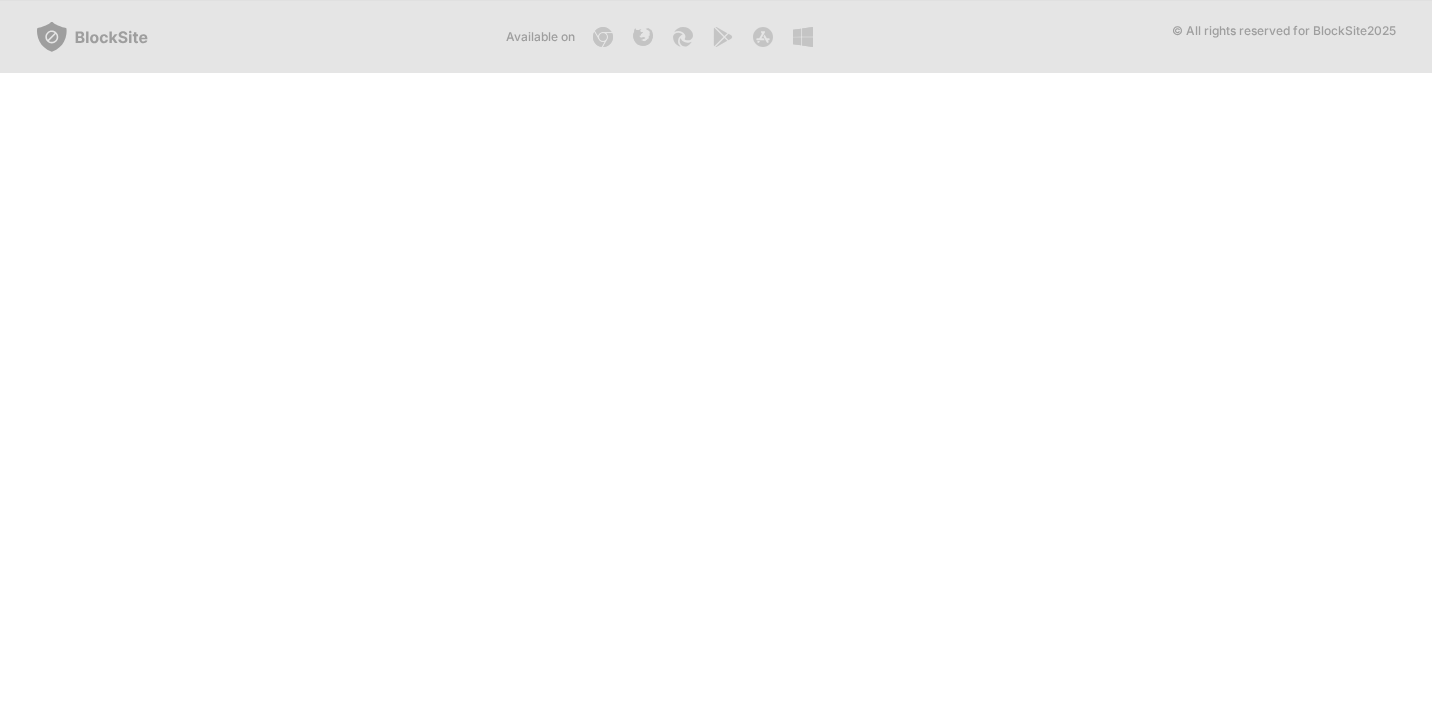 scroll, scrollTop: 0, scrollLeft: 0, axis: both 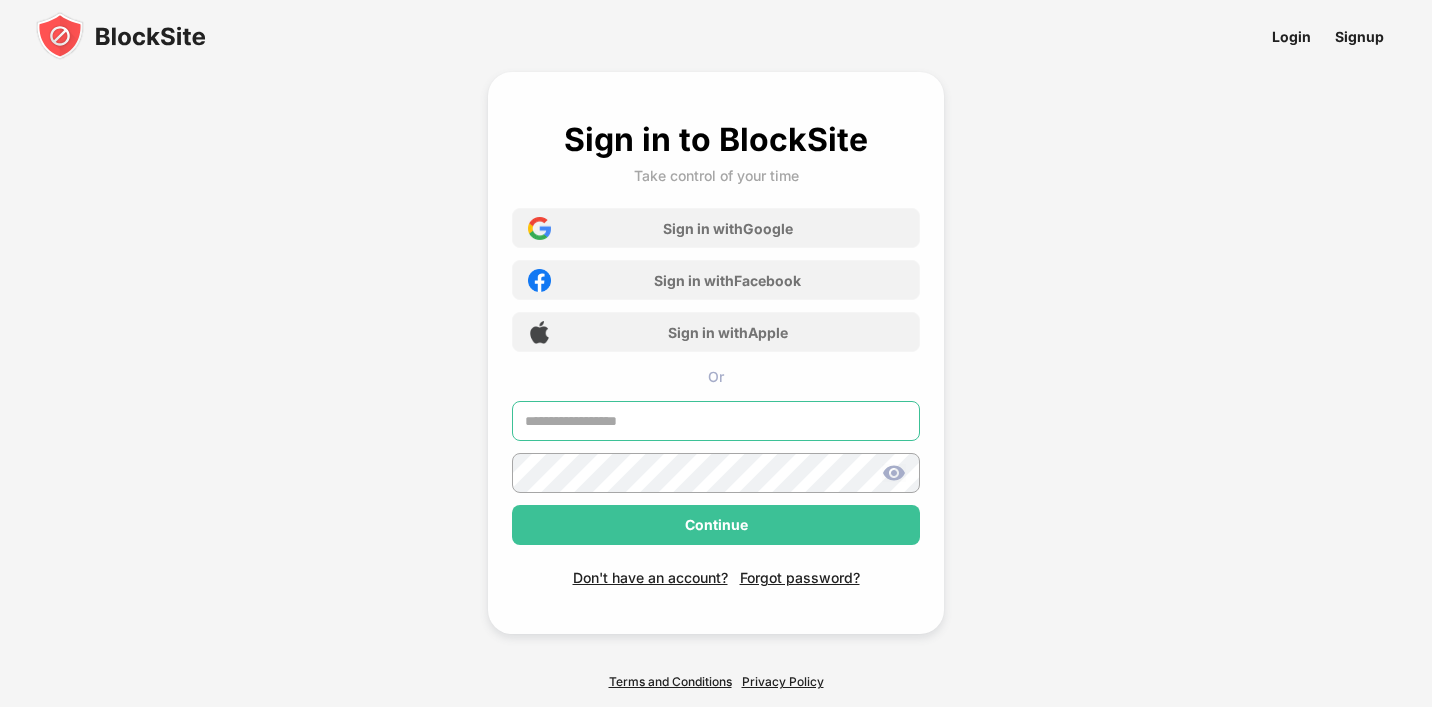 click at bounding box center (716, 421) 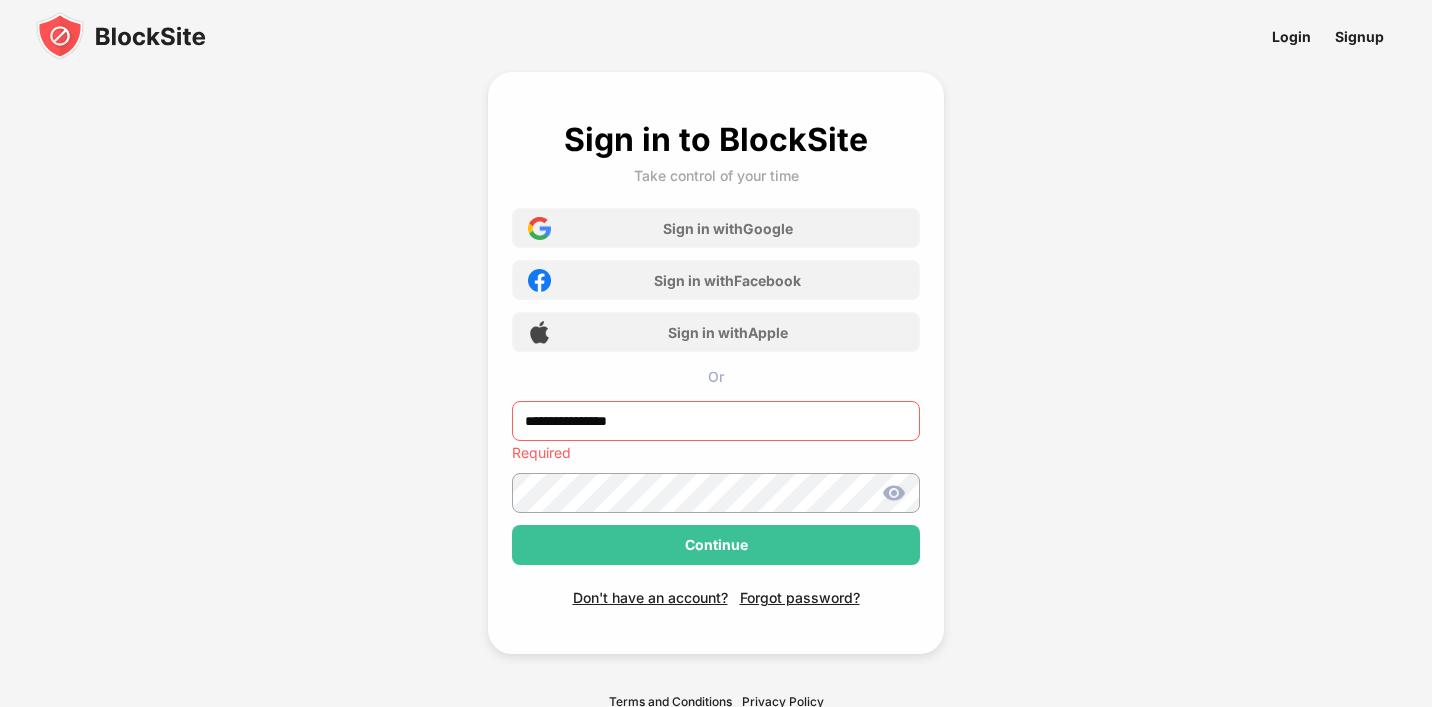 type on "**********" 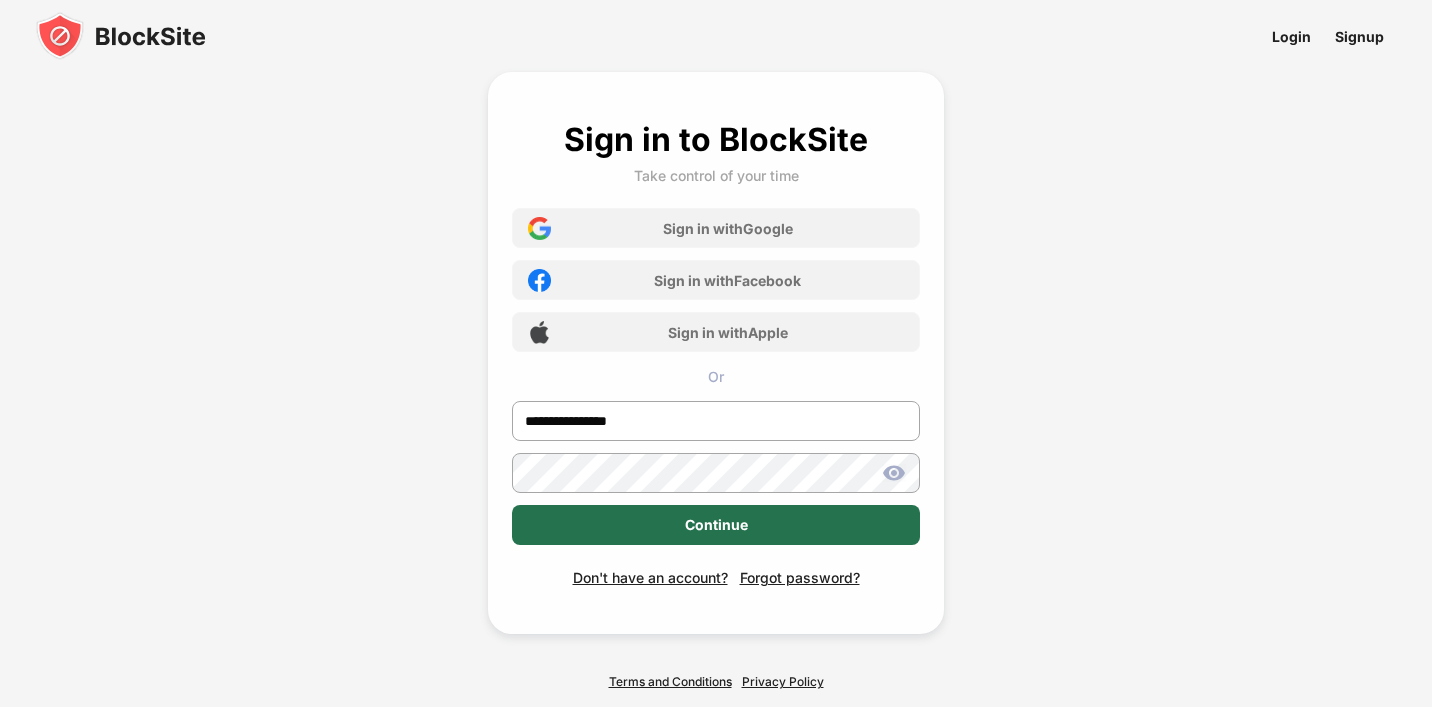 click on "Continue" at bounding box center (716, 525) 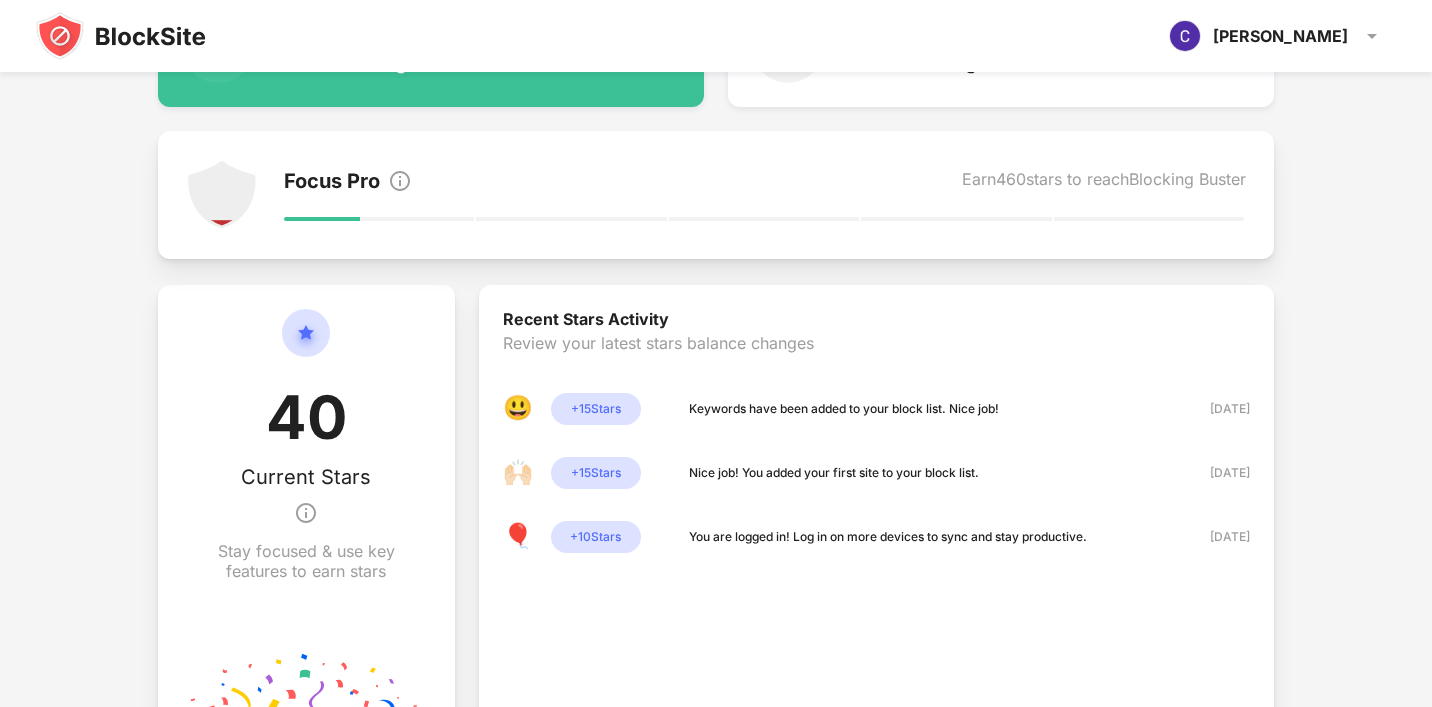 scroll, scrollTop: 0, scrollLeft: 0, axis: both 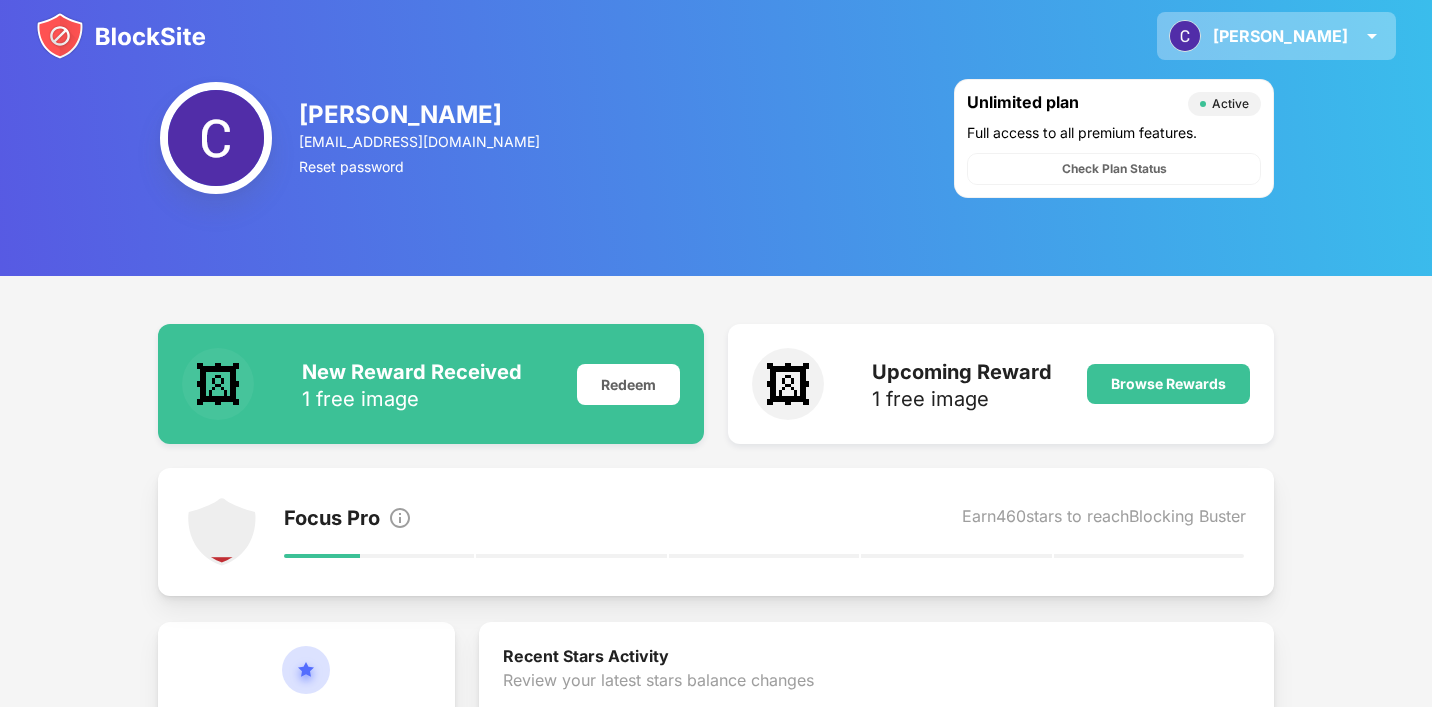 click at bounding box center (1372, 36) 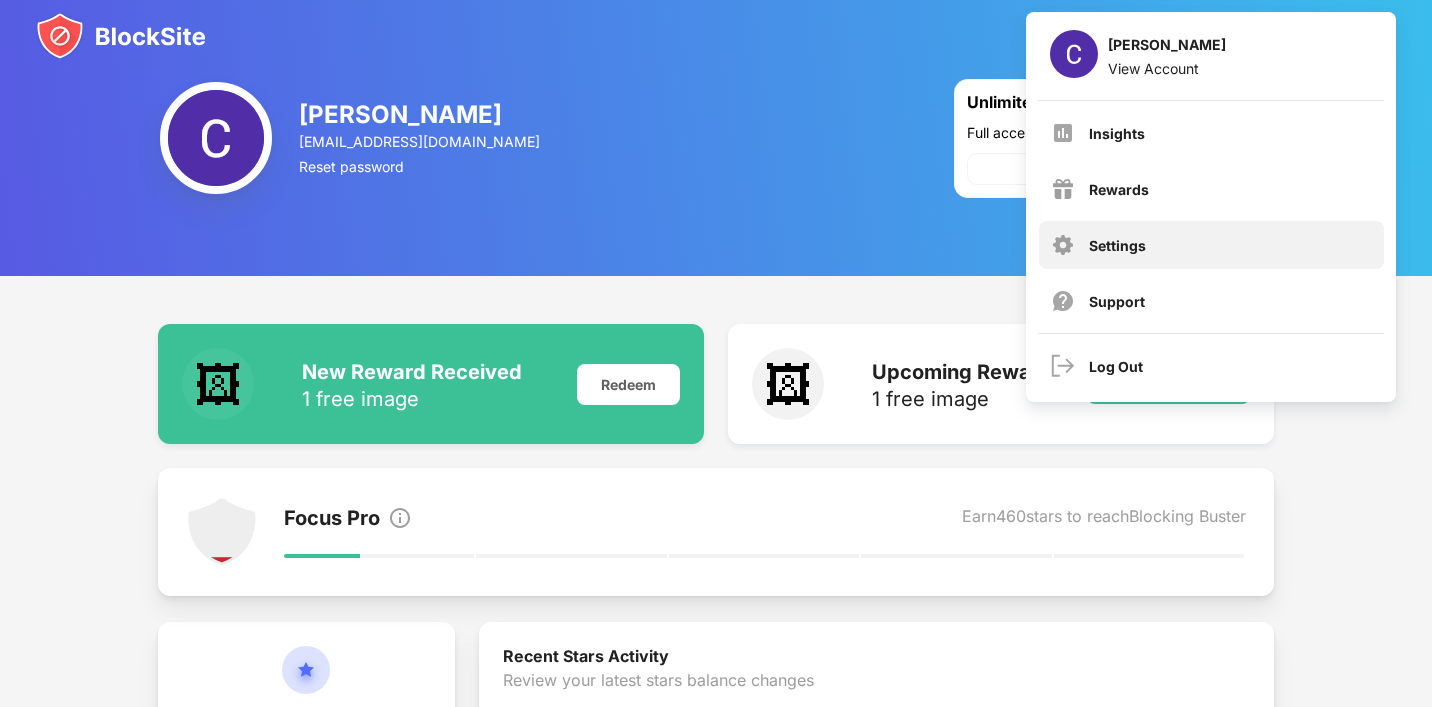 click on "Settings" at bounding box center (1117, 245) 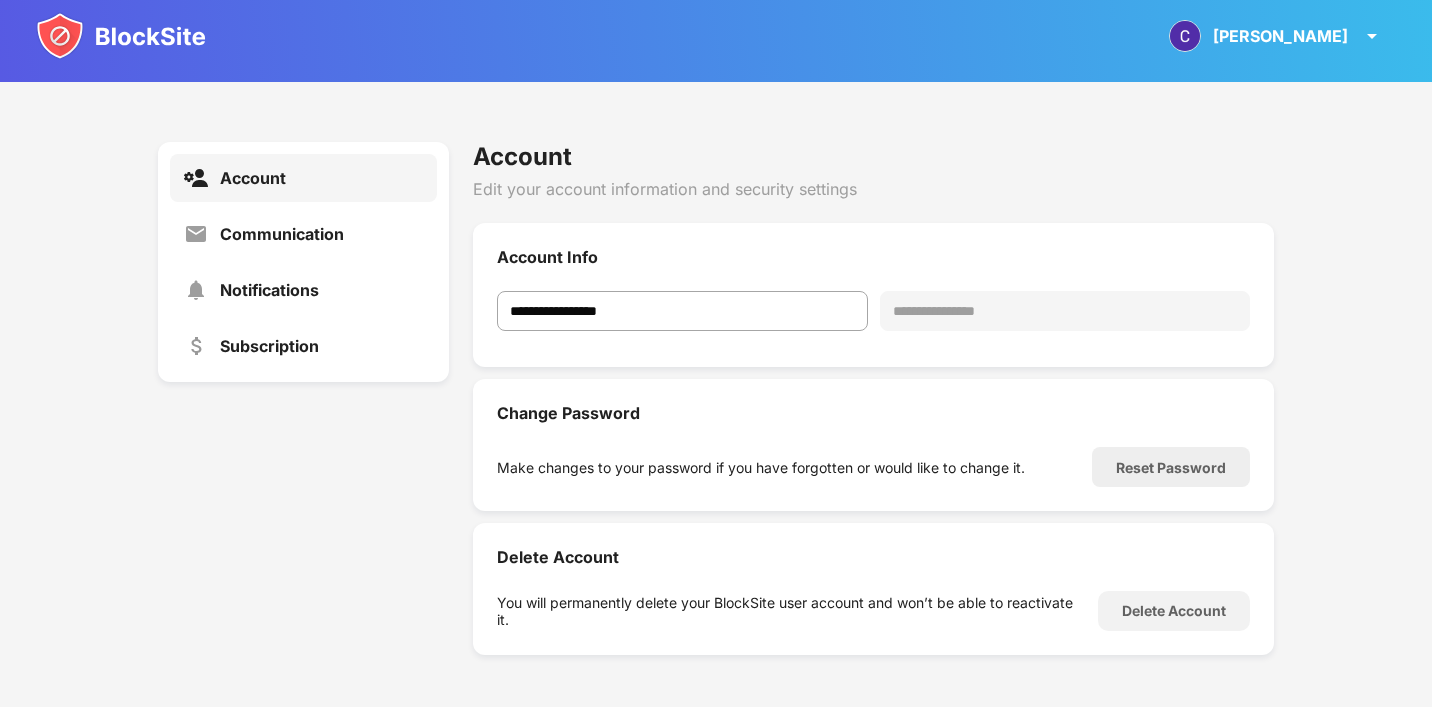 scroll, scrollTop: 200, scrollLeft: 0, axis: vertical 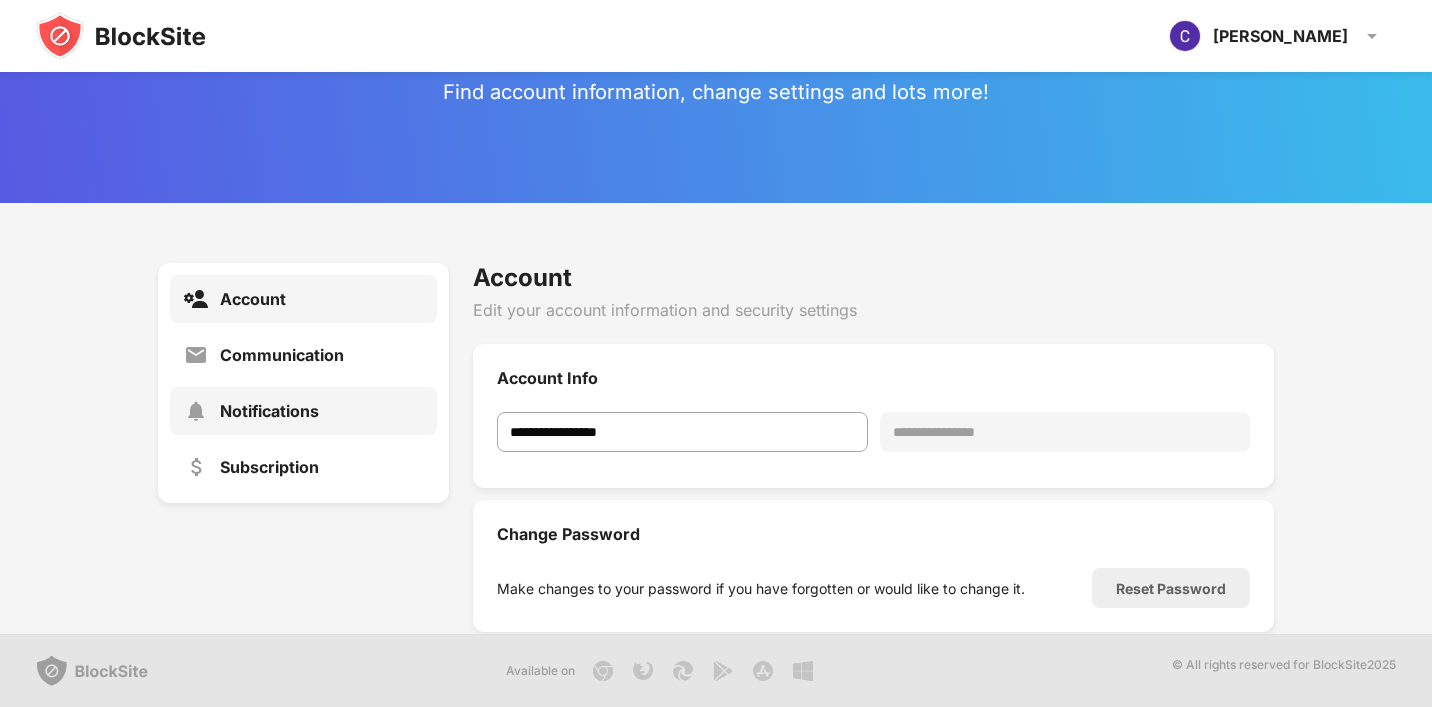 click on "Notifications" at bounding box center (269, 411) 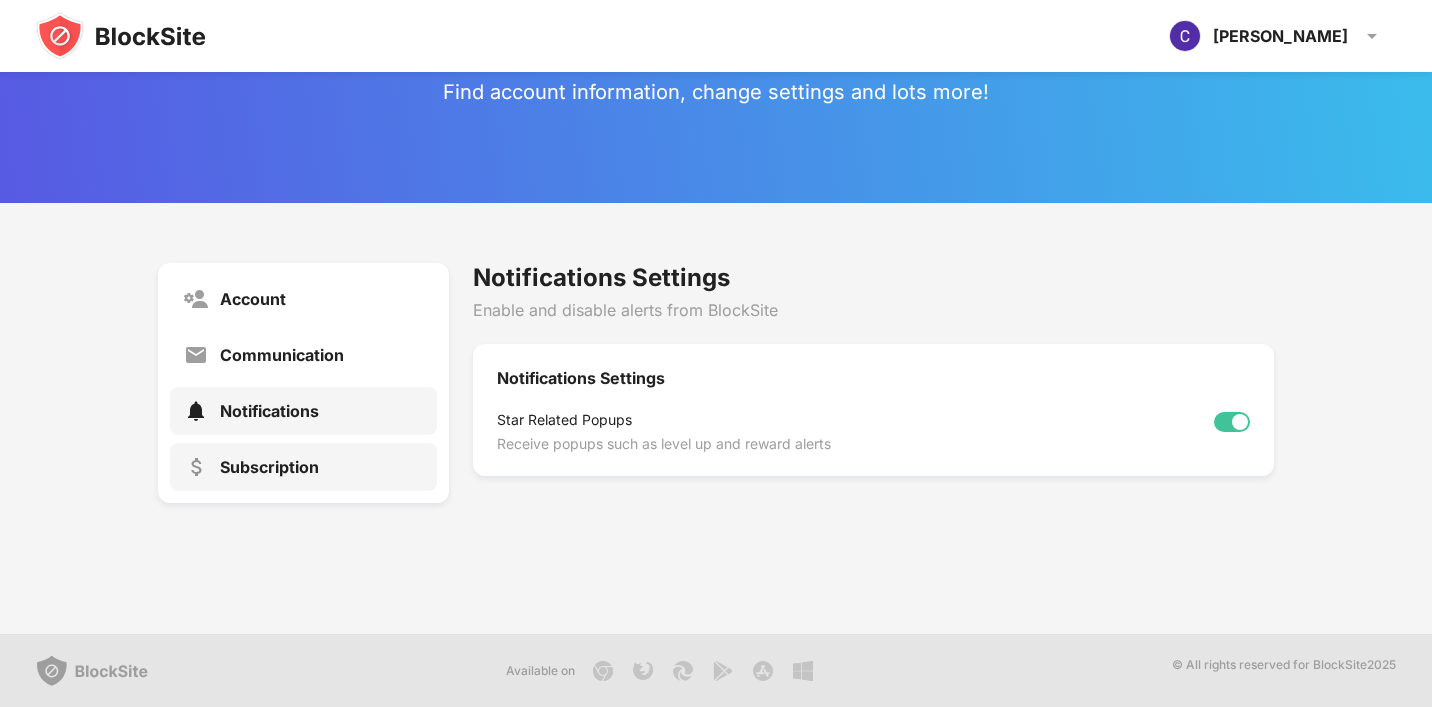 click on "Subscription" at bounding box center [269, 467] 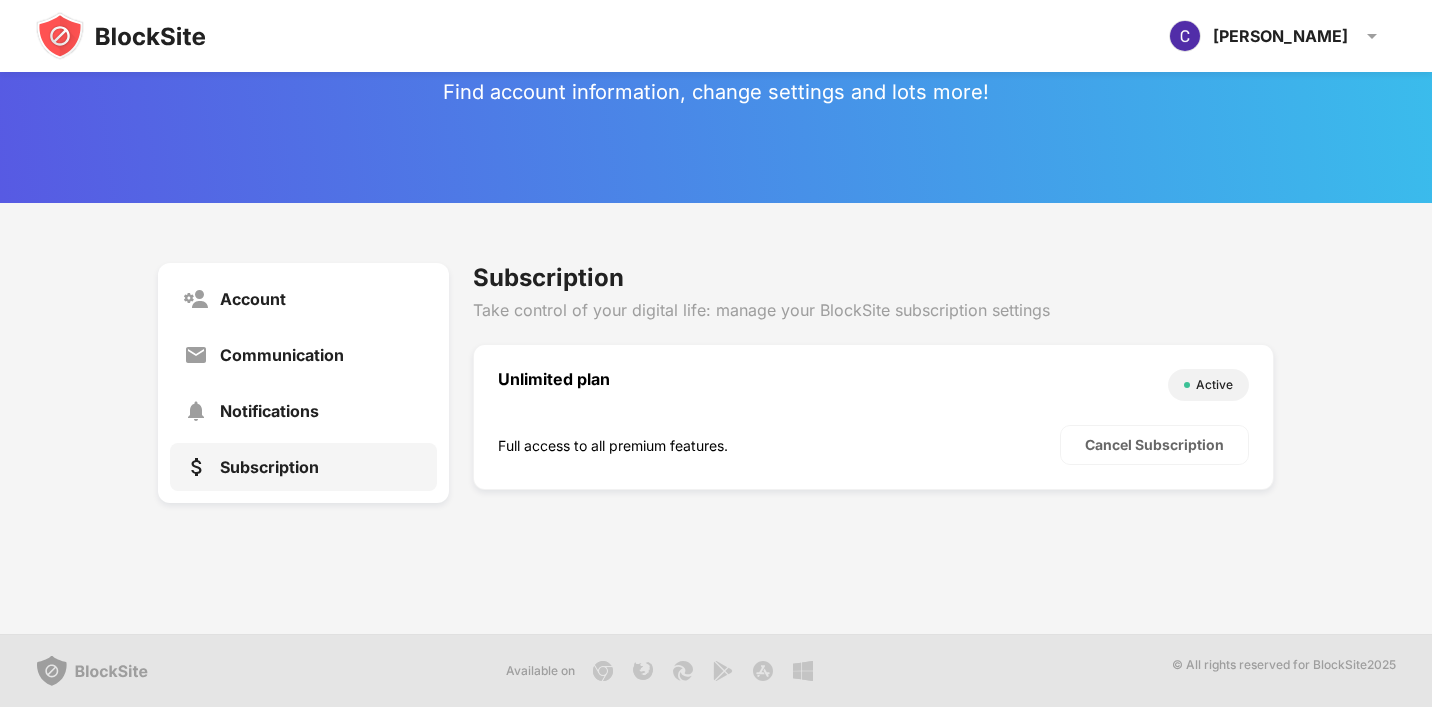 click on "Full access to all premium features." at bounding box center (779, 445) 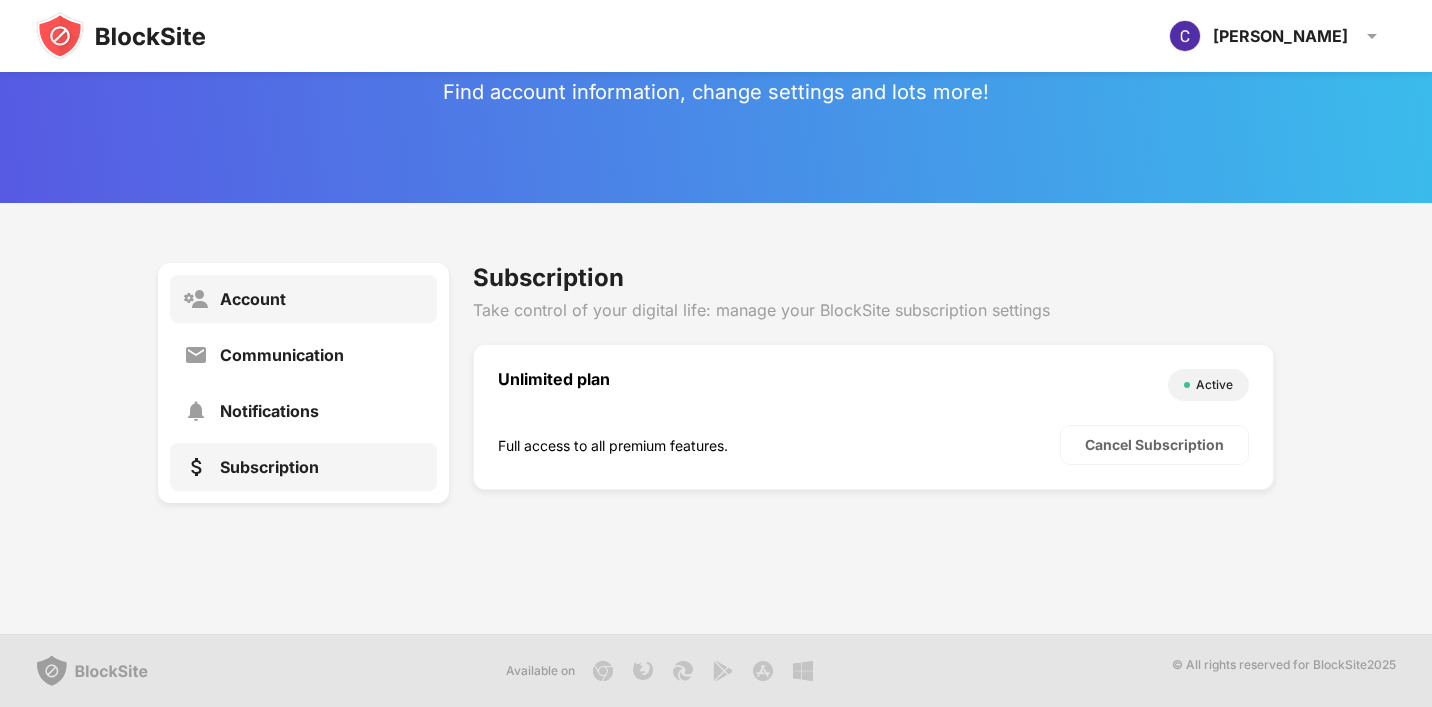 click on "Account" at bounding box center (253, 299) 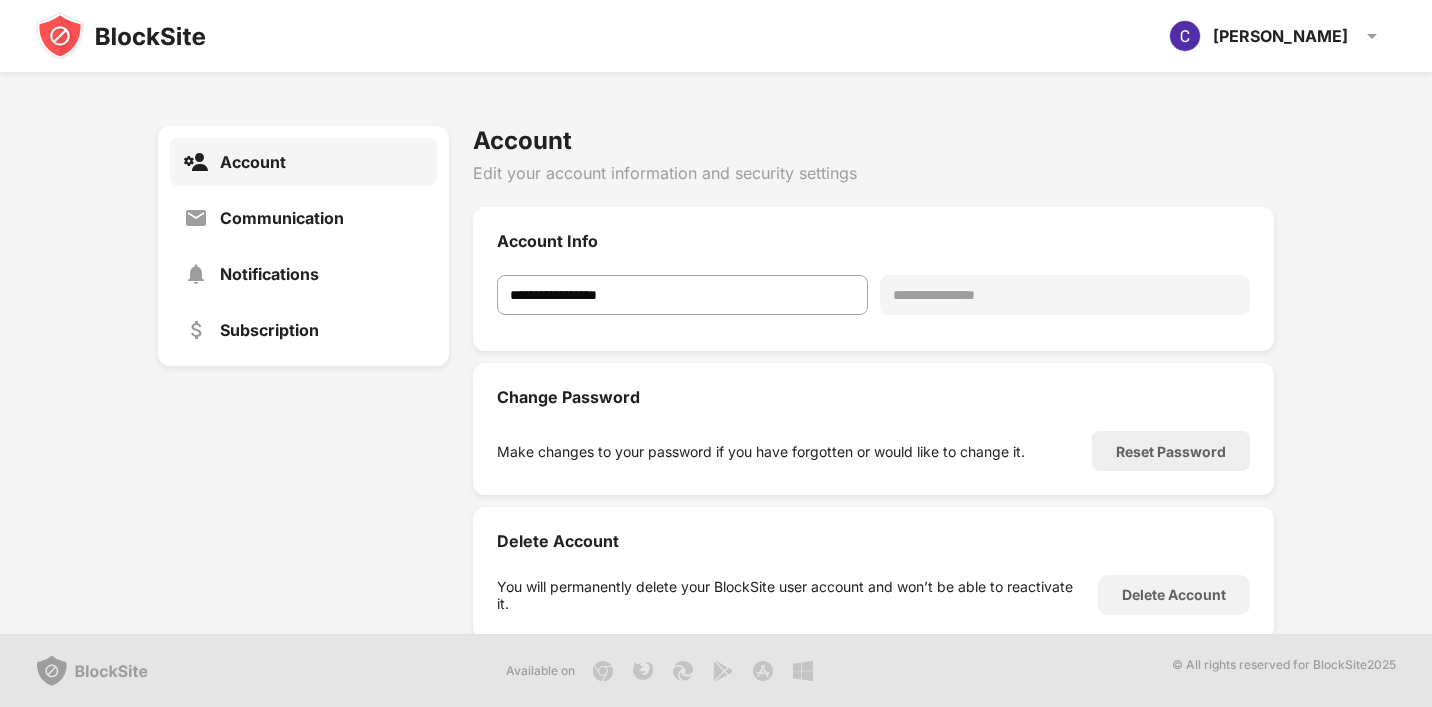 scroll, scrollTop: 135, scrollLeft: 0, axis: vertical 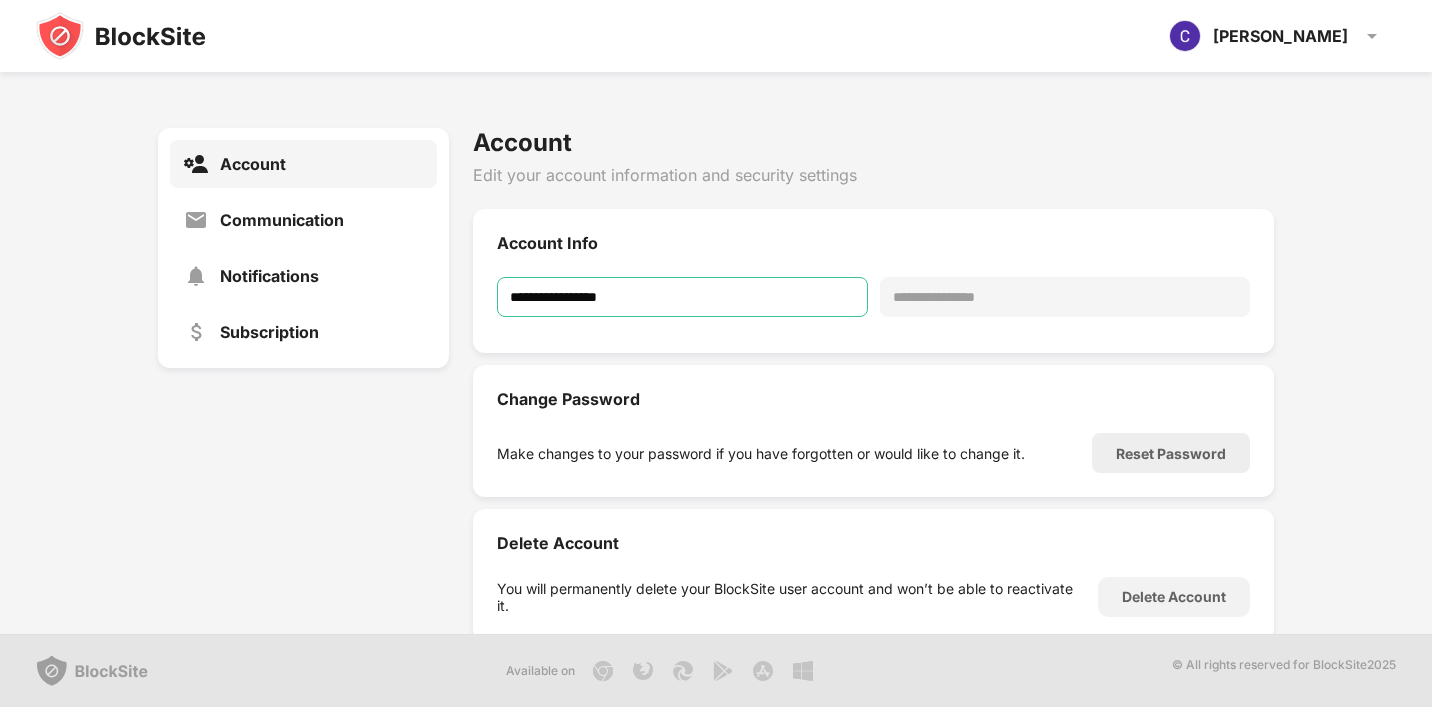 click on "**********" at bounding box center [682, 297] 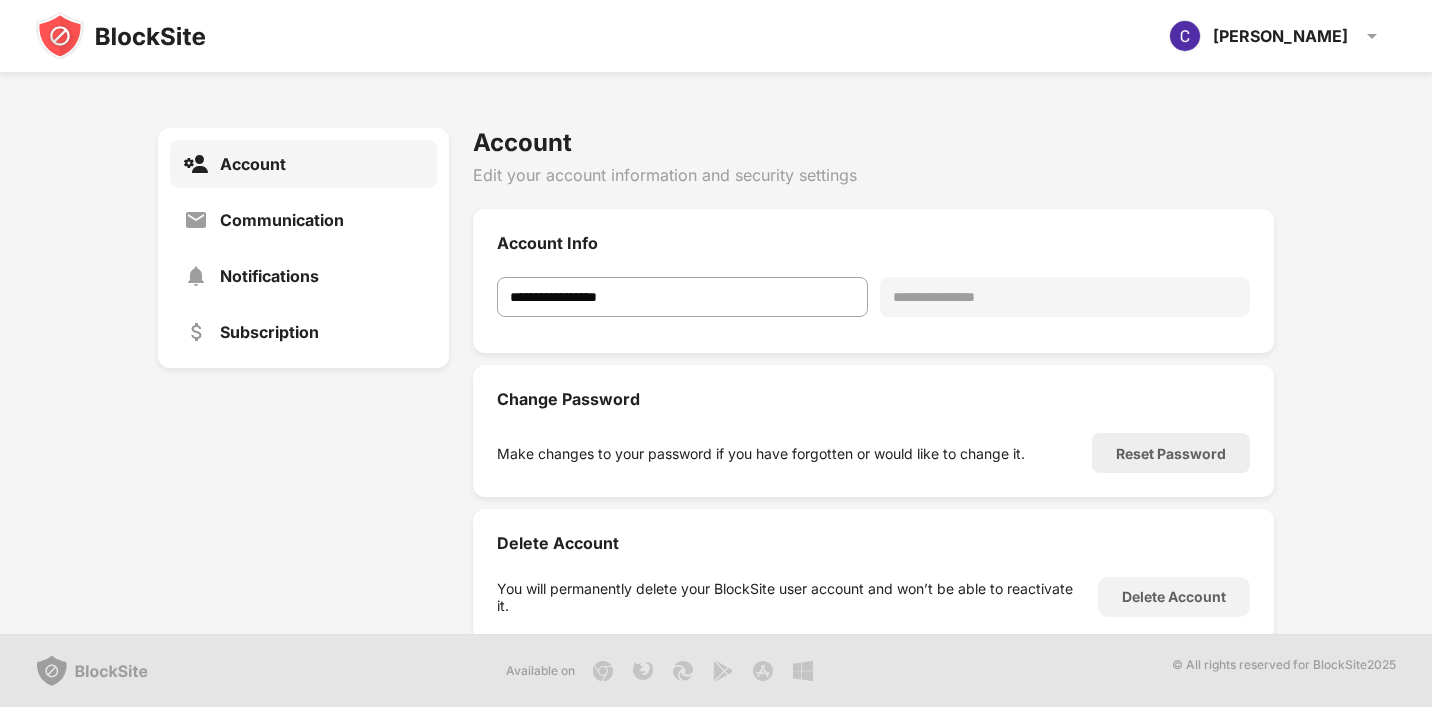 click on "**********" at bounding box center (1065, 297) 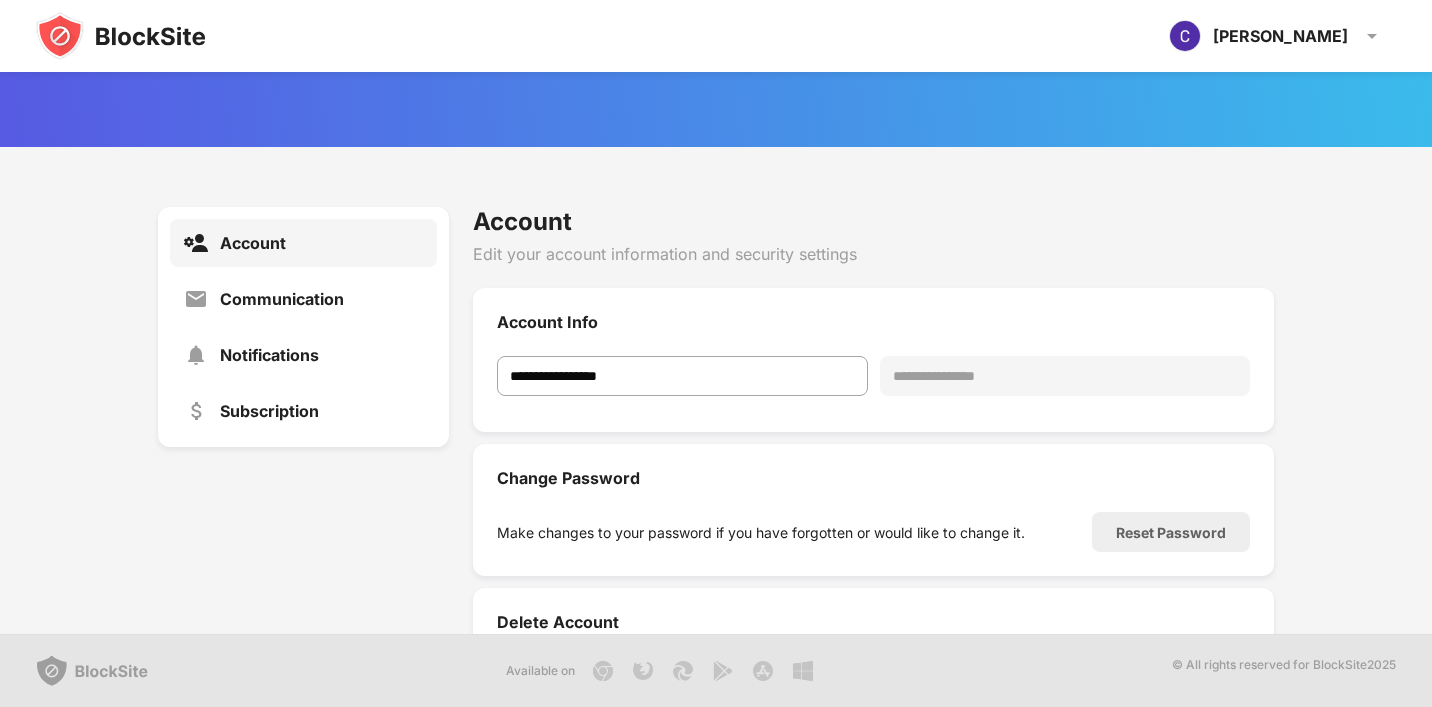 scroll, scrollTop: 200, scrollLeft: 0, axis: vertical 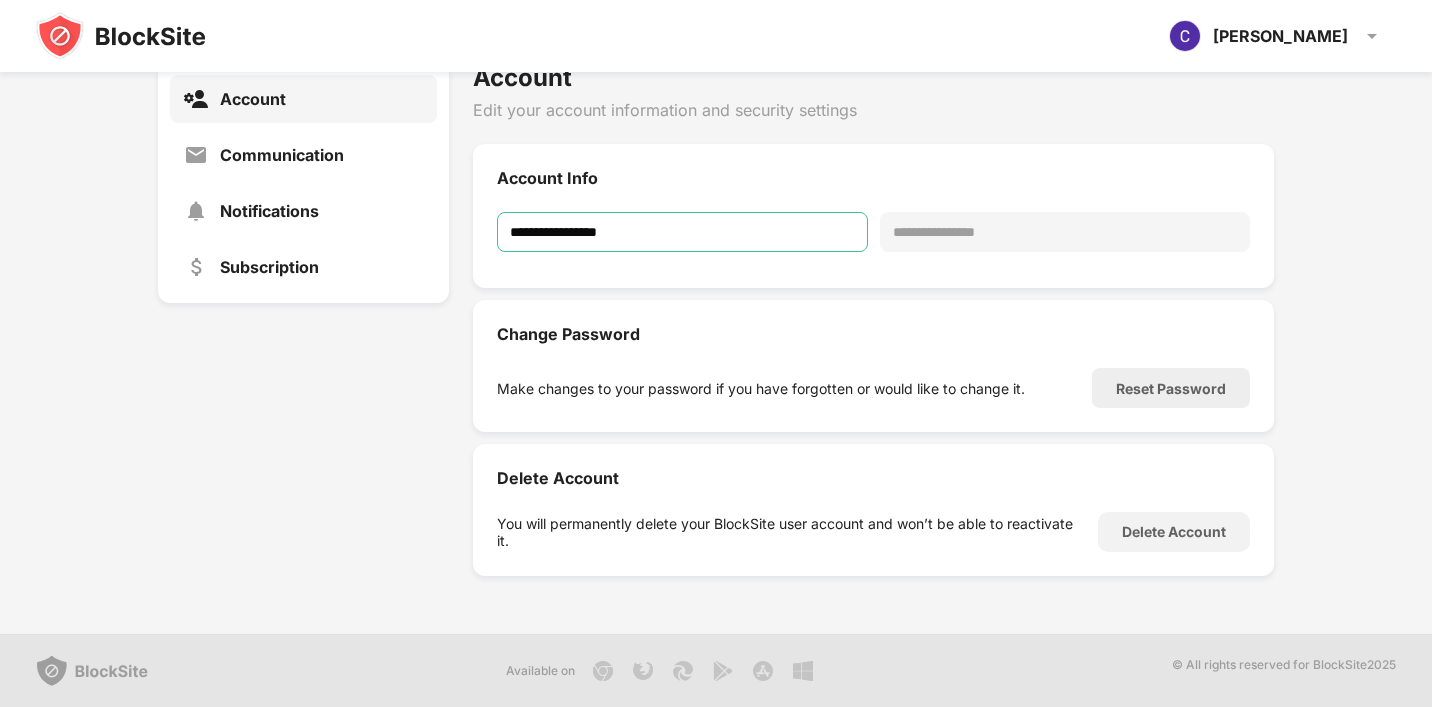 click on "**********" at bounding box center [682, 232] 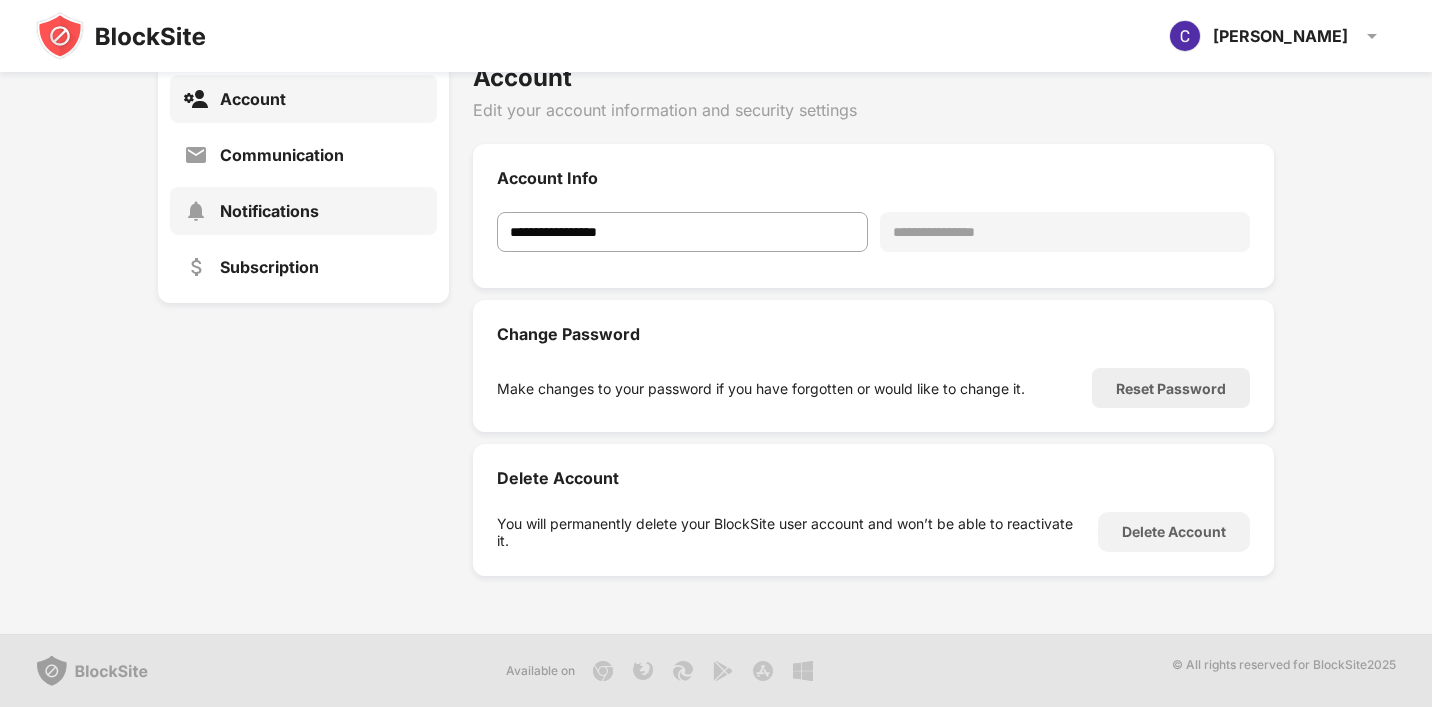 click on "Notifications" at bounding box center [269, 211] 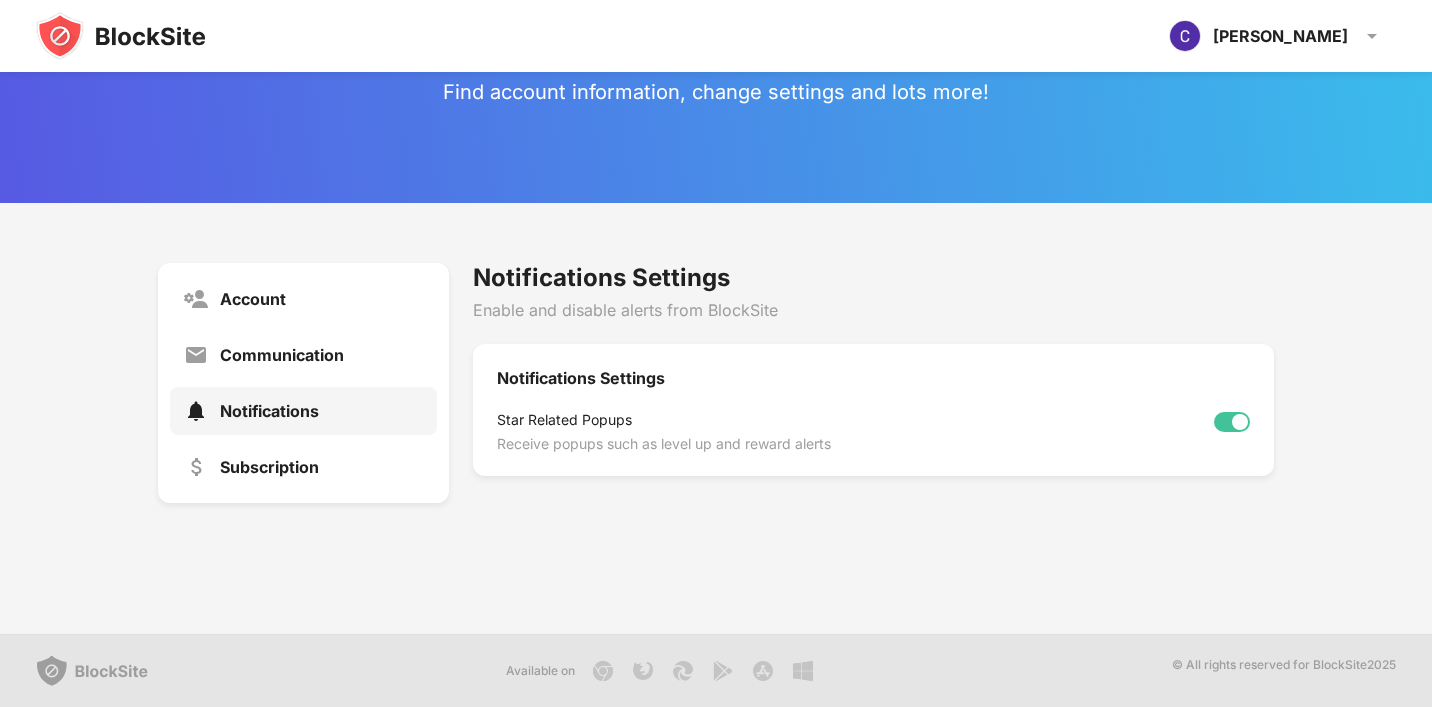 scroll, scrollTop: 0, scrollLeft: 0, axis: both 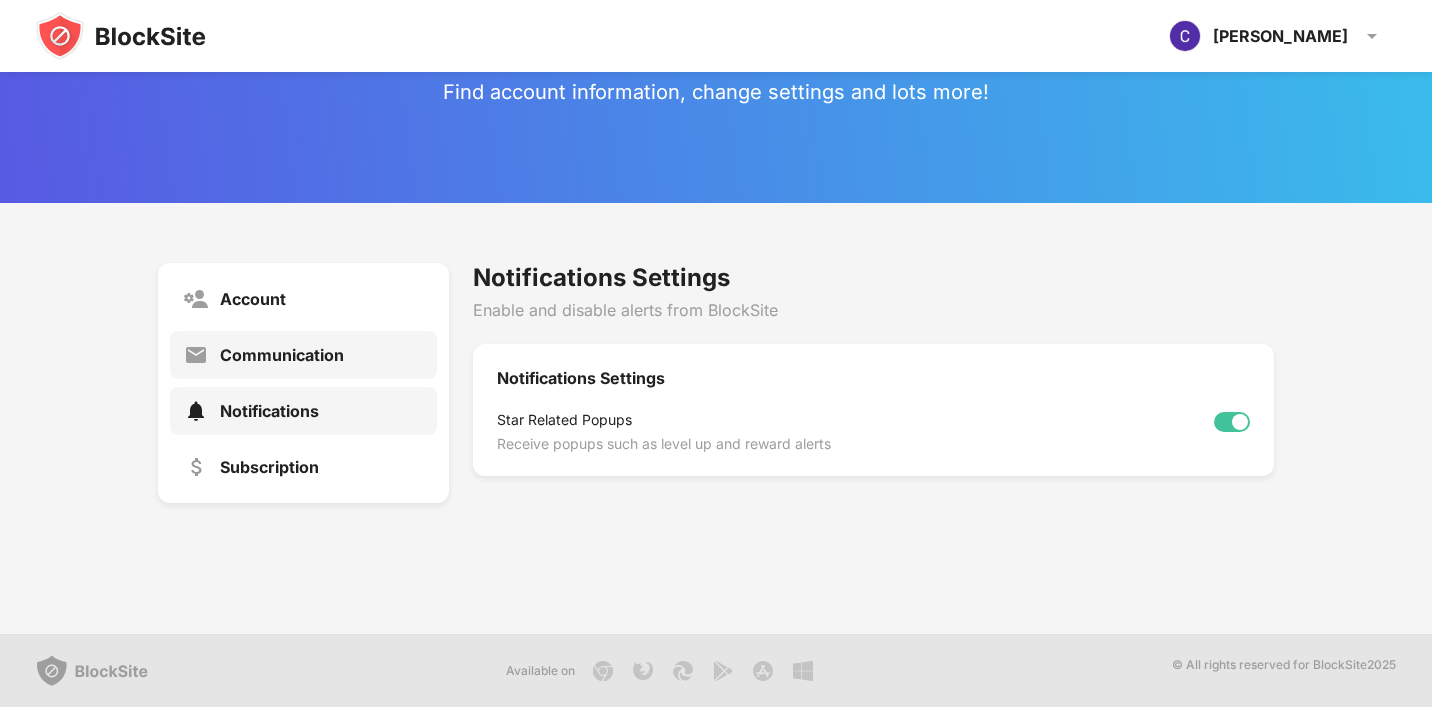 click on "Communication" at bounding box center [282, 355] 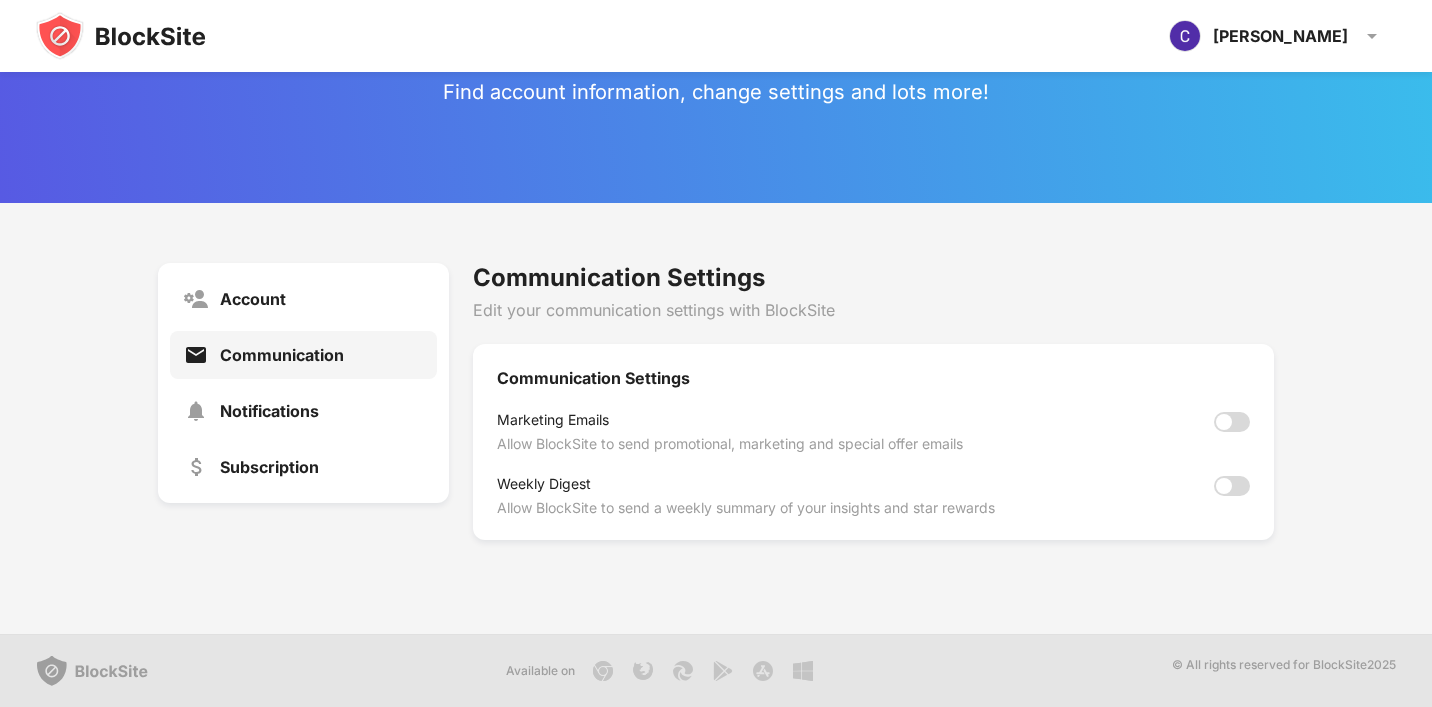 click on "Communication Settings" at bounding box center [874, 378] 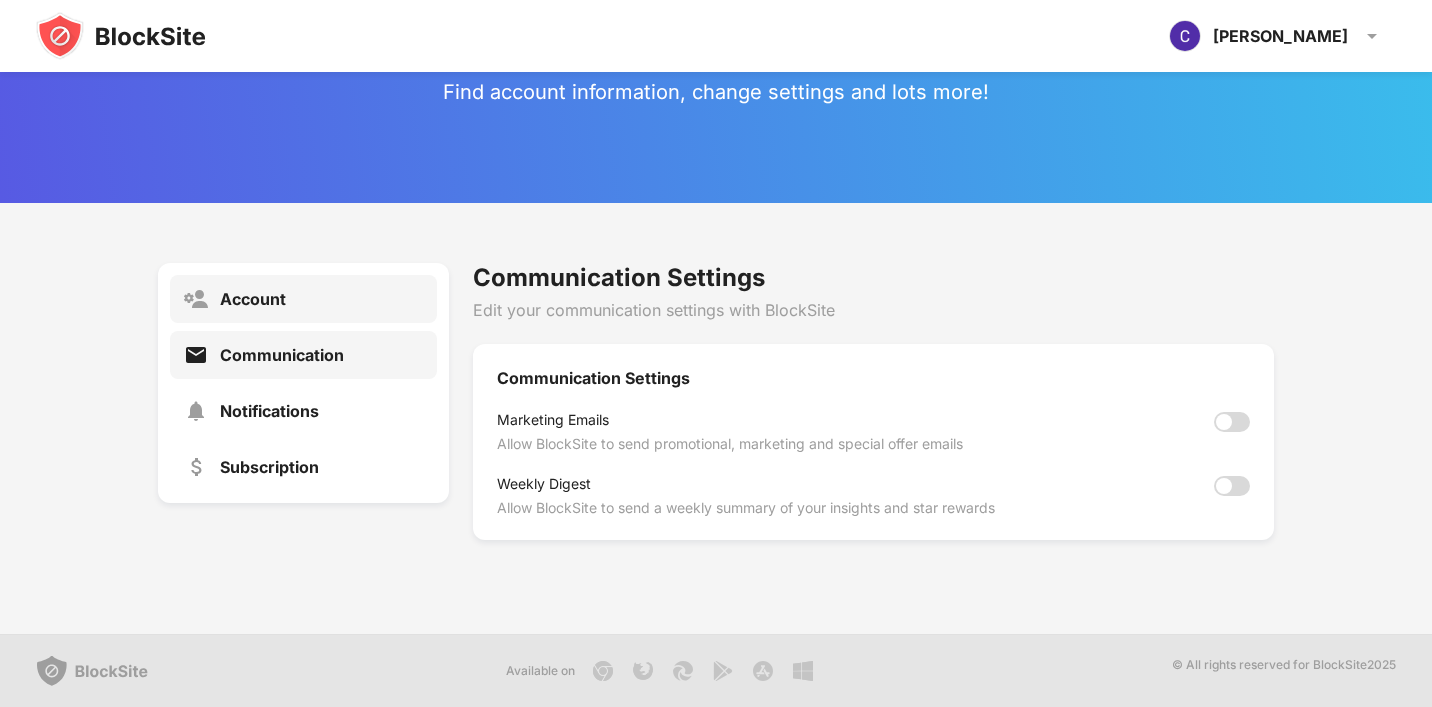 click on "Account" at bounding box center [253, 299] 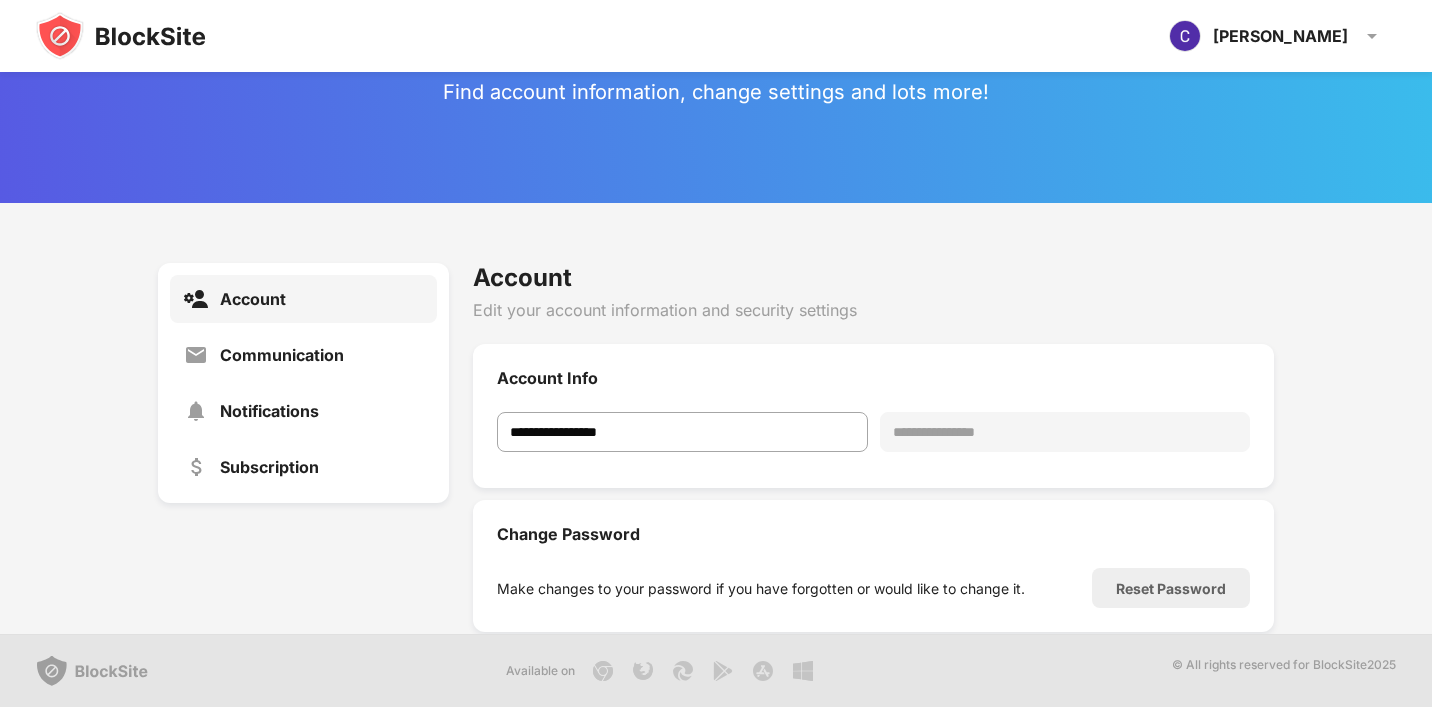 scroll, scrollTop: 0, scrollLeft: 0, axis: both 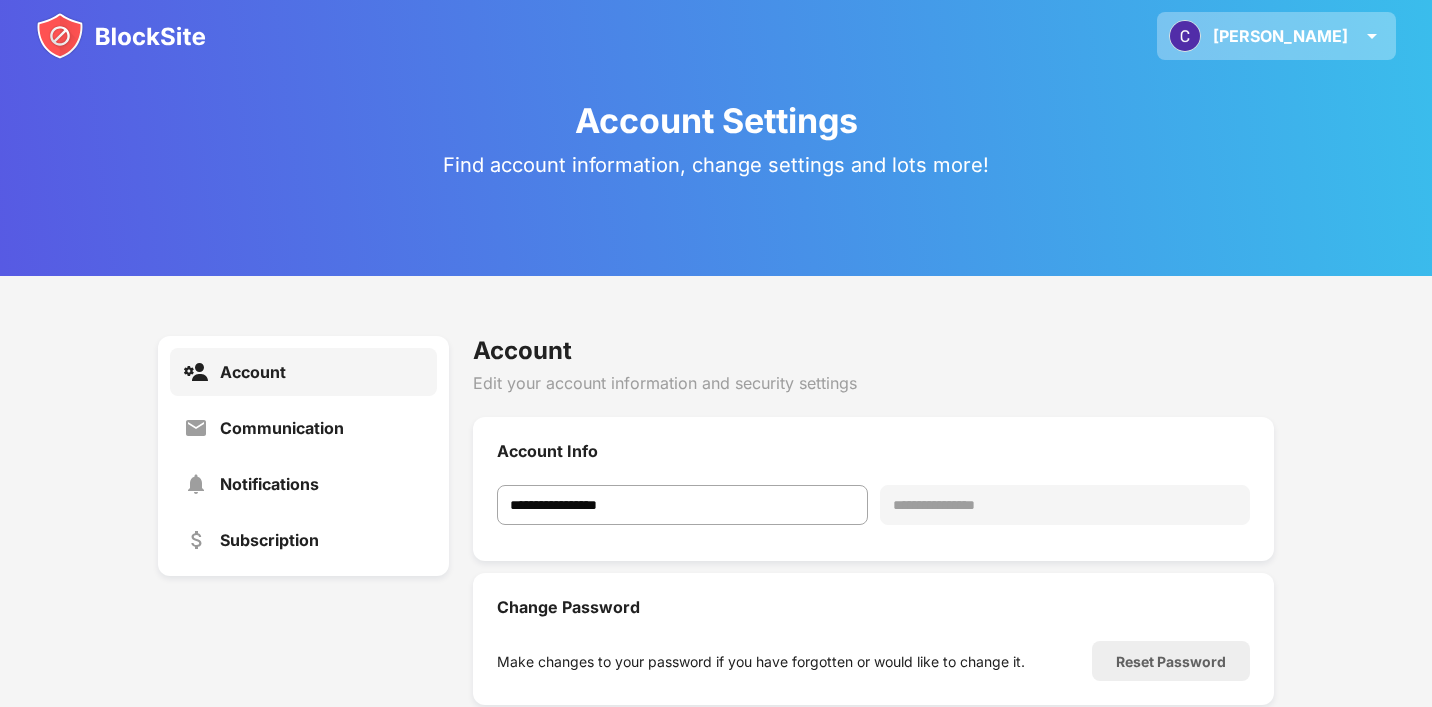 click at bounding box center [1372, 36] 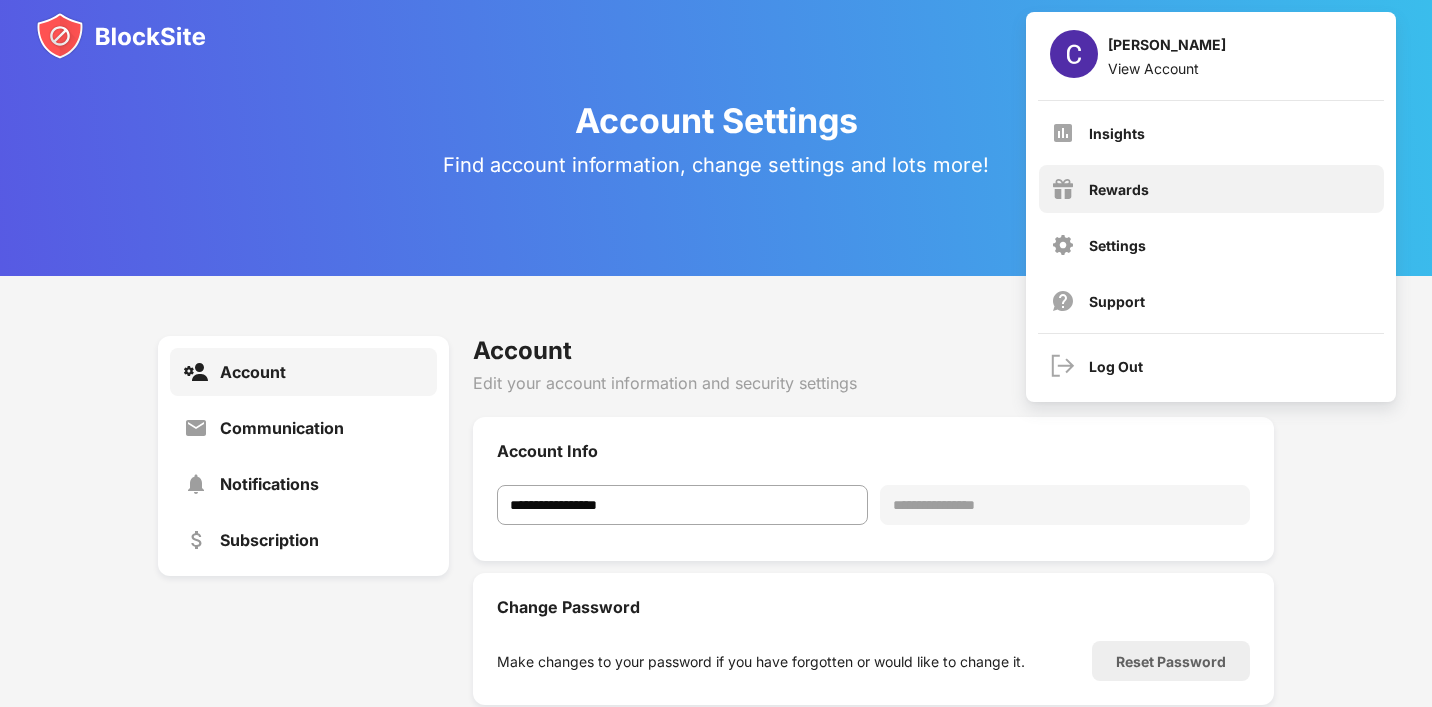 click on "Rewards" at bounding box center [1119, 189] 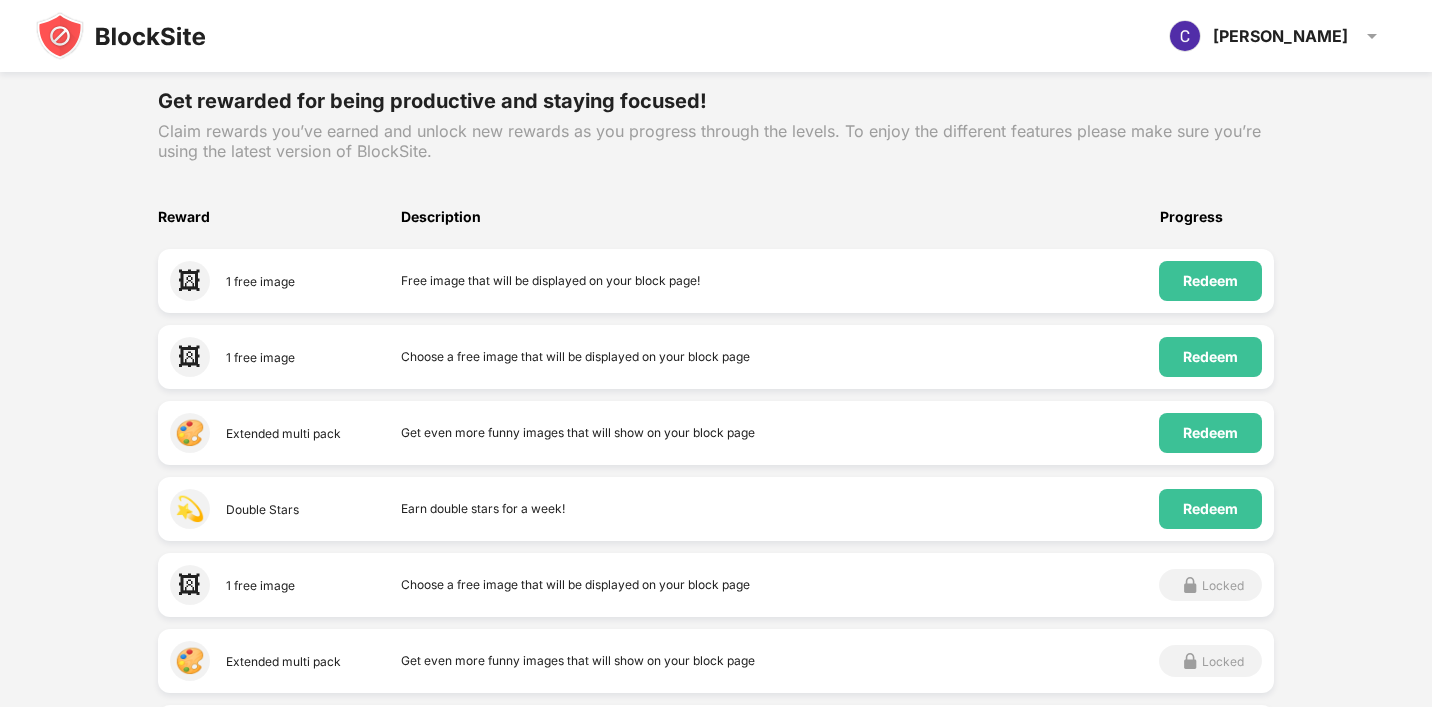 scroll, scrollTop: 0, scrollLeft: 0, axis: both 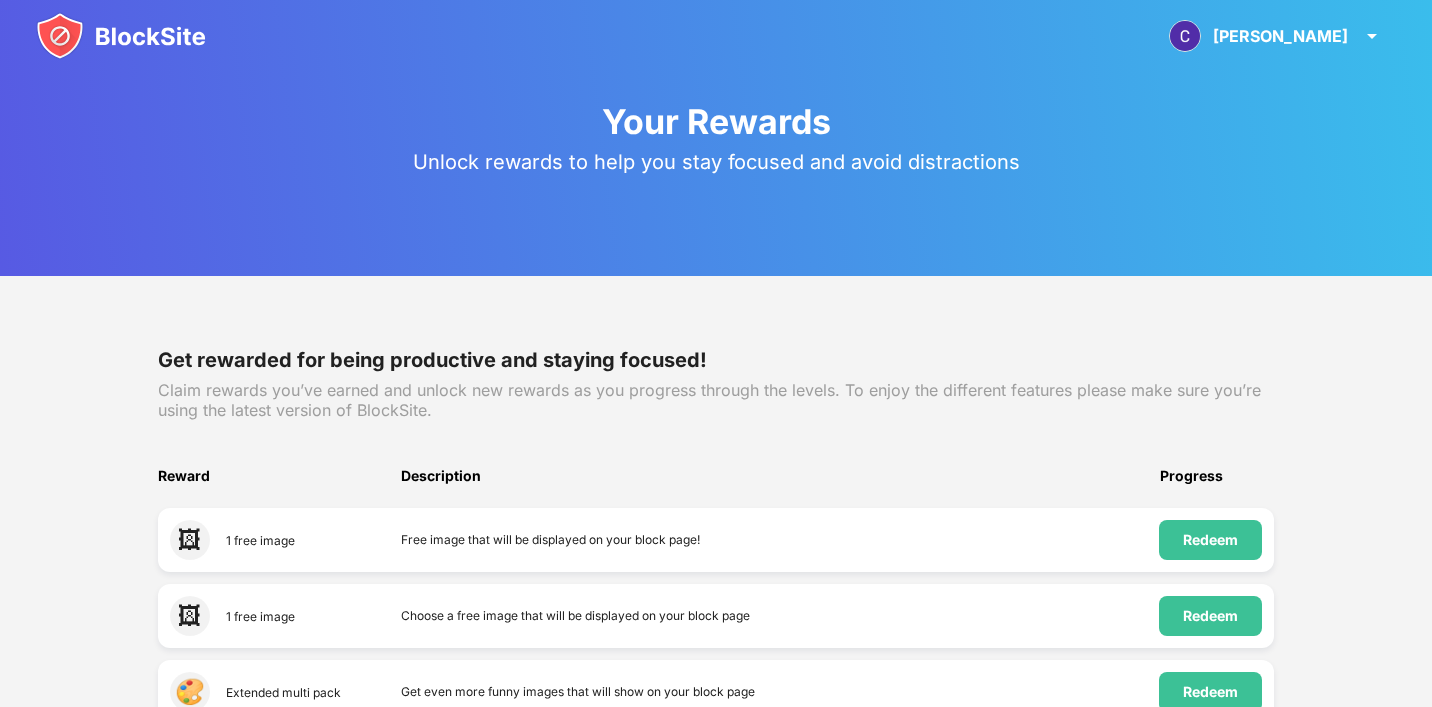 click on "Unlock rewards to help you stay focused and avoid distractions" at bounding box center (716, 162) 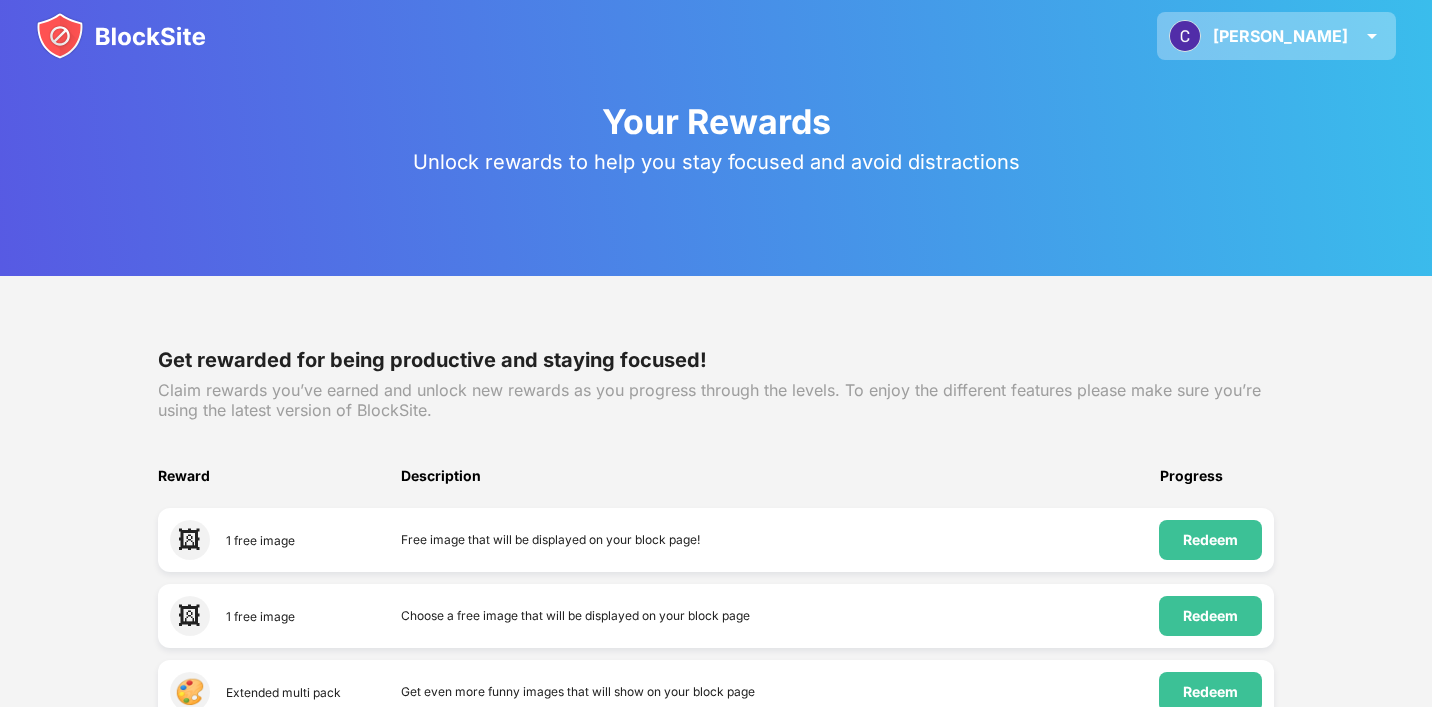 click at bounding box center [1185, 36] 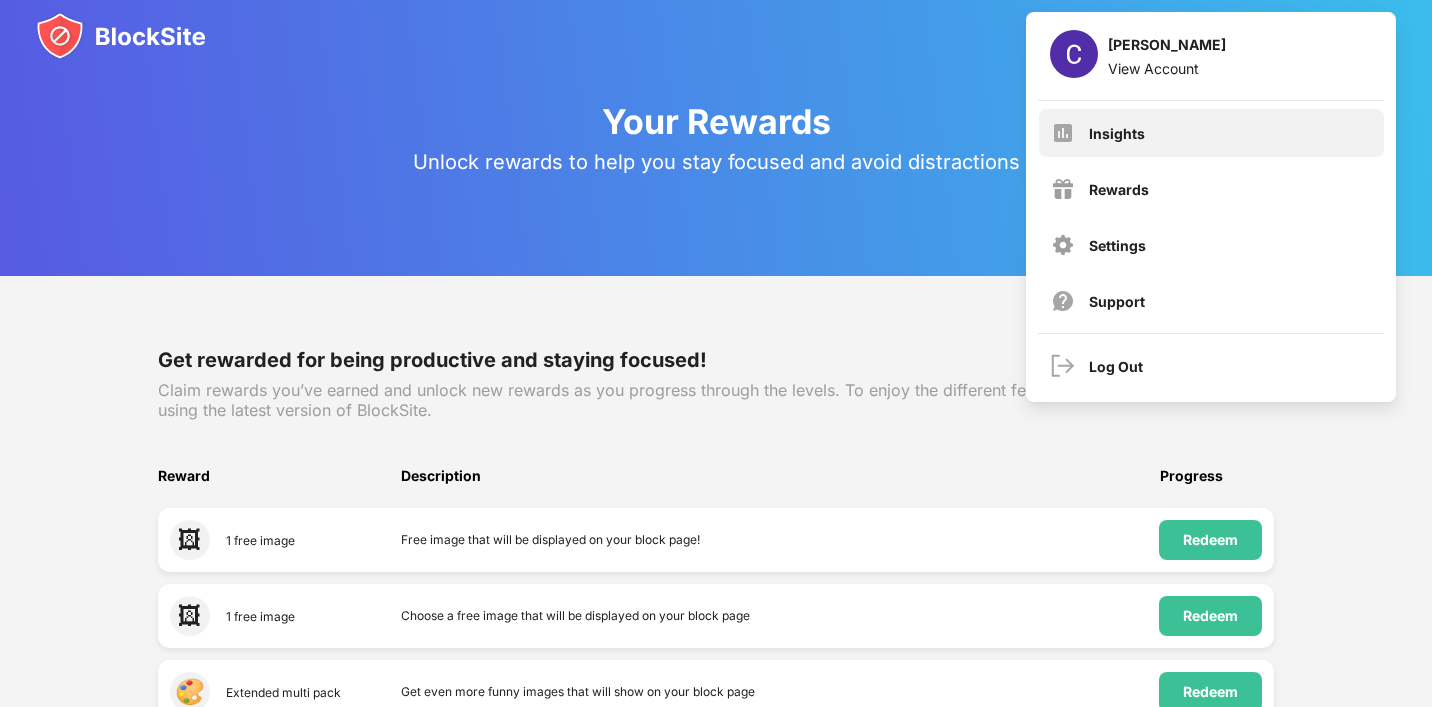 click on "Insights" at bounding box center (1211, 133) 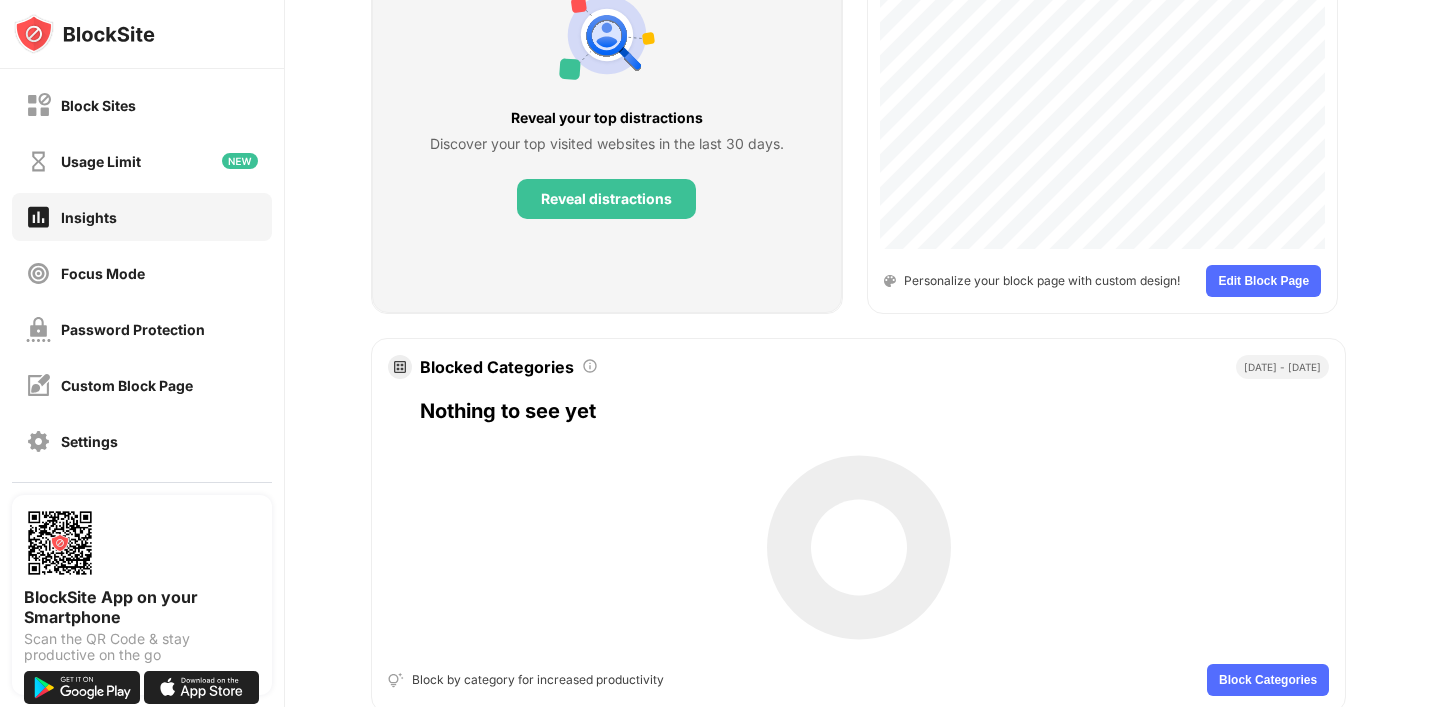 scroll, scrollTop: 978, scrollLeft: 0, axis: vertical 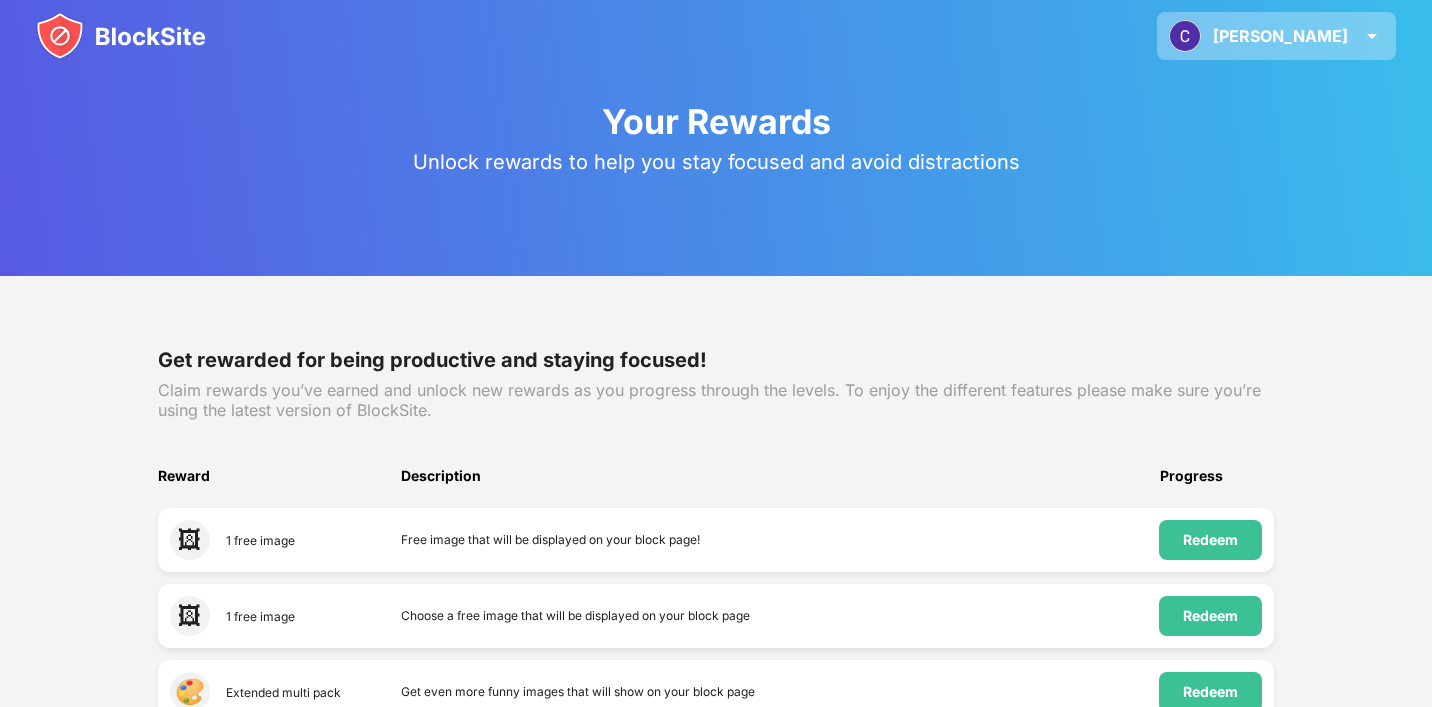 click at bounding box center [1372, 36] 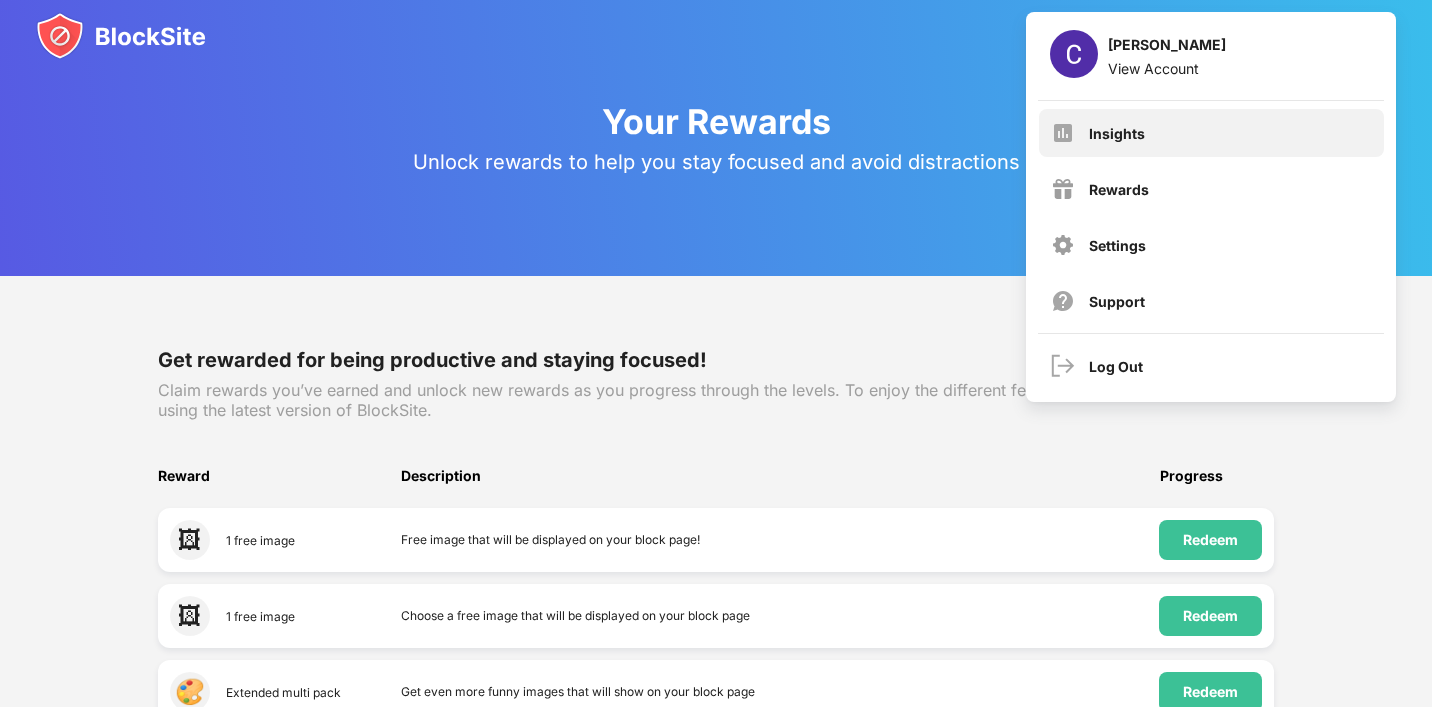 click on "Insights" at bounding box center (1211, 133) 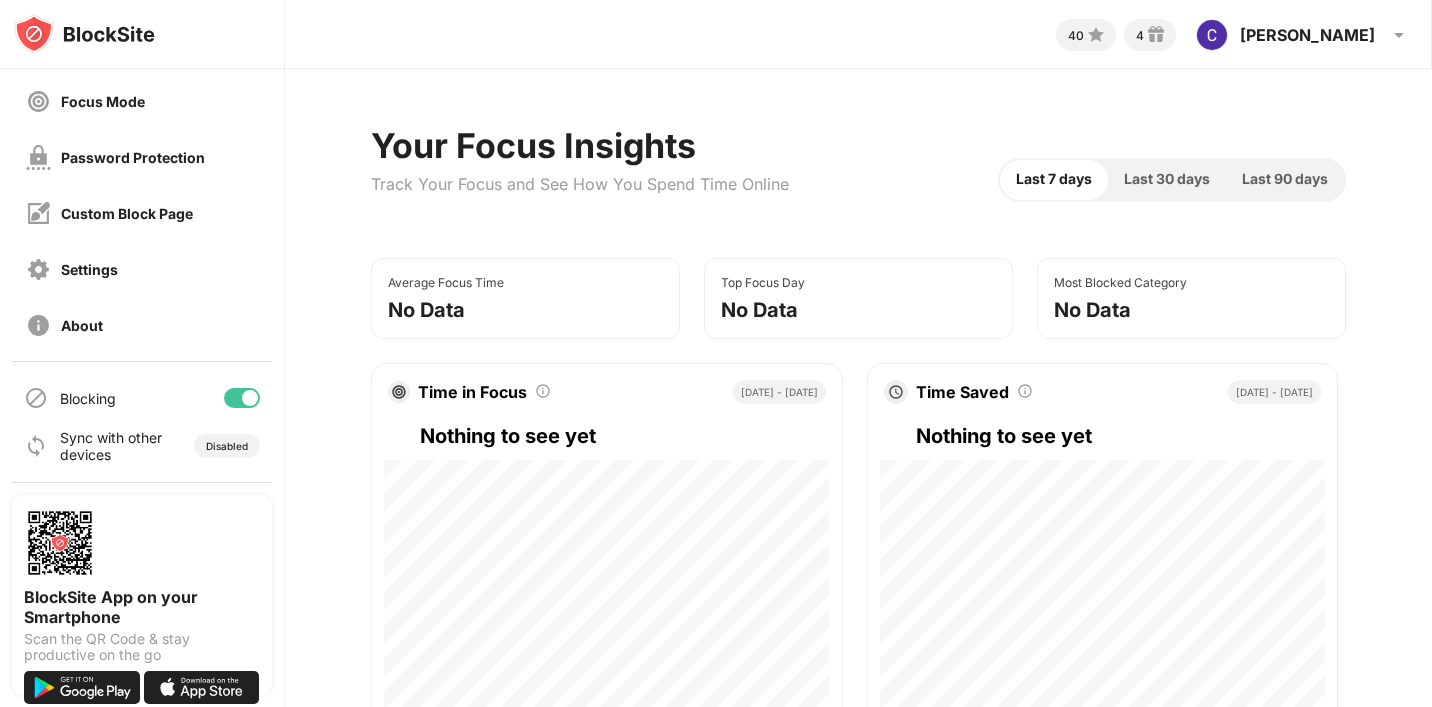 scroll, scrollTop: 171, scrollLeft: 0, axis: vertical 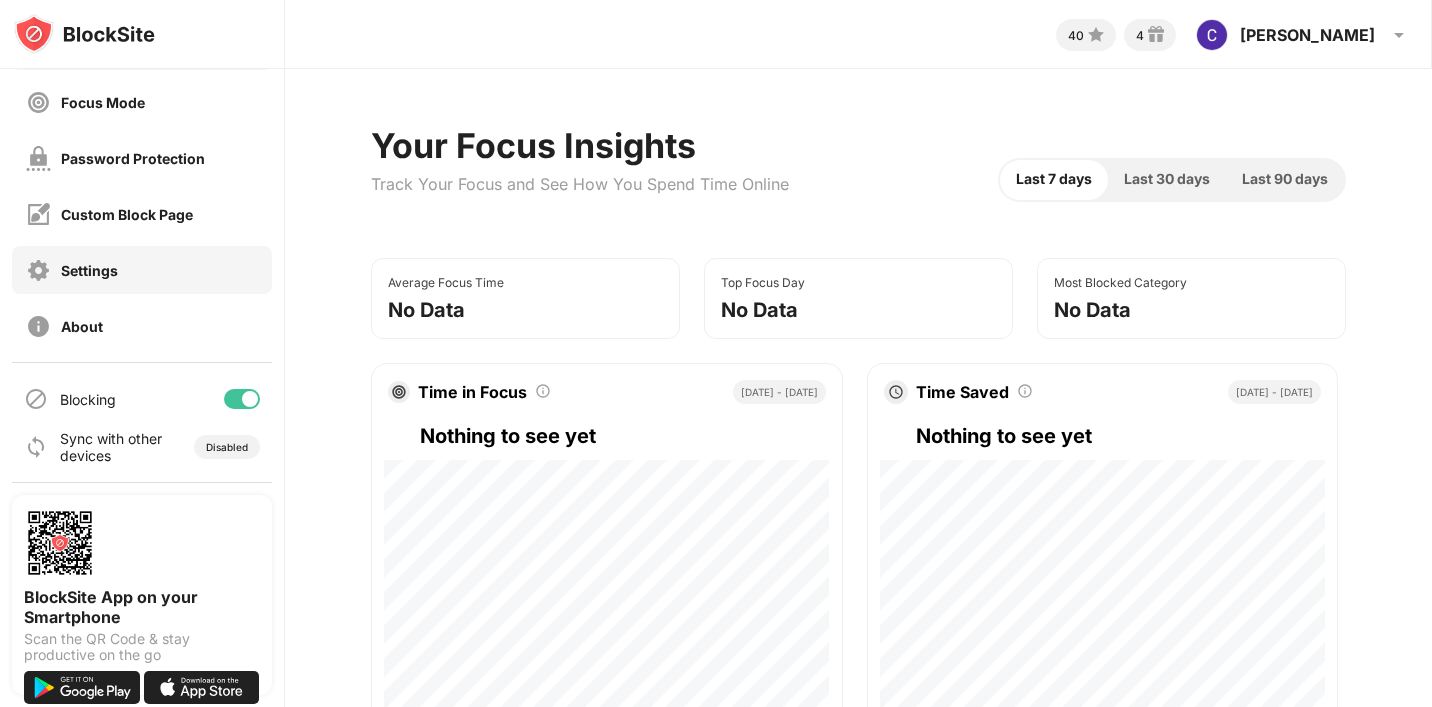 click on "Settings" at bounding box center (89, 270) 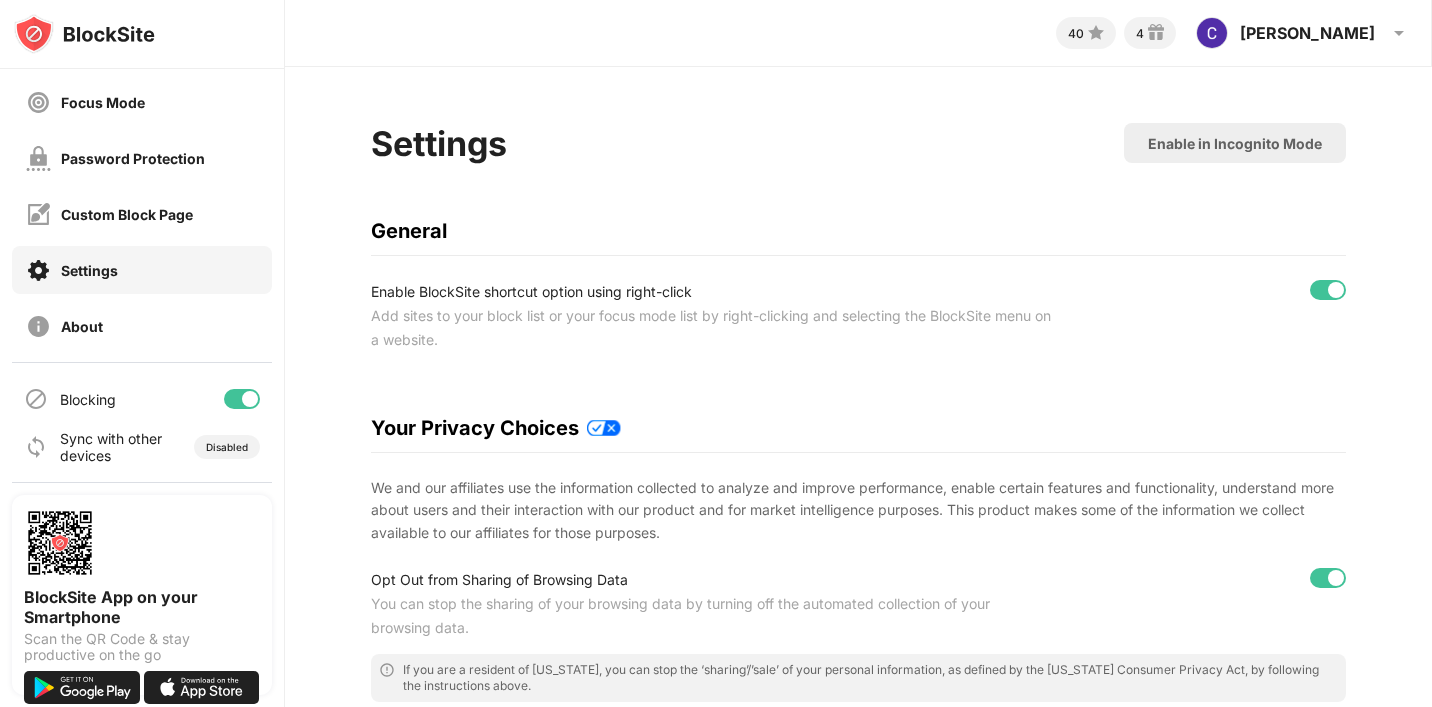 scroll, scrollTop: 0, scrollLeft: 0, axis: both 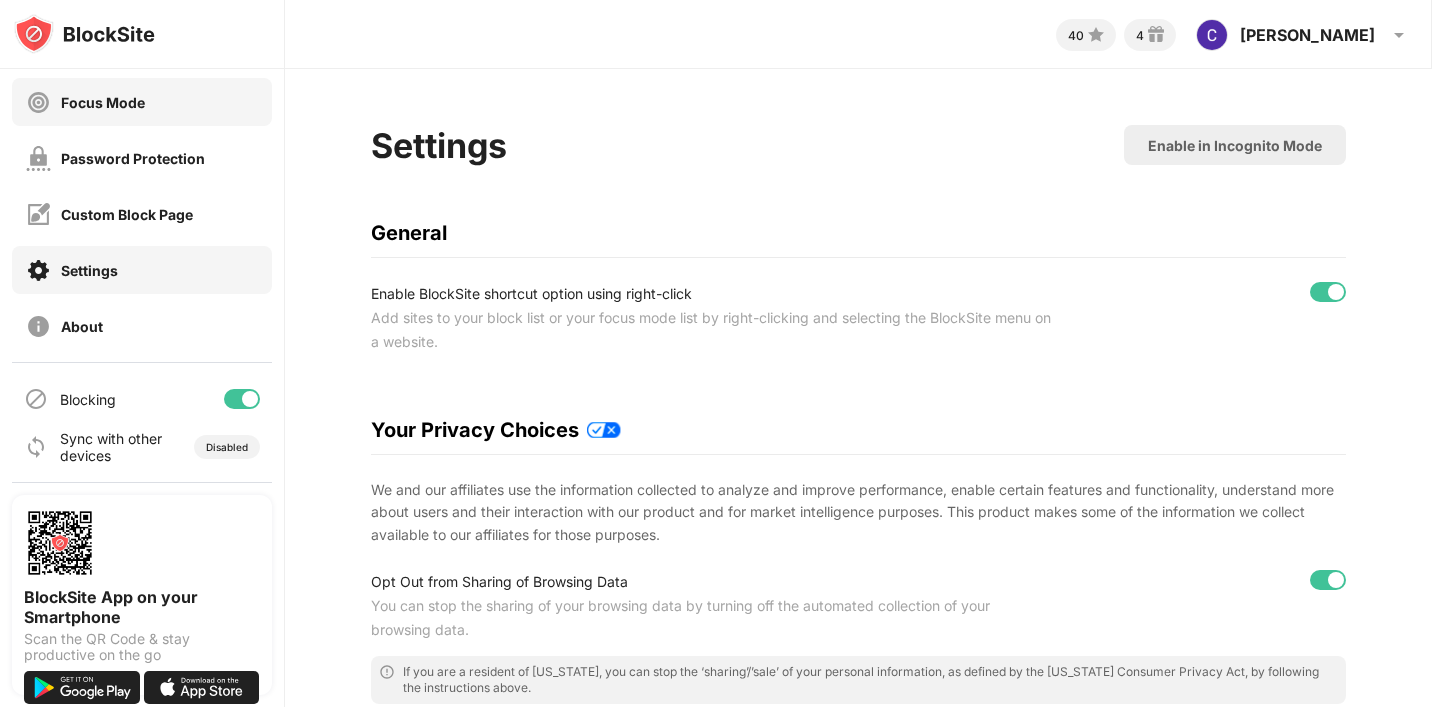click on "Focus Mode" at bounding box center [142, 102] 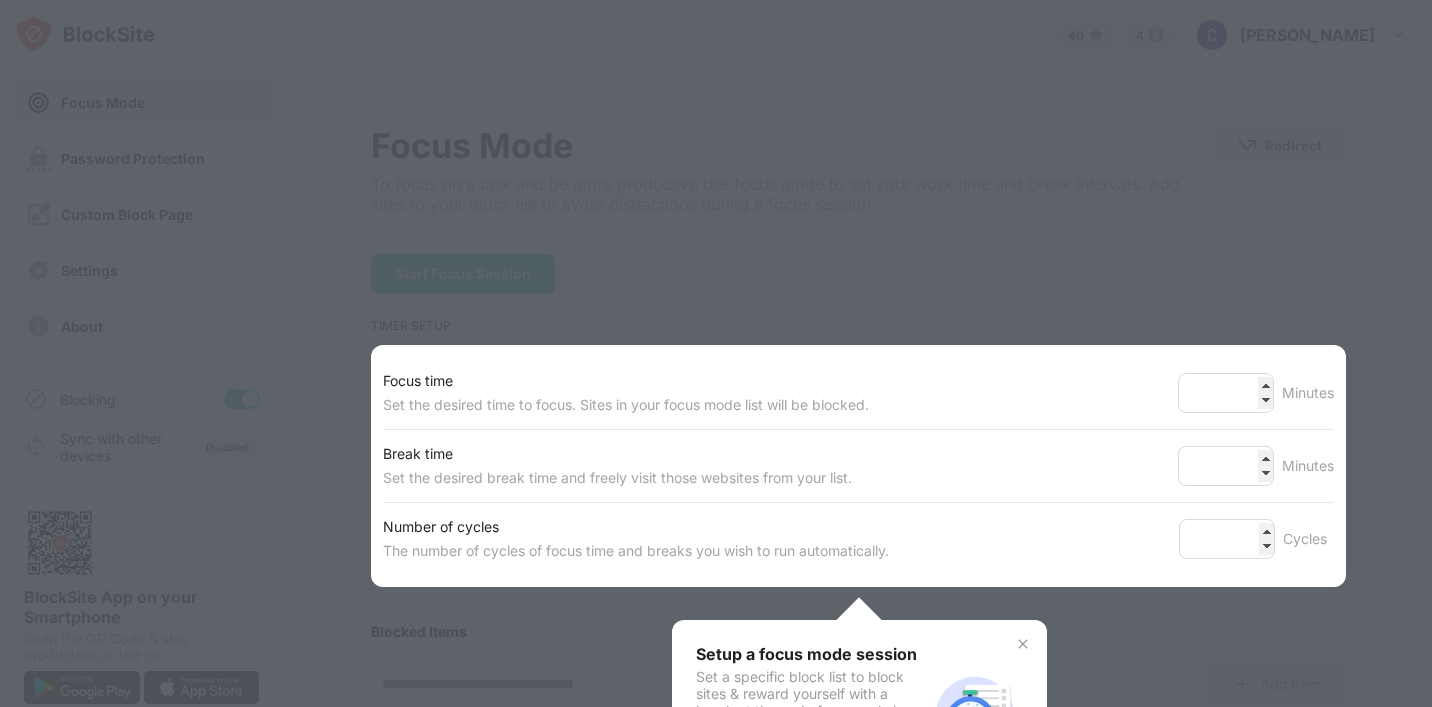 click at bounding box center (716, 353) 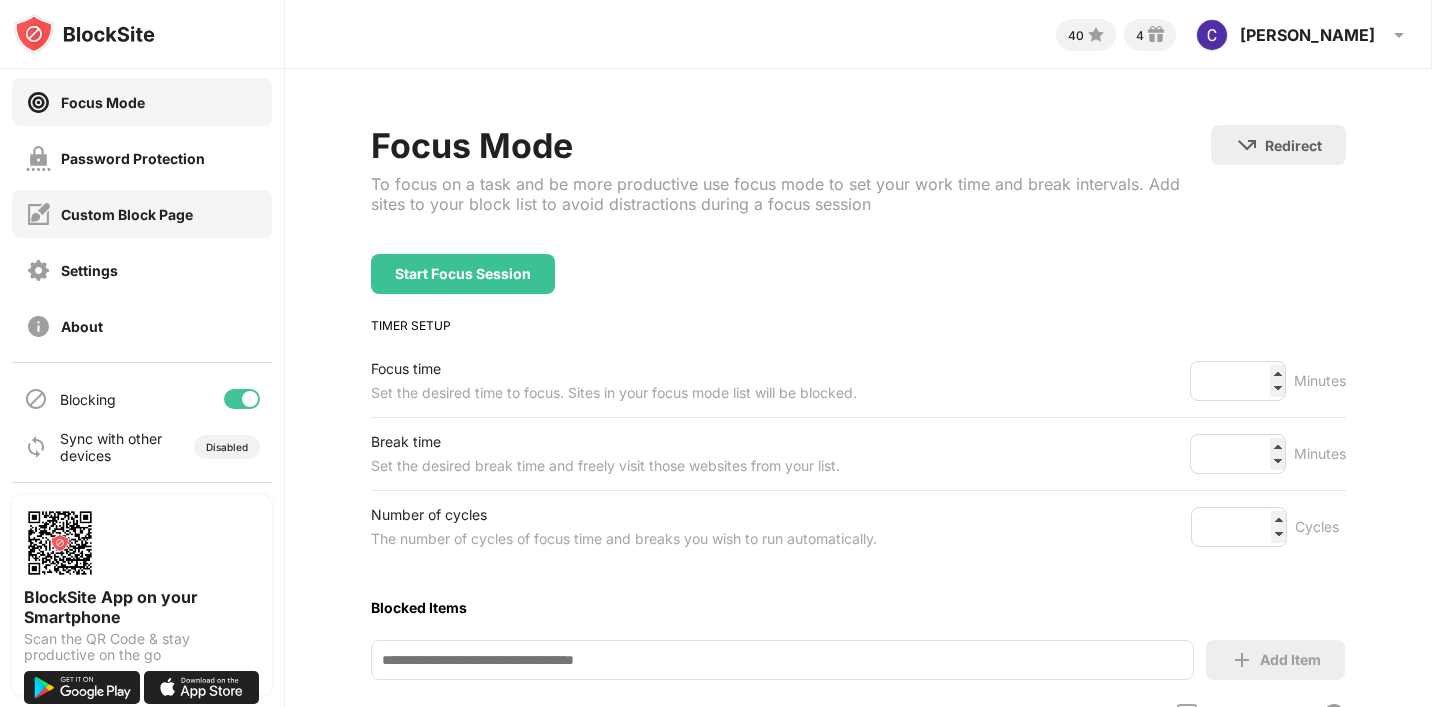 click on "Custom Block Page" at bounding box center (127, 214) 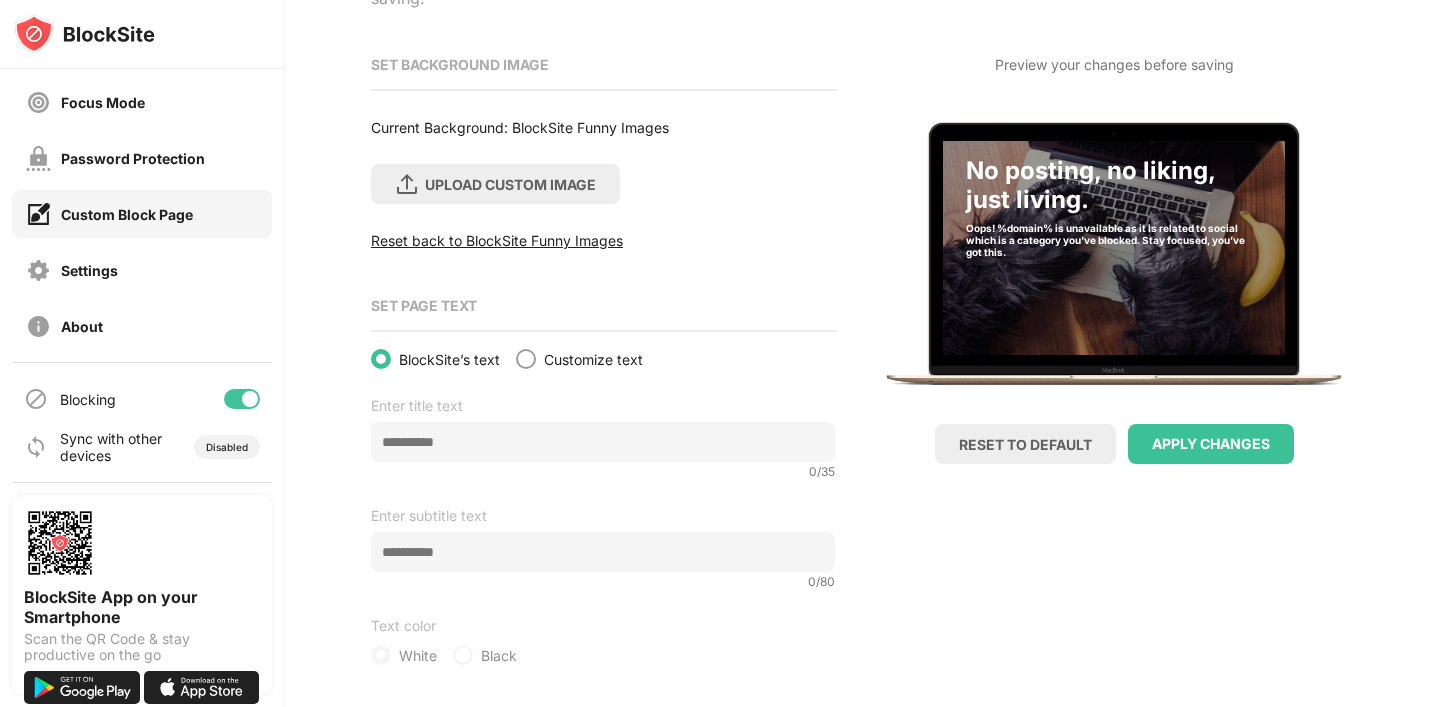 scroll, scrollTop: 218, scrollLeft: 0, axis: vertical 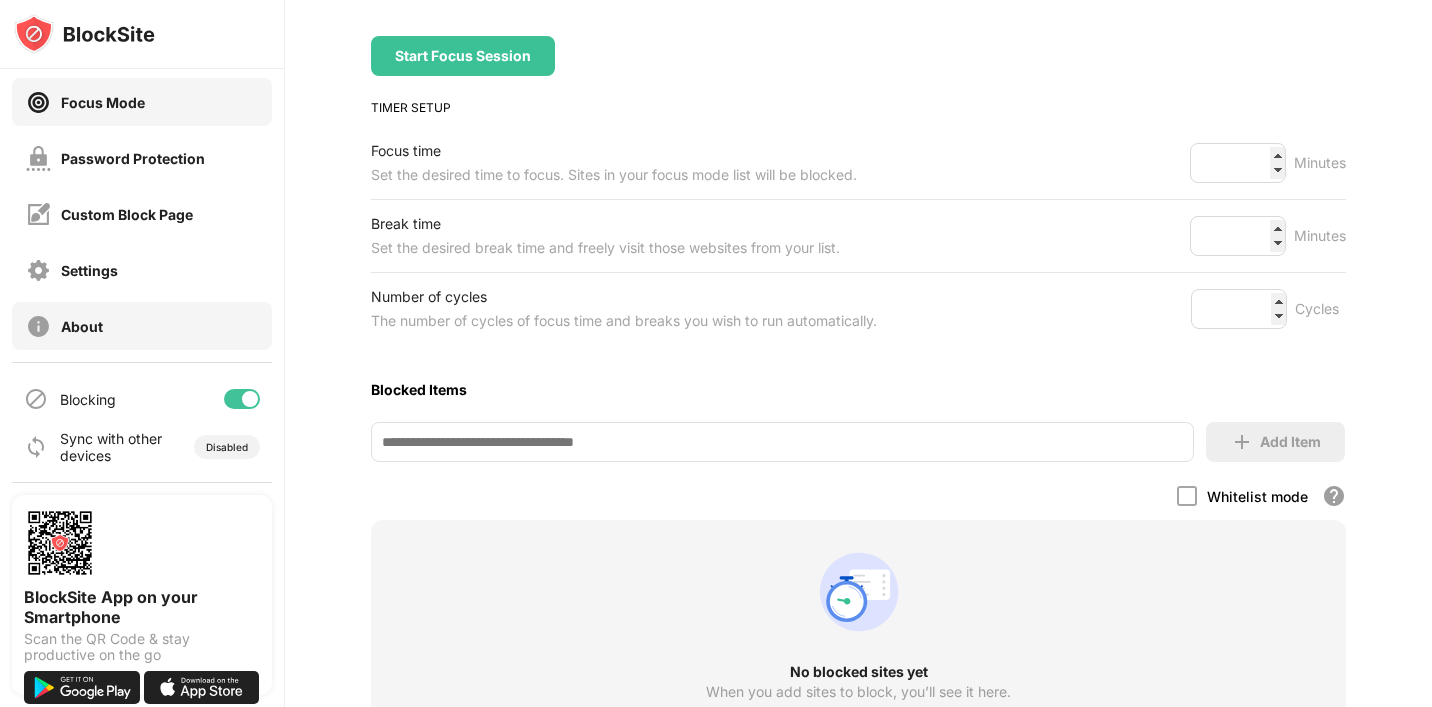 click on "About" at bounding box center (82, 326) 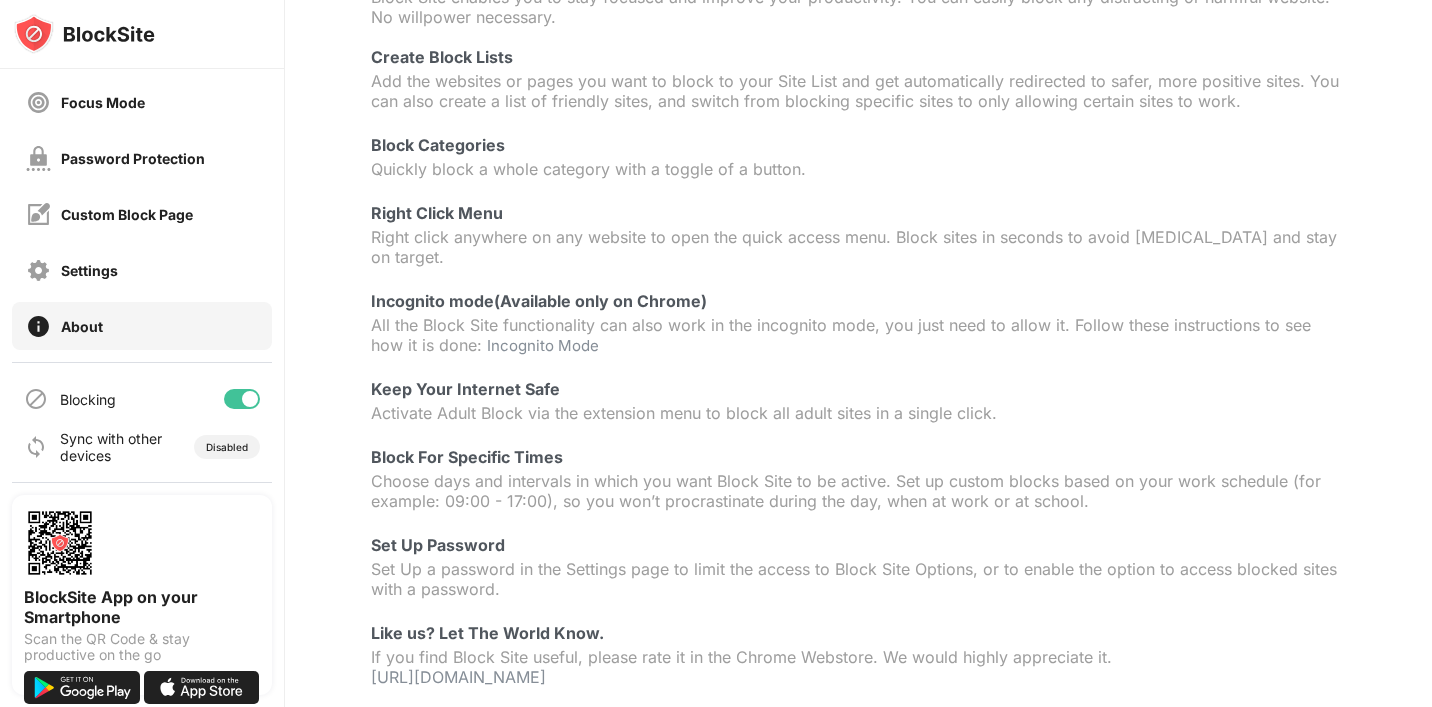 scroll, scrollTop: 274, scrollLeft: 0, axis: vertical 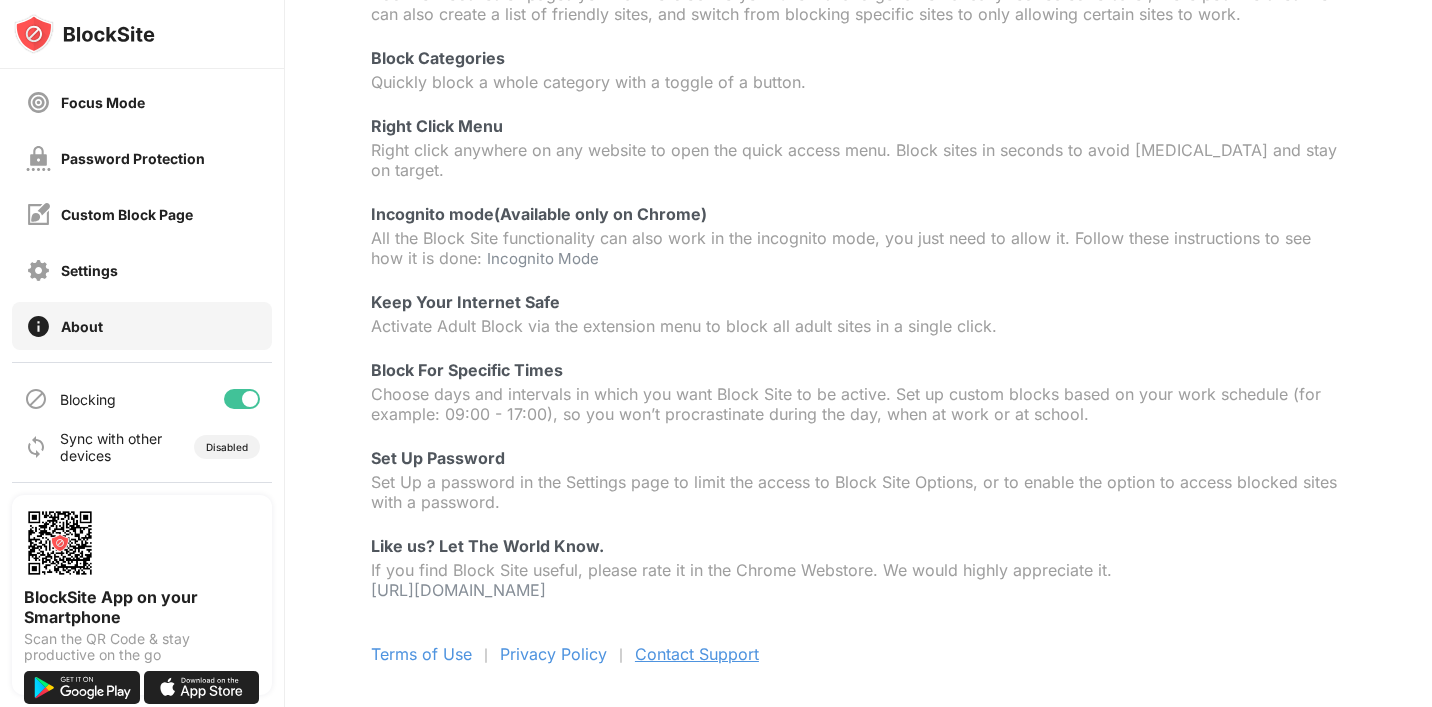 click on "Contact Support" at bounding box center (697, 654) 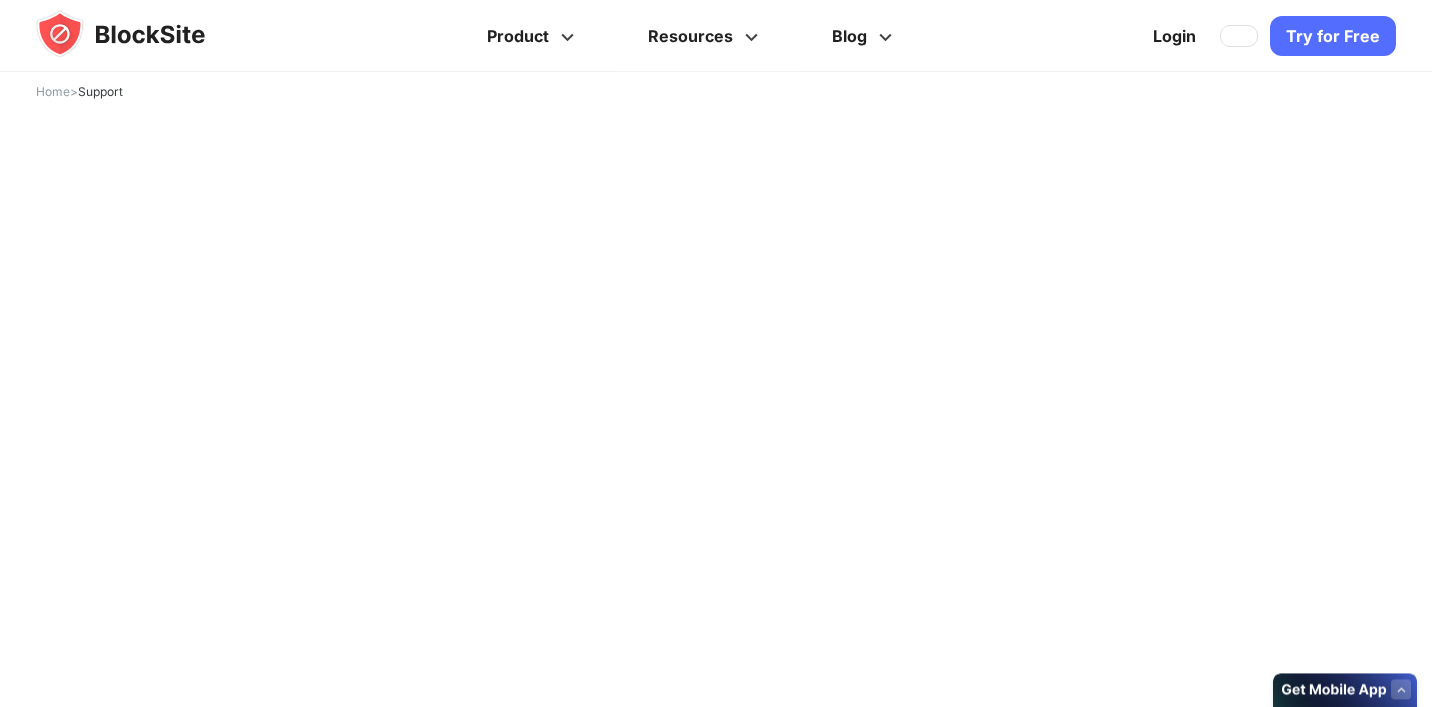 scroll, scrollTop: 0, scrollLeft: 0, axis: both 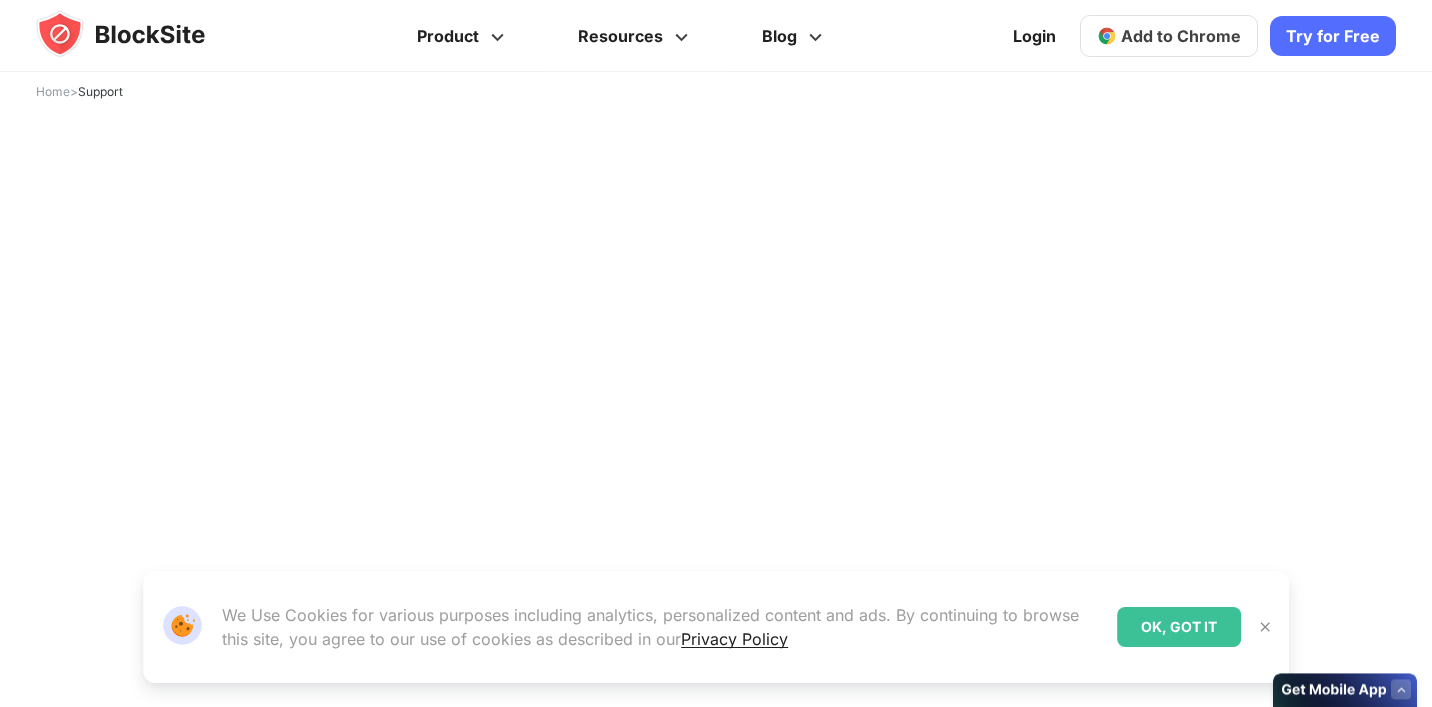 click on "OK, GOT IT" at bounding box center (1179, 627) 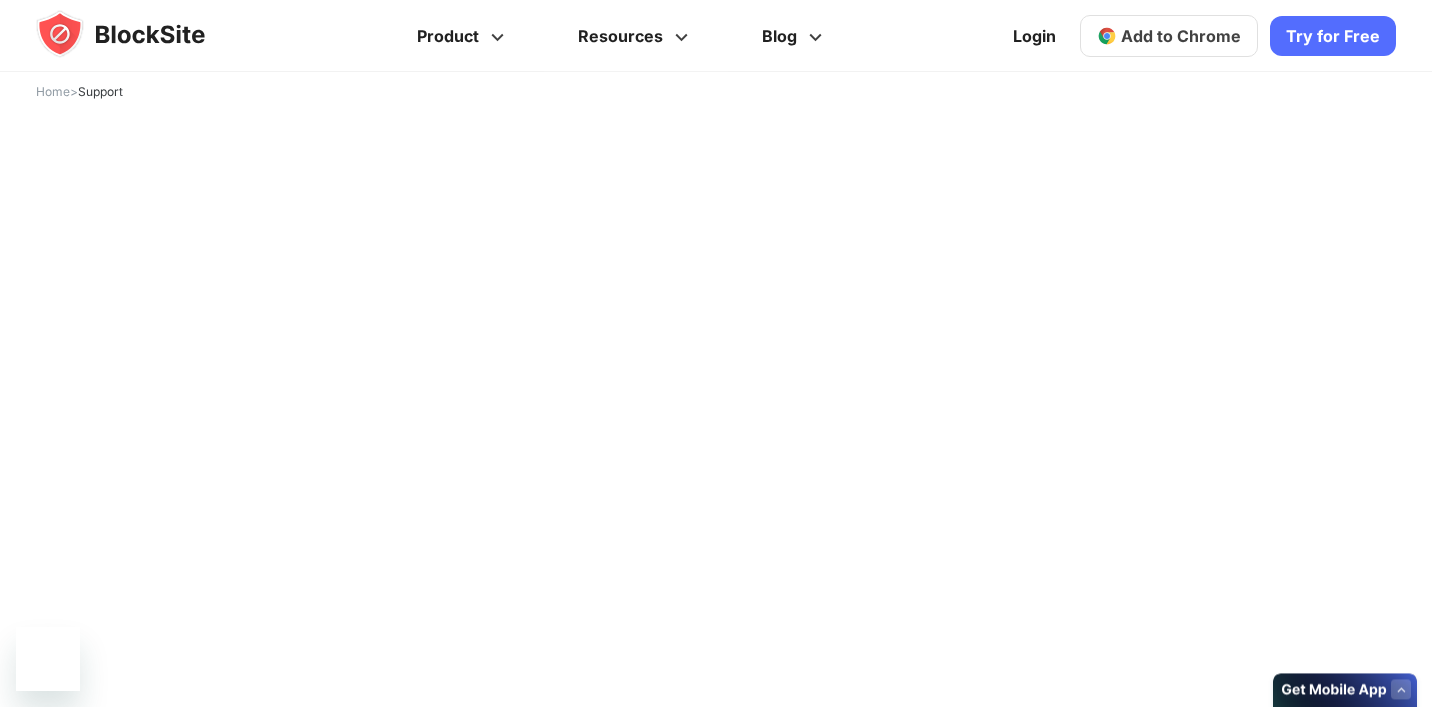 scroll, scrollTop: 177, scrollLeft: 0, axis: vertical 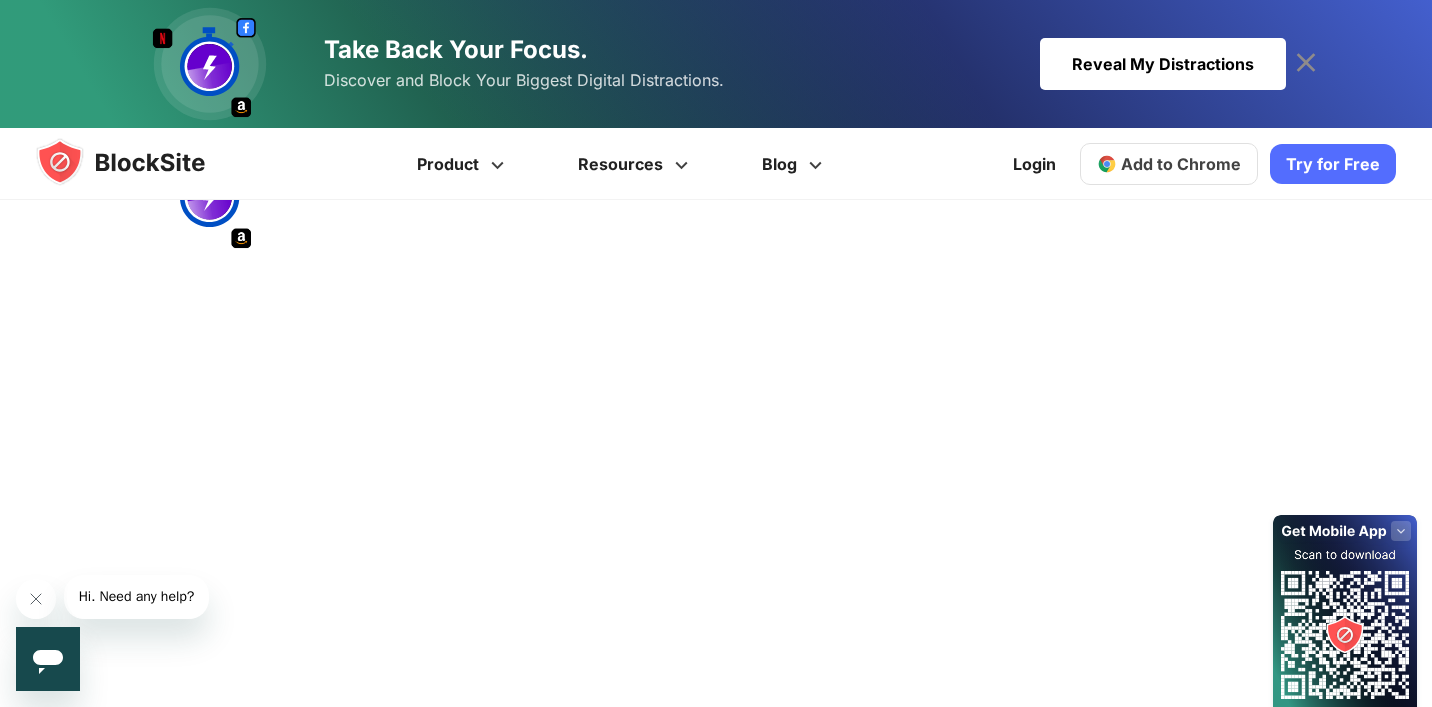 click 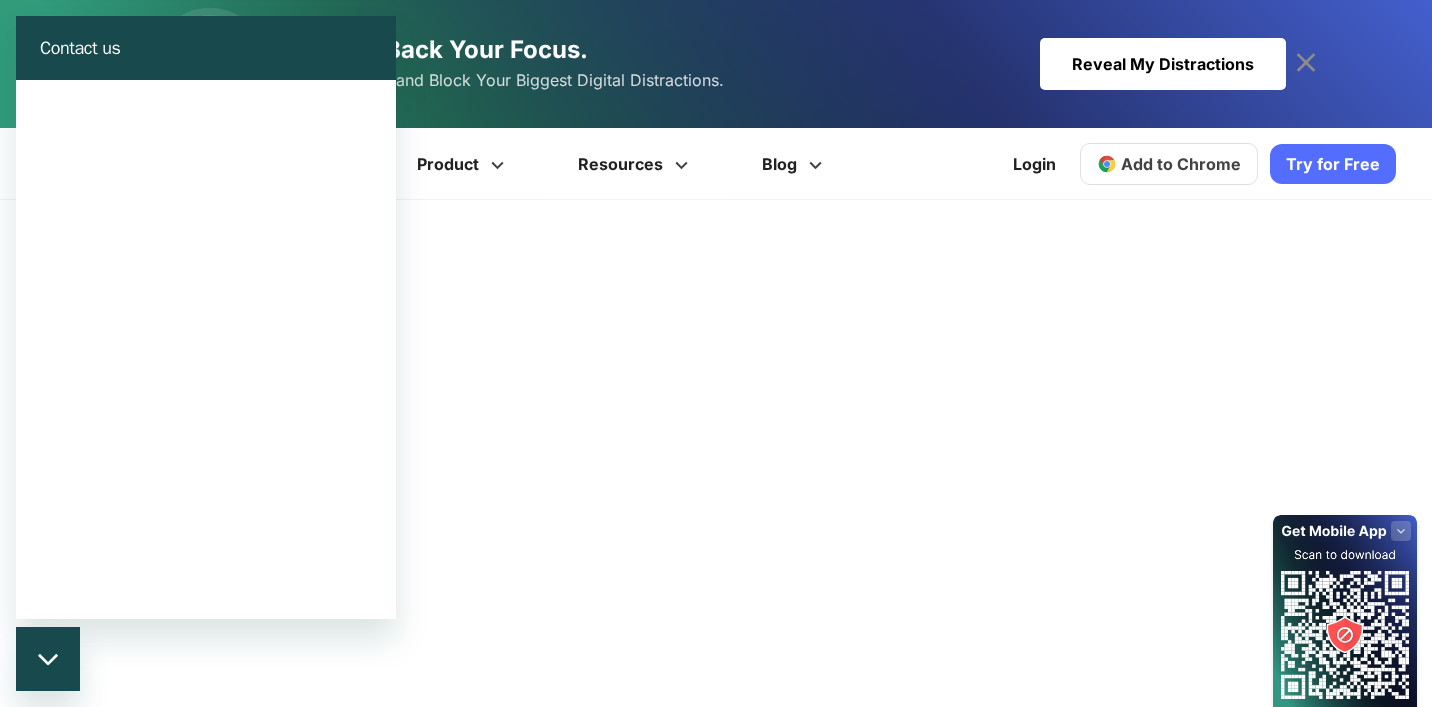 scroll, scrollTop: 0, scrollLeft: 0, axis: both 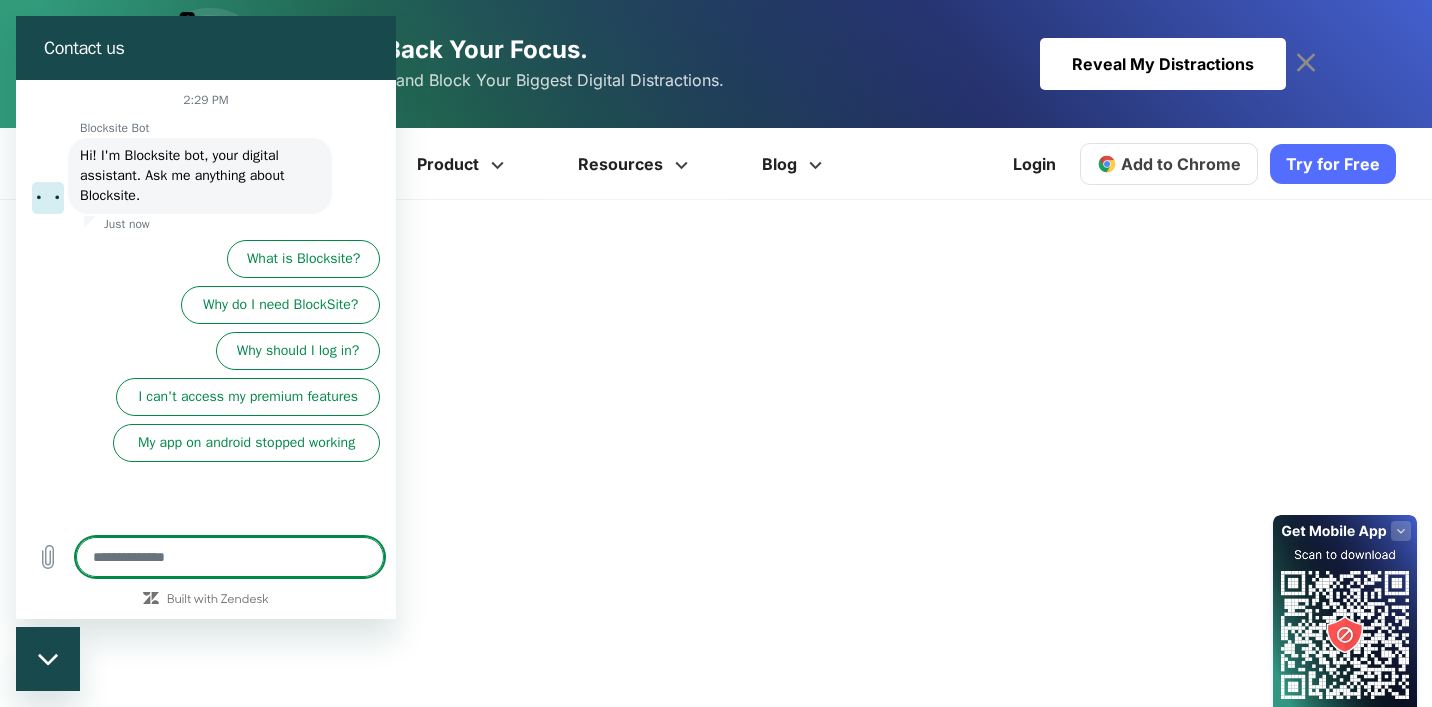 click at bounding box center [230, 557] 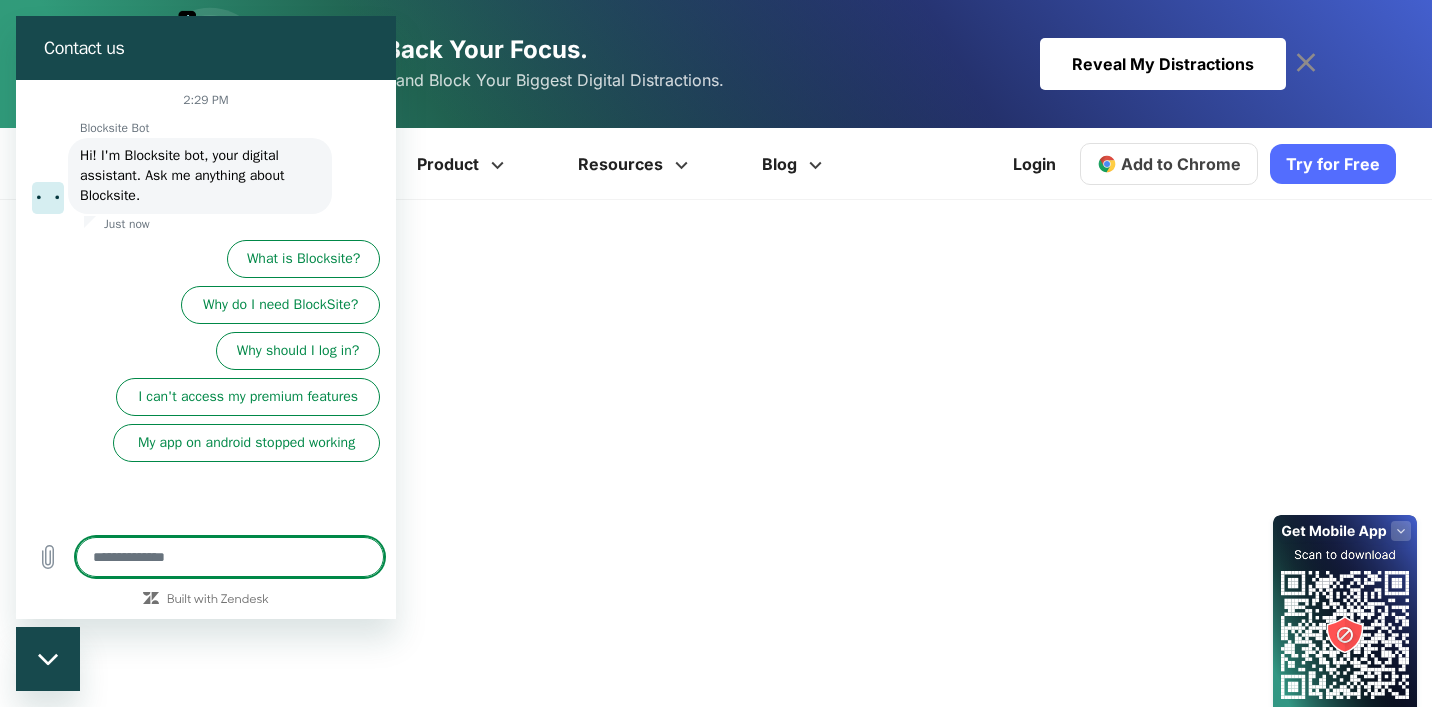type on "*" 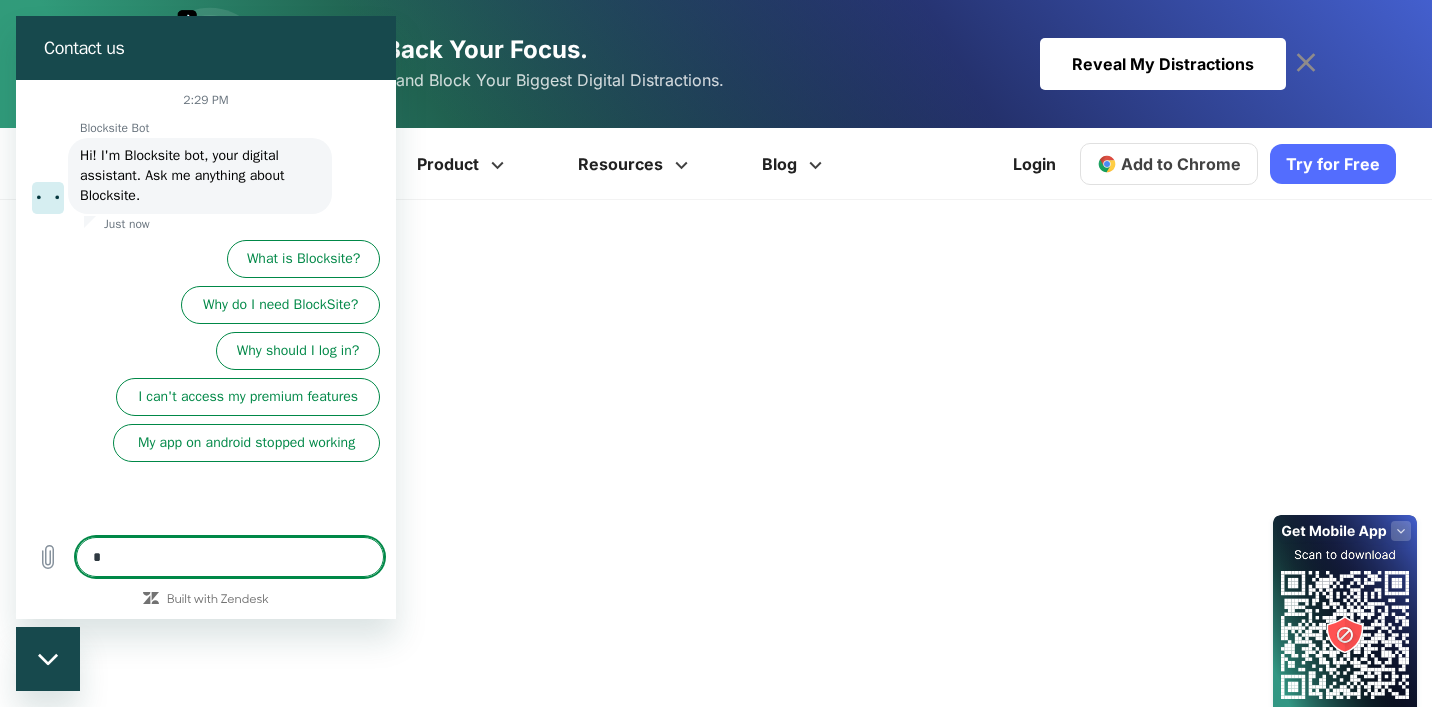 type on "**" 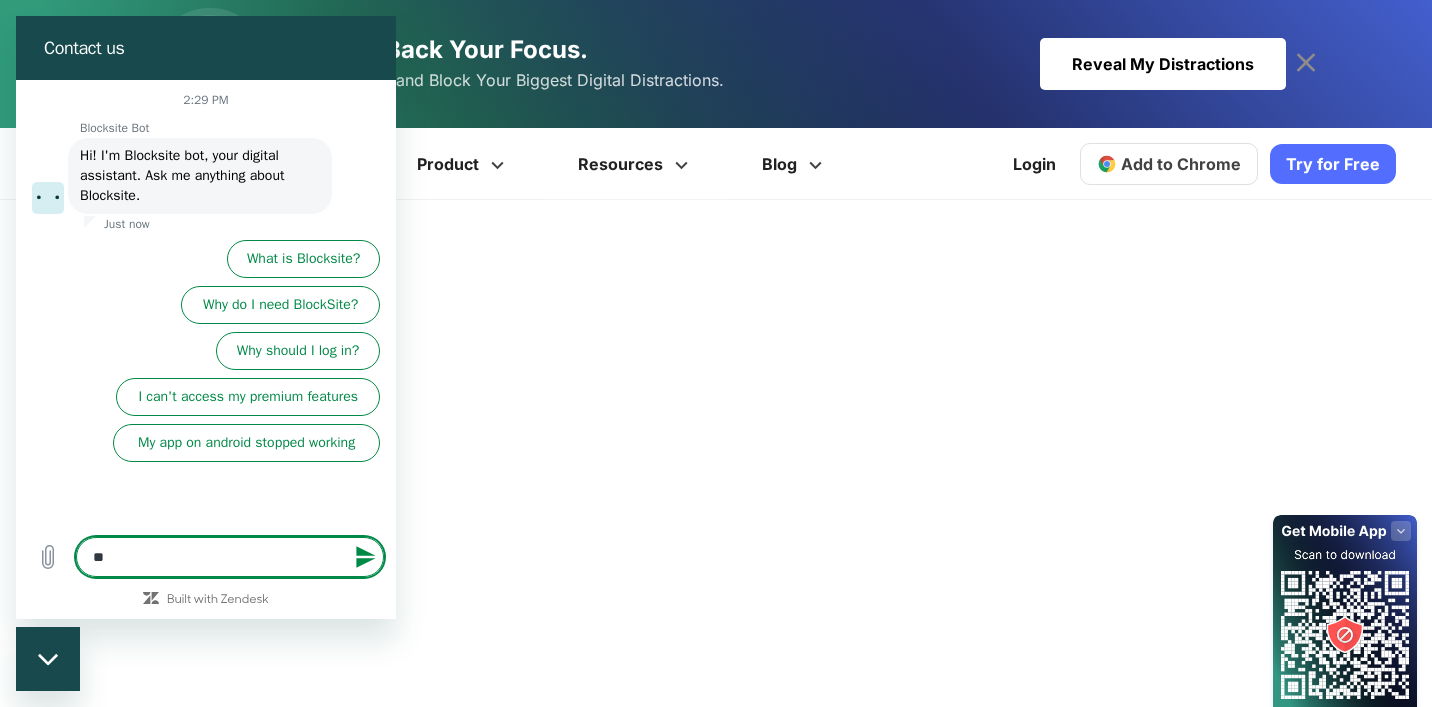 type on "*" 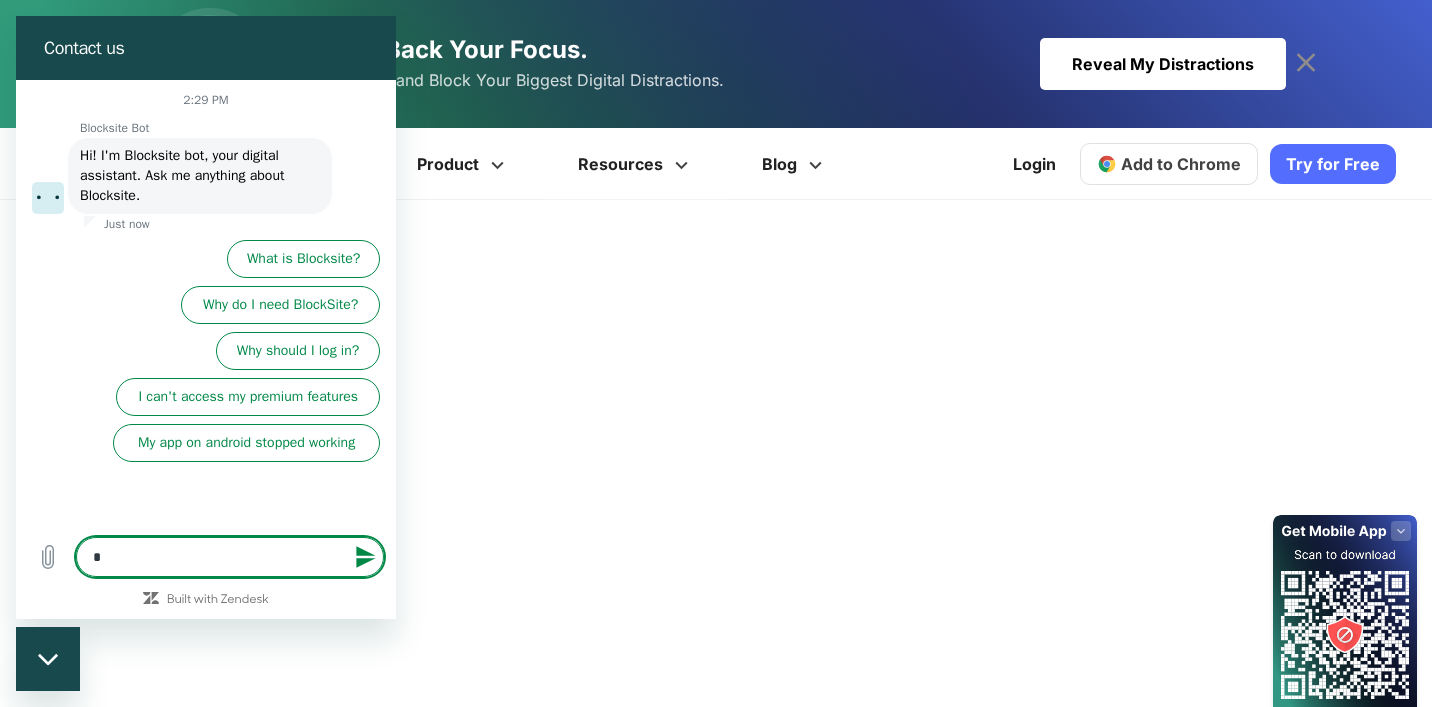 type 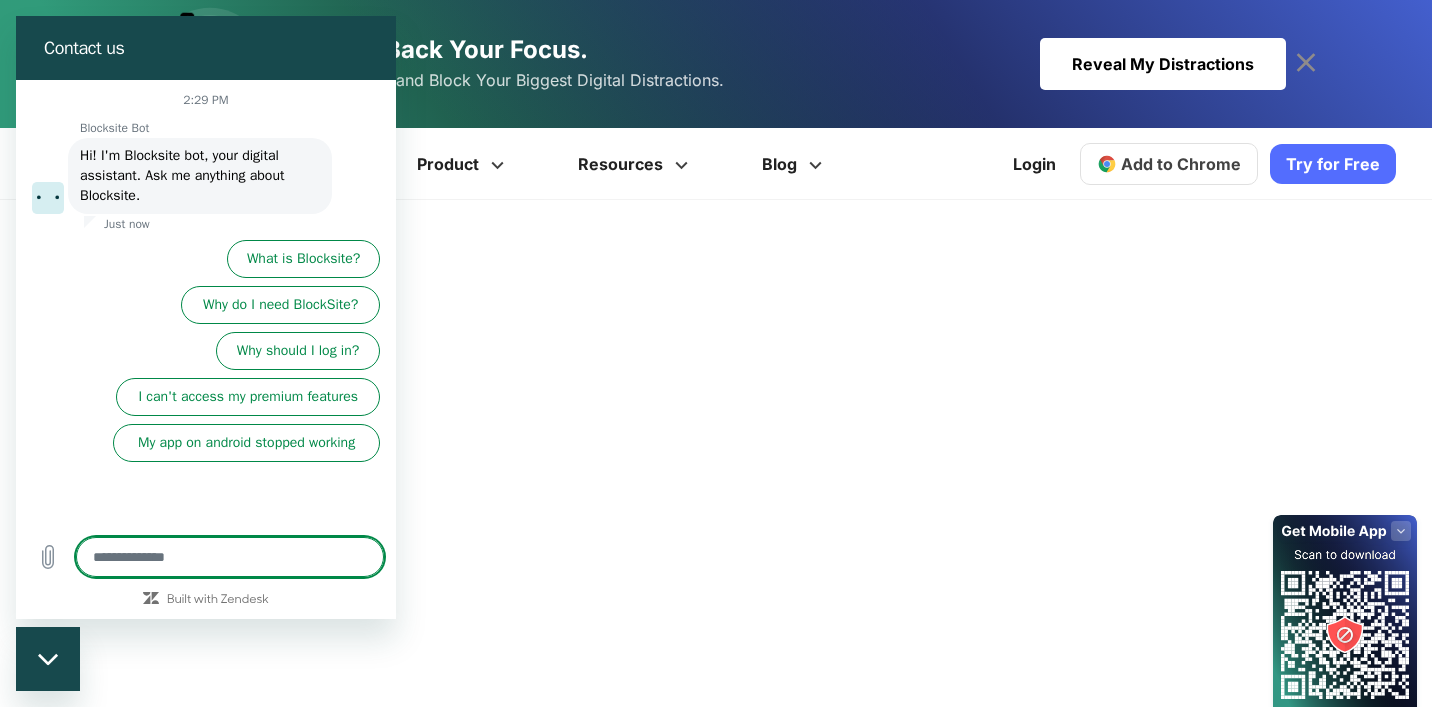 type on "*" 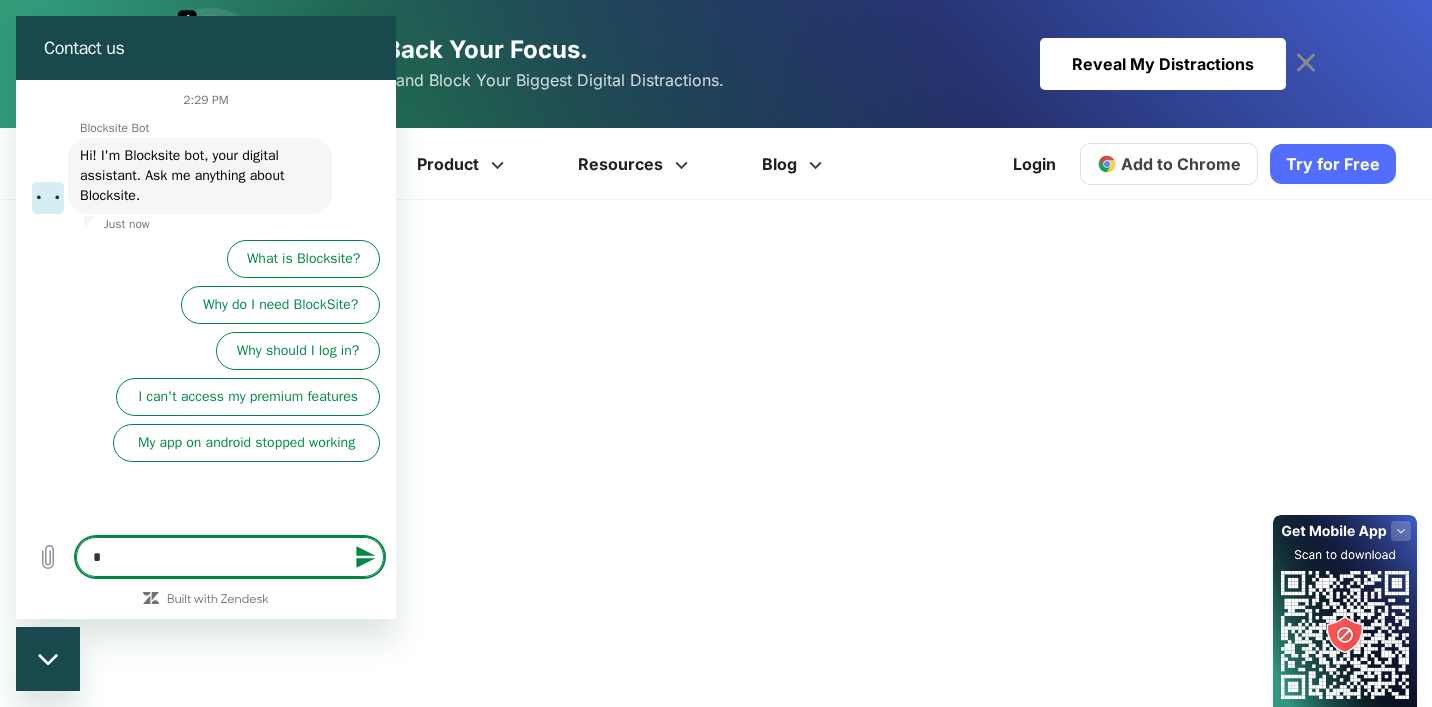 type on "**" 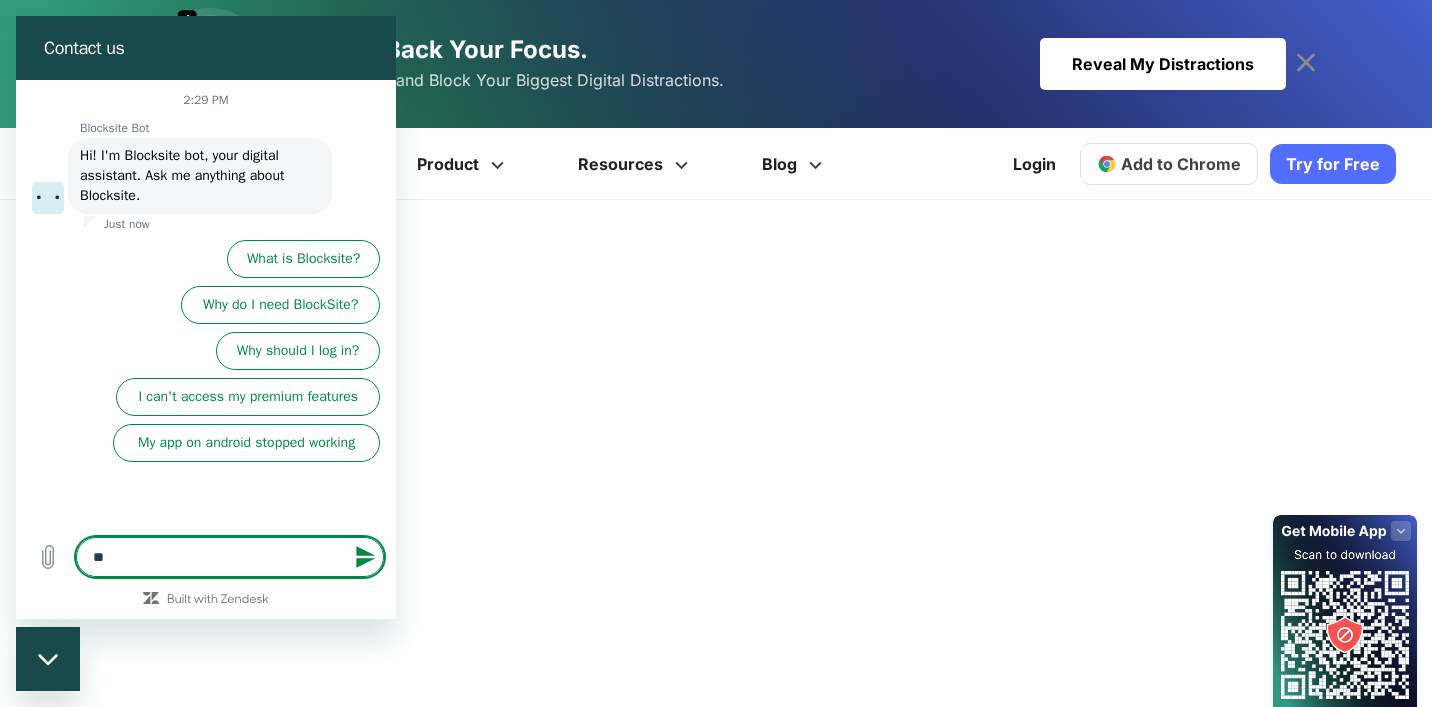type on "***" 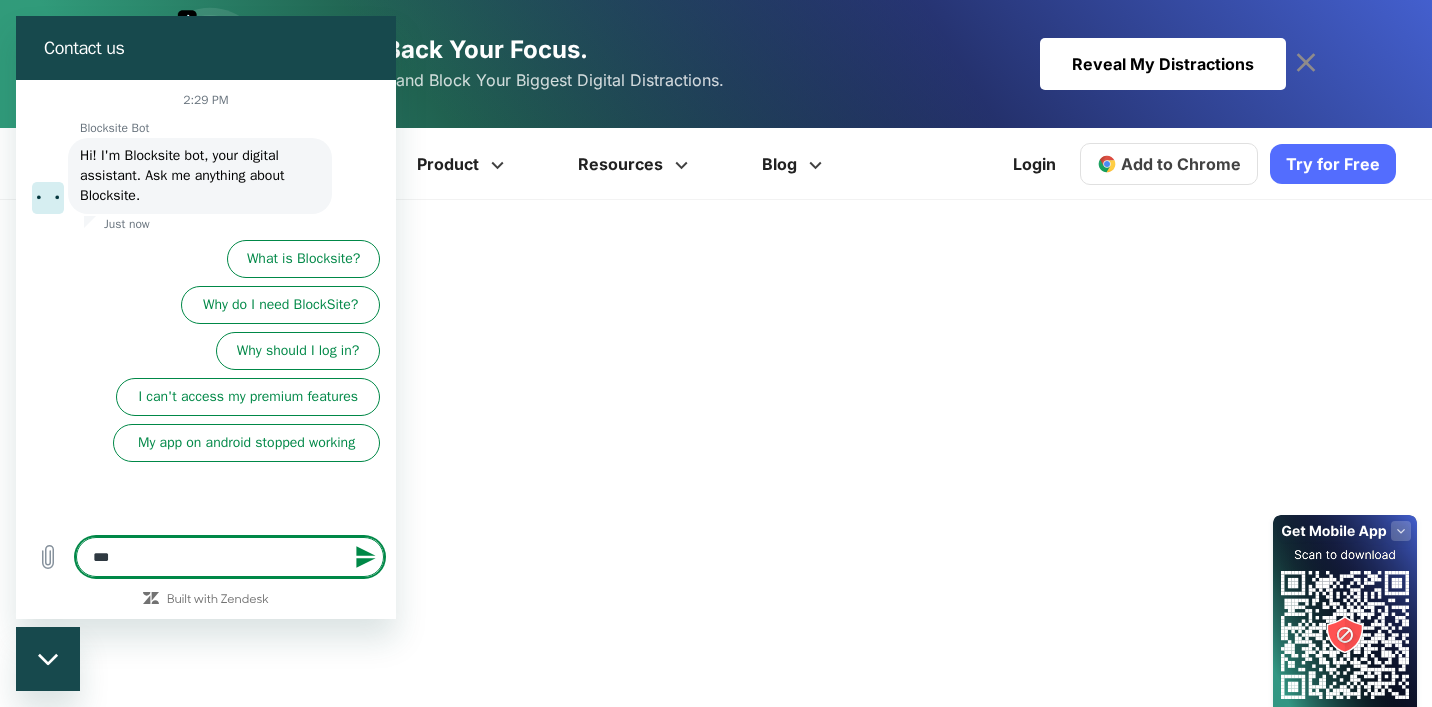 type on "****" 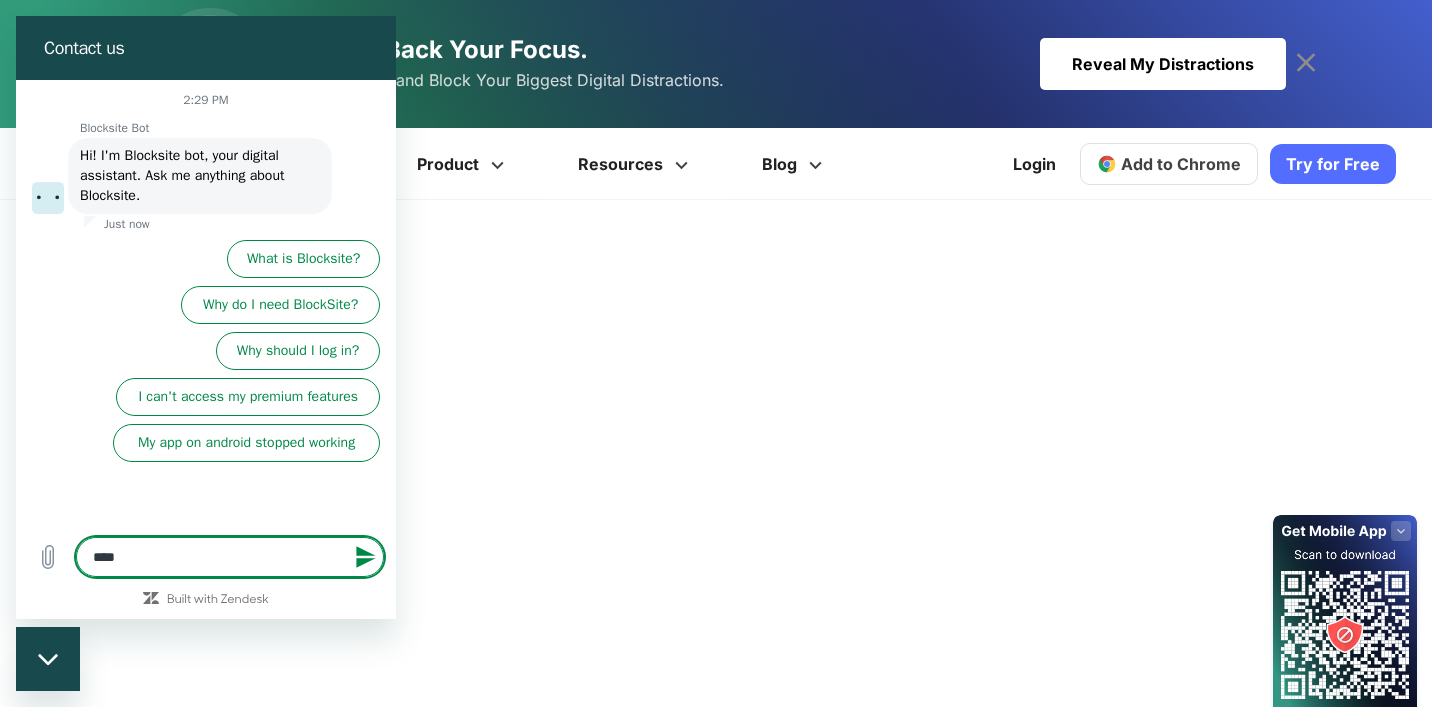 type on "****" 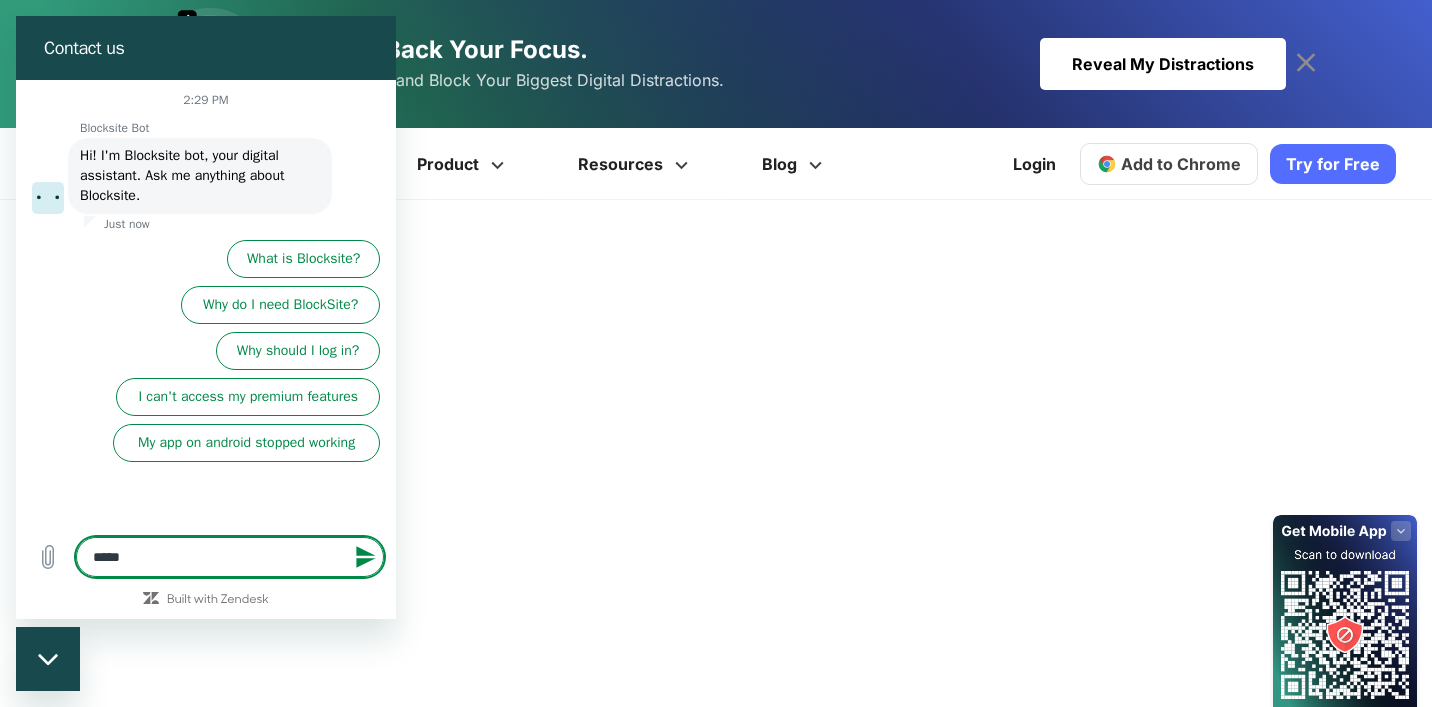 type on "******" 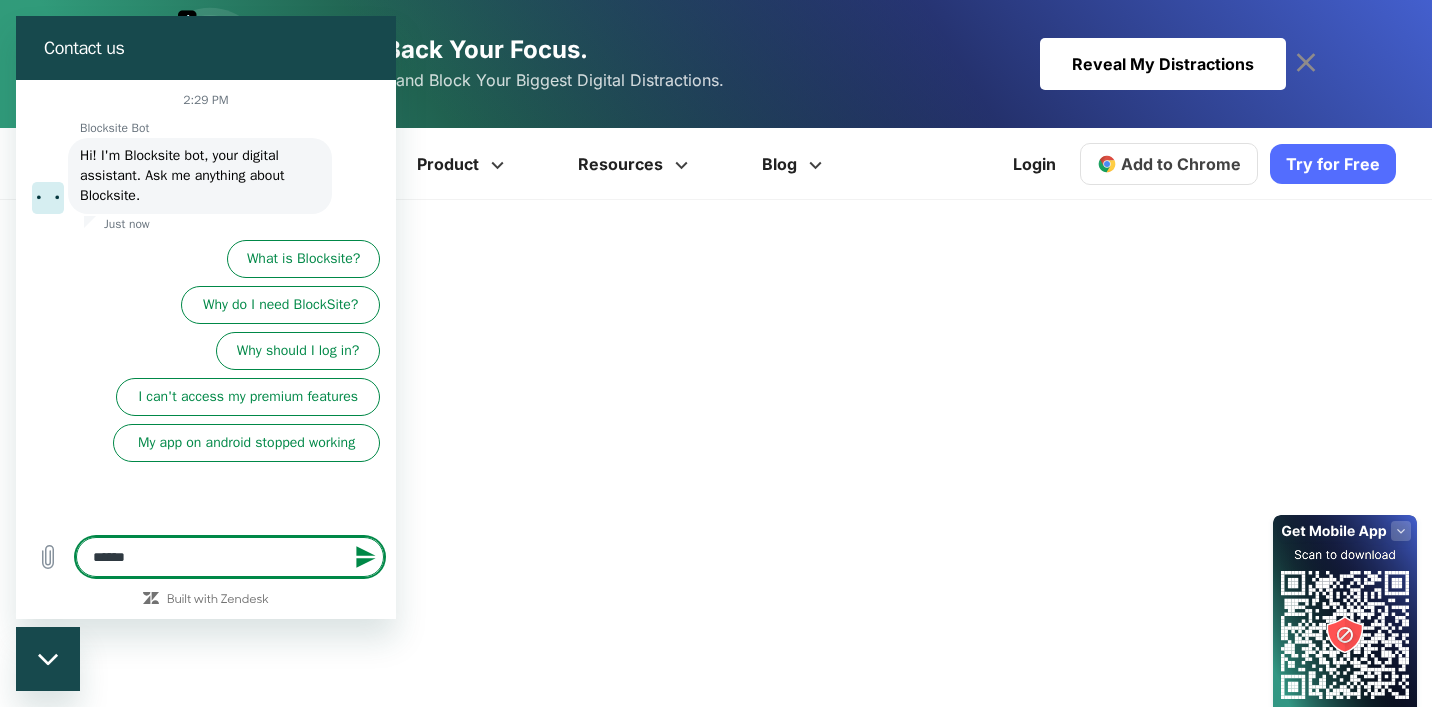 type on "*******" 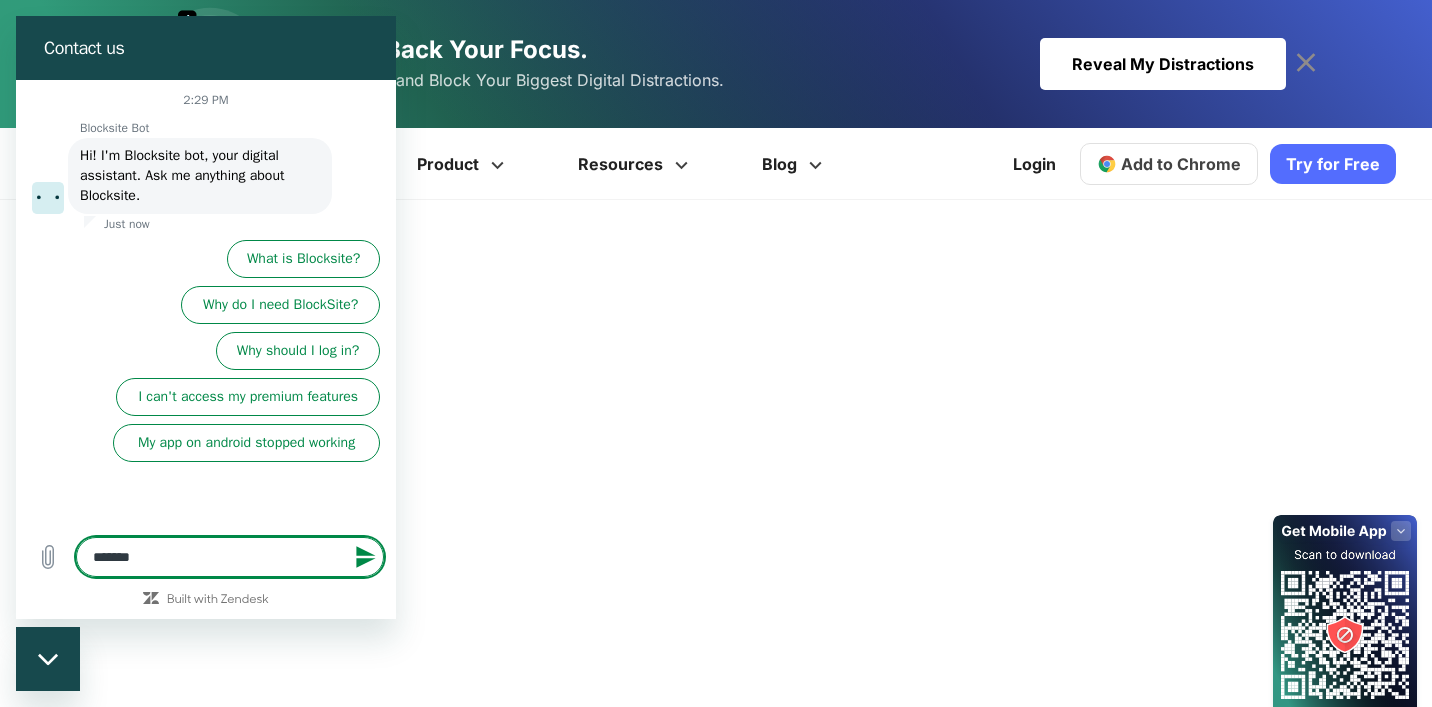 type on "********" 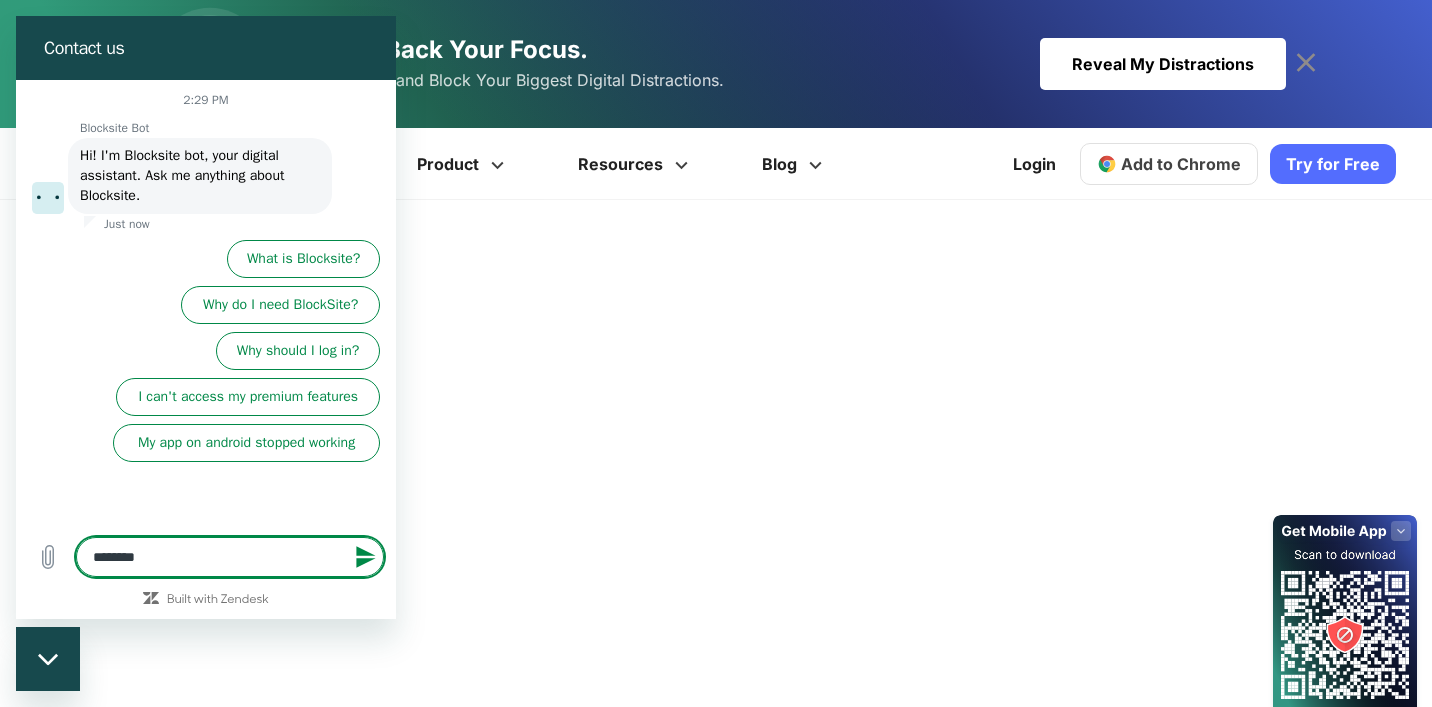 type on "*********" 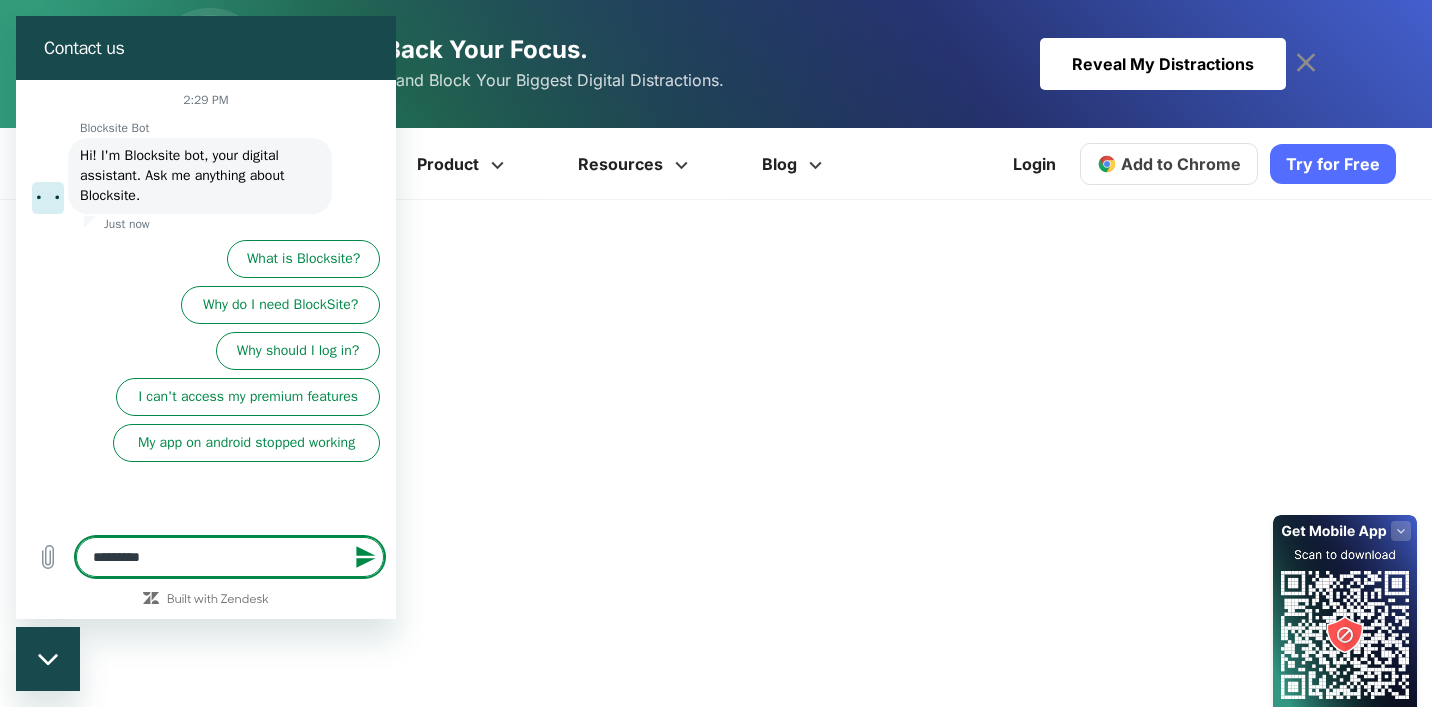 type on "*********" 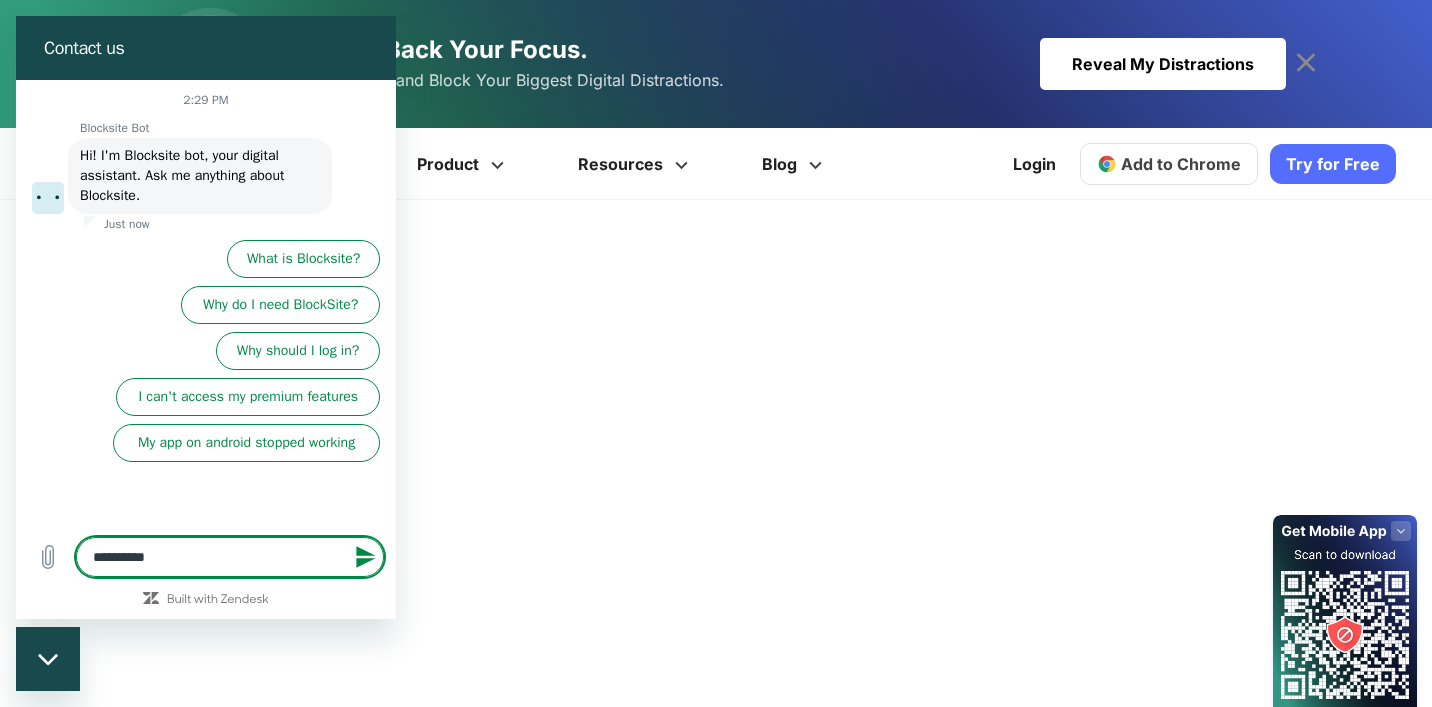 type on "**********" 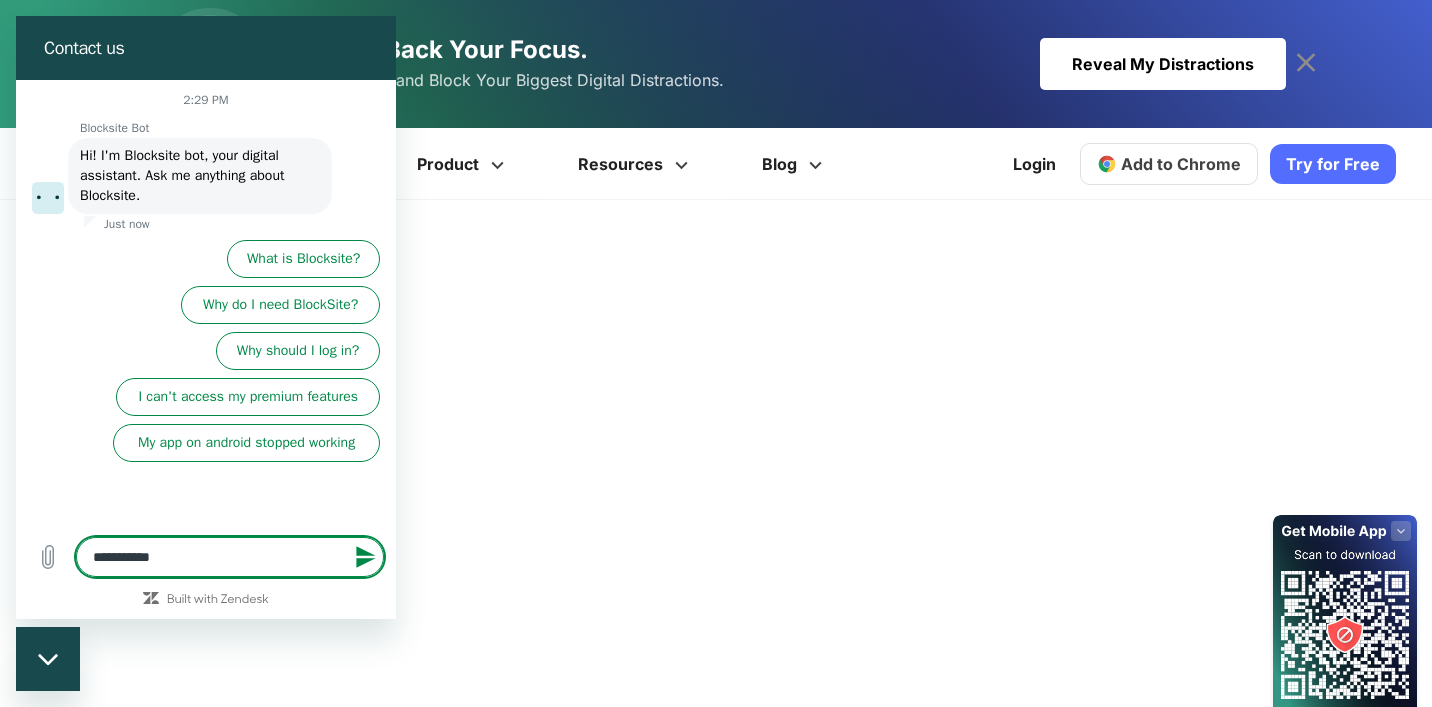 type on "*" 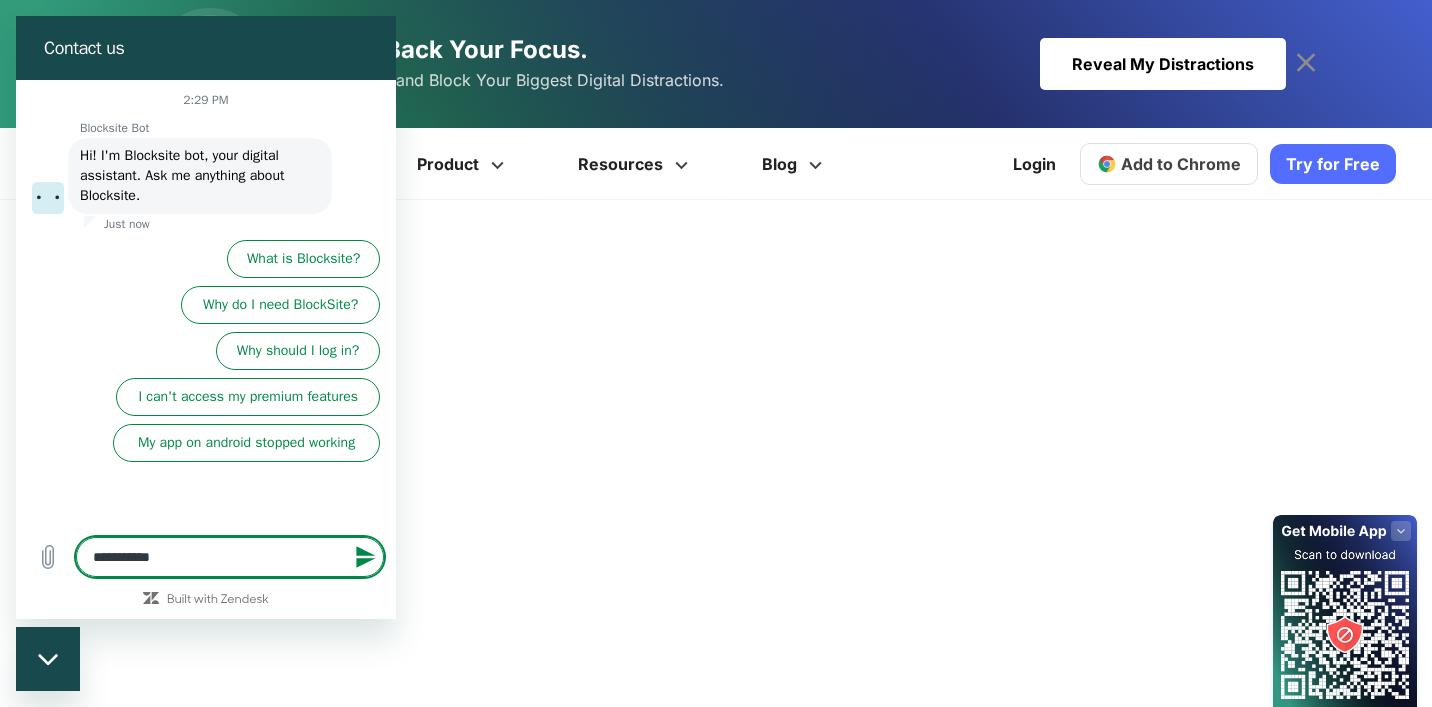 type on "**********" 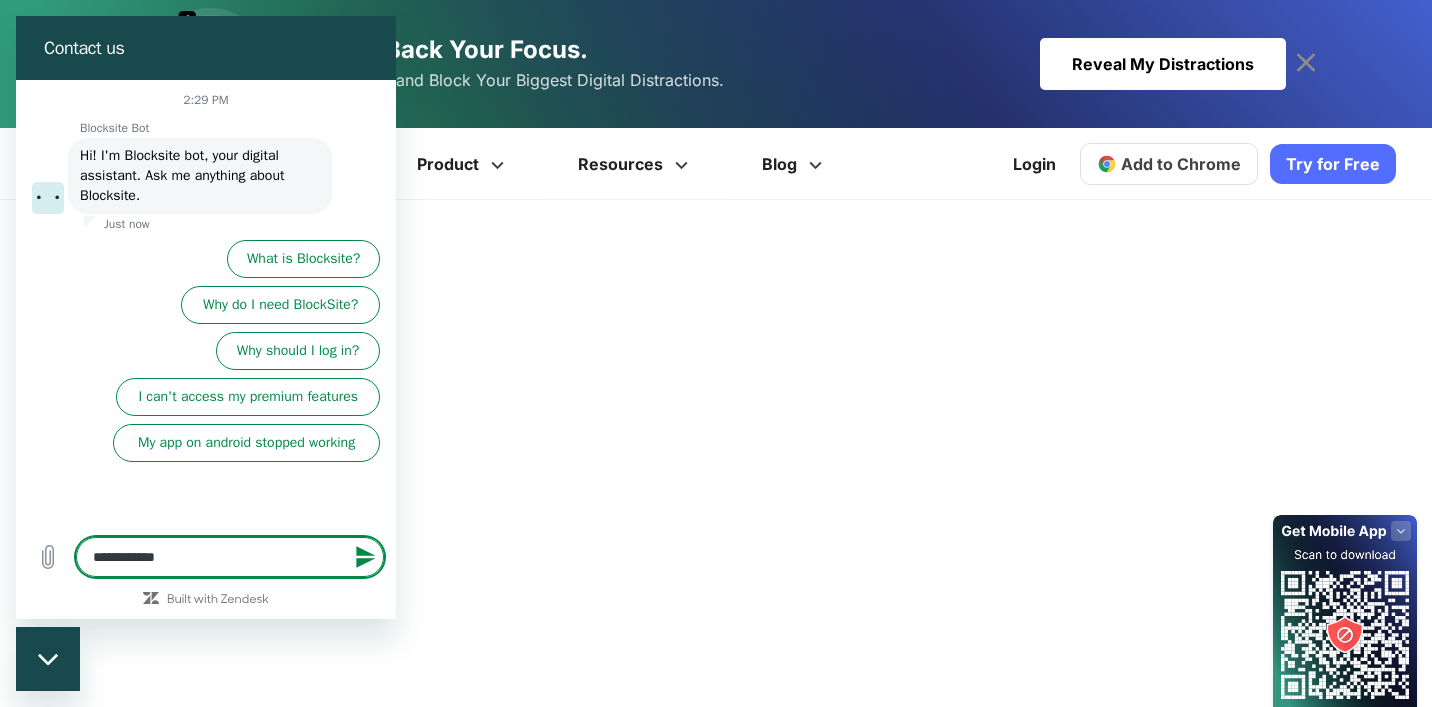 type on "**********" 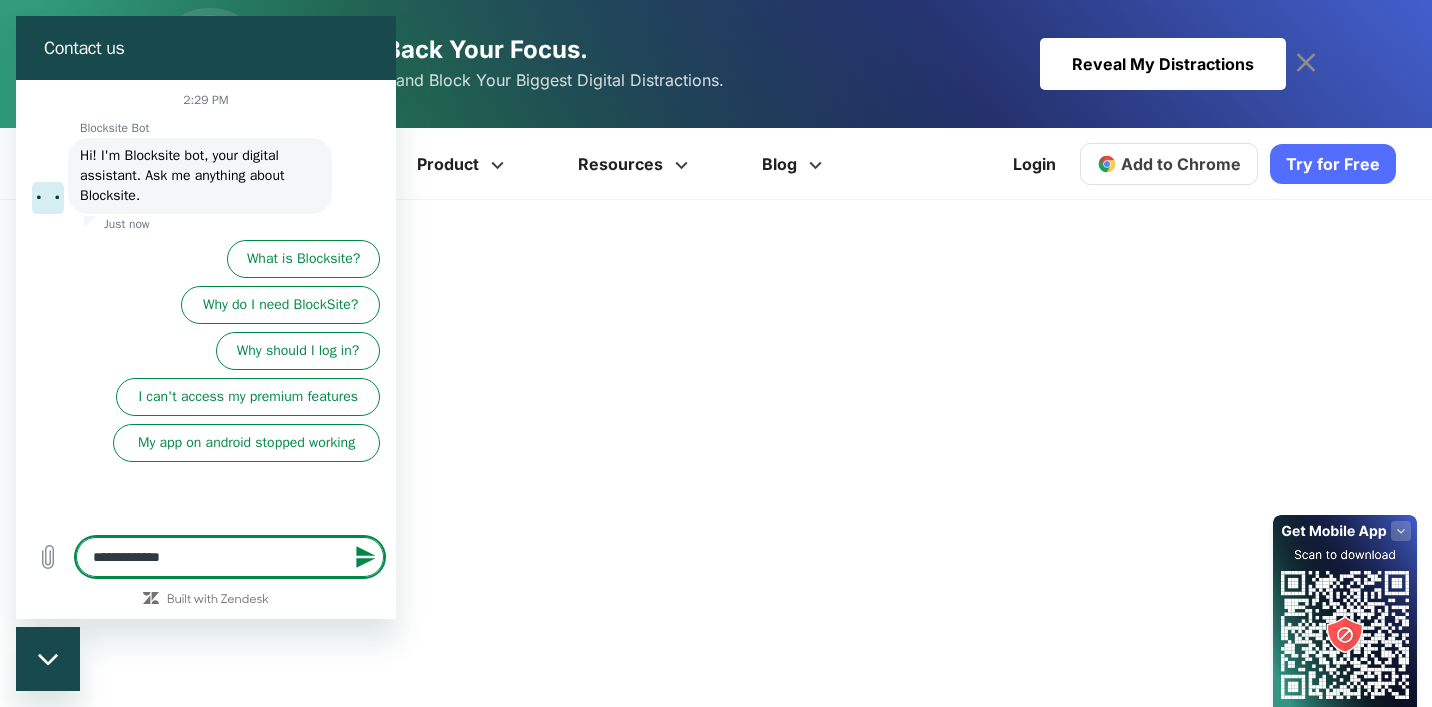 type on "**********" 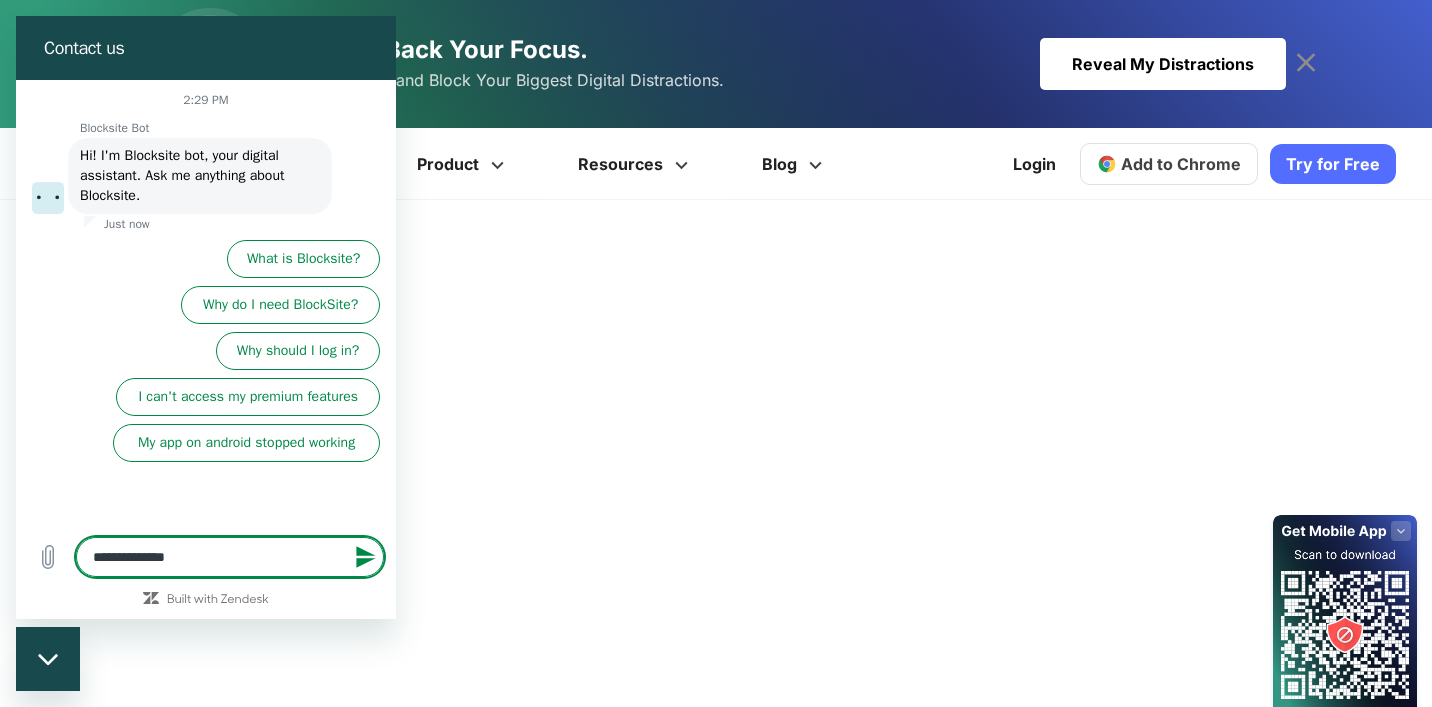 type on "*" 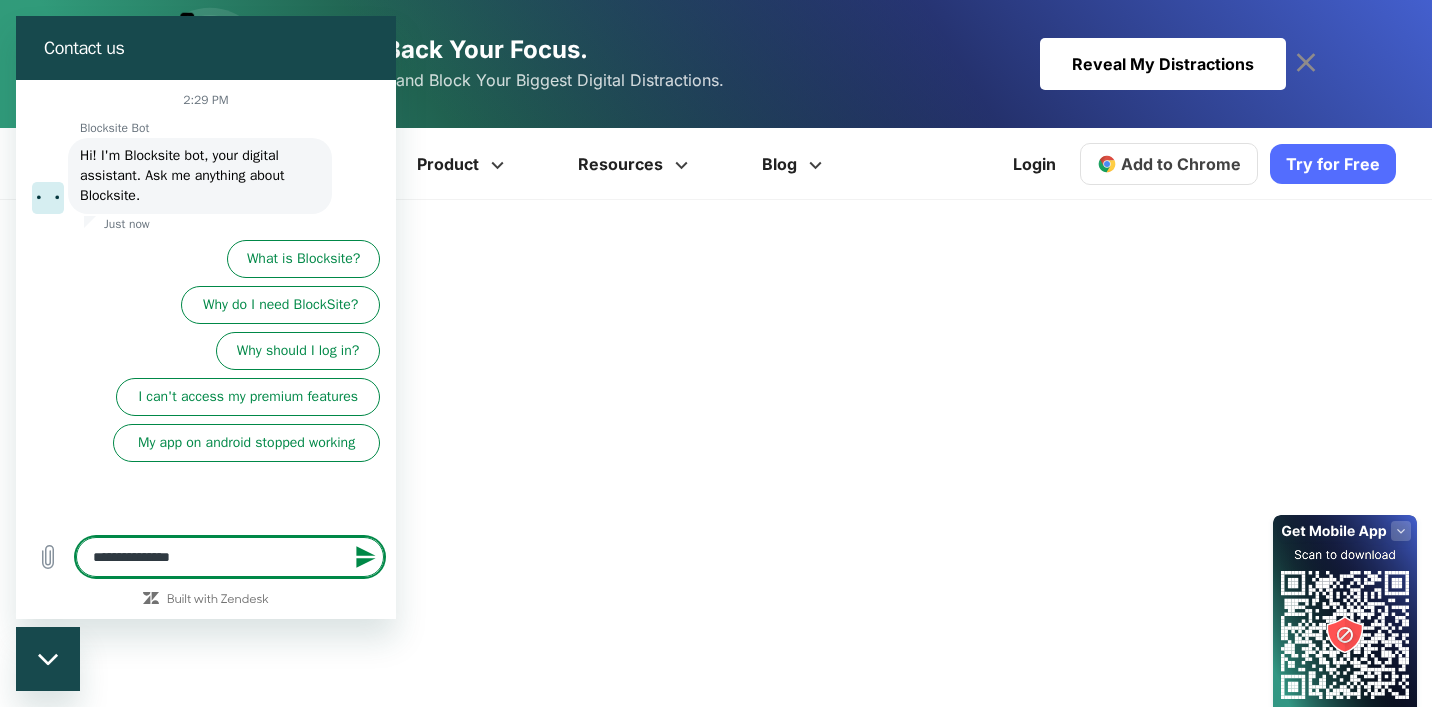 type on "**********" 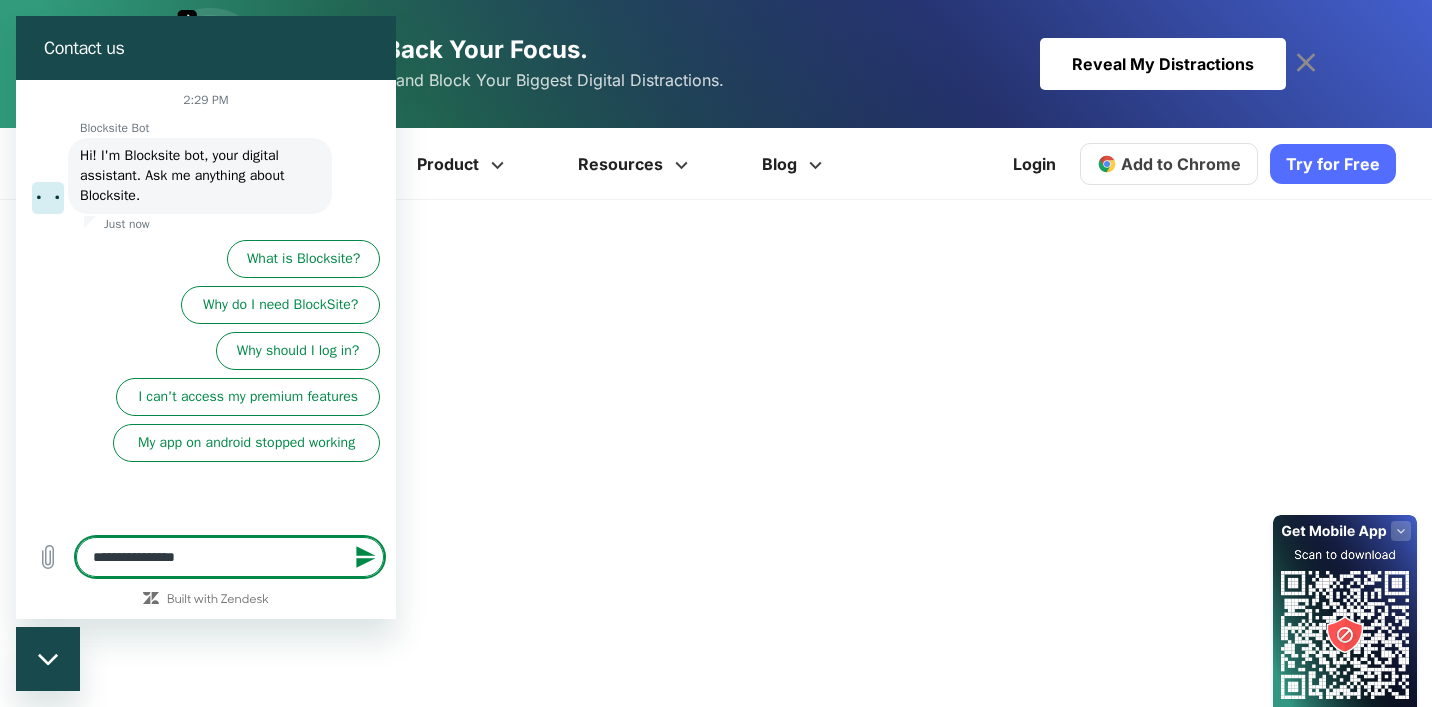 type on "**********" 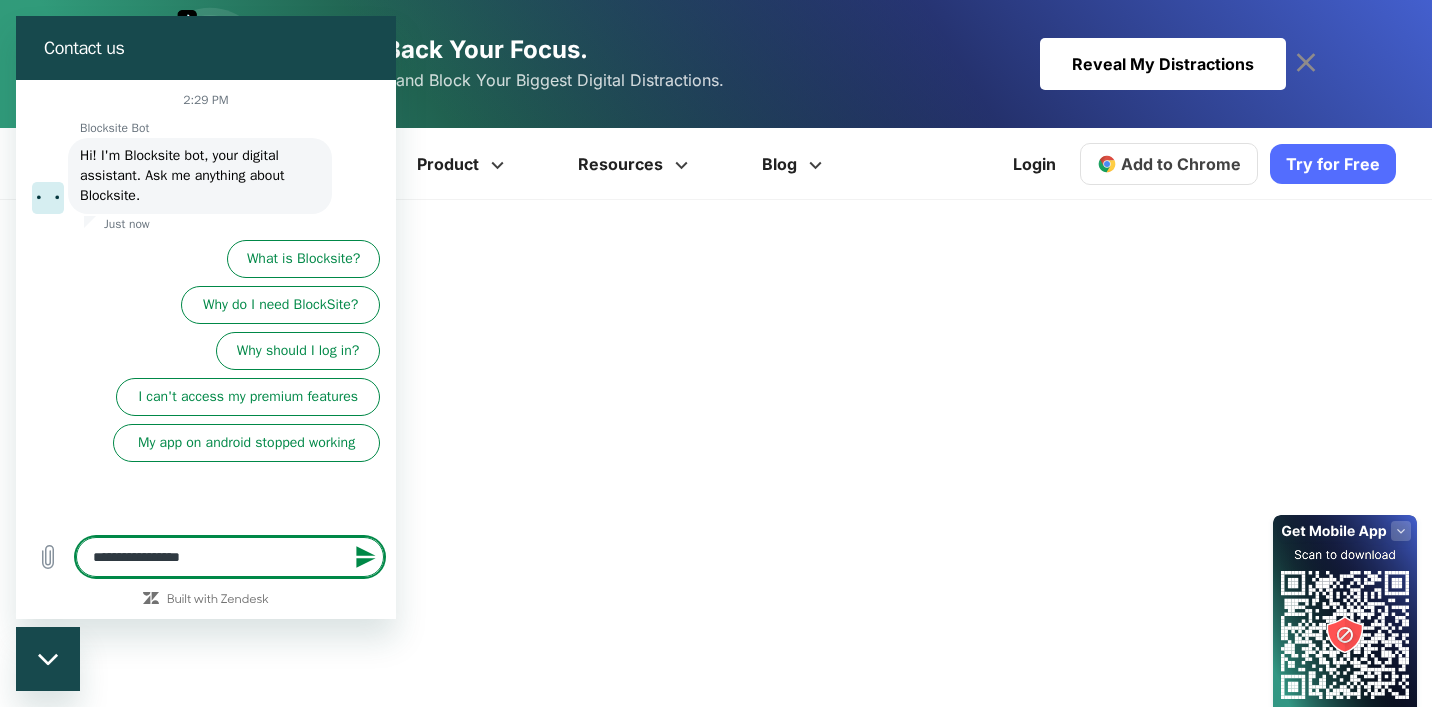 type on "**********" 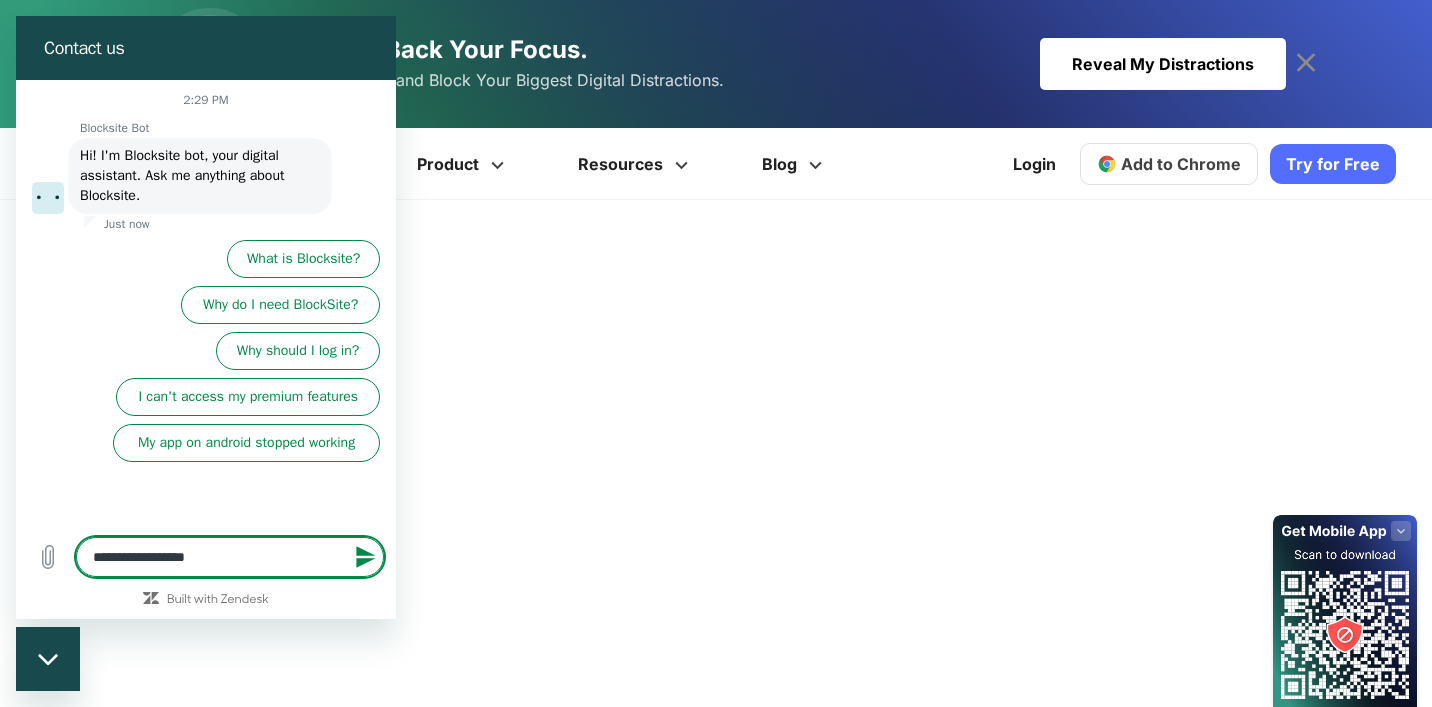 type on "**********" 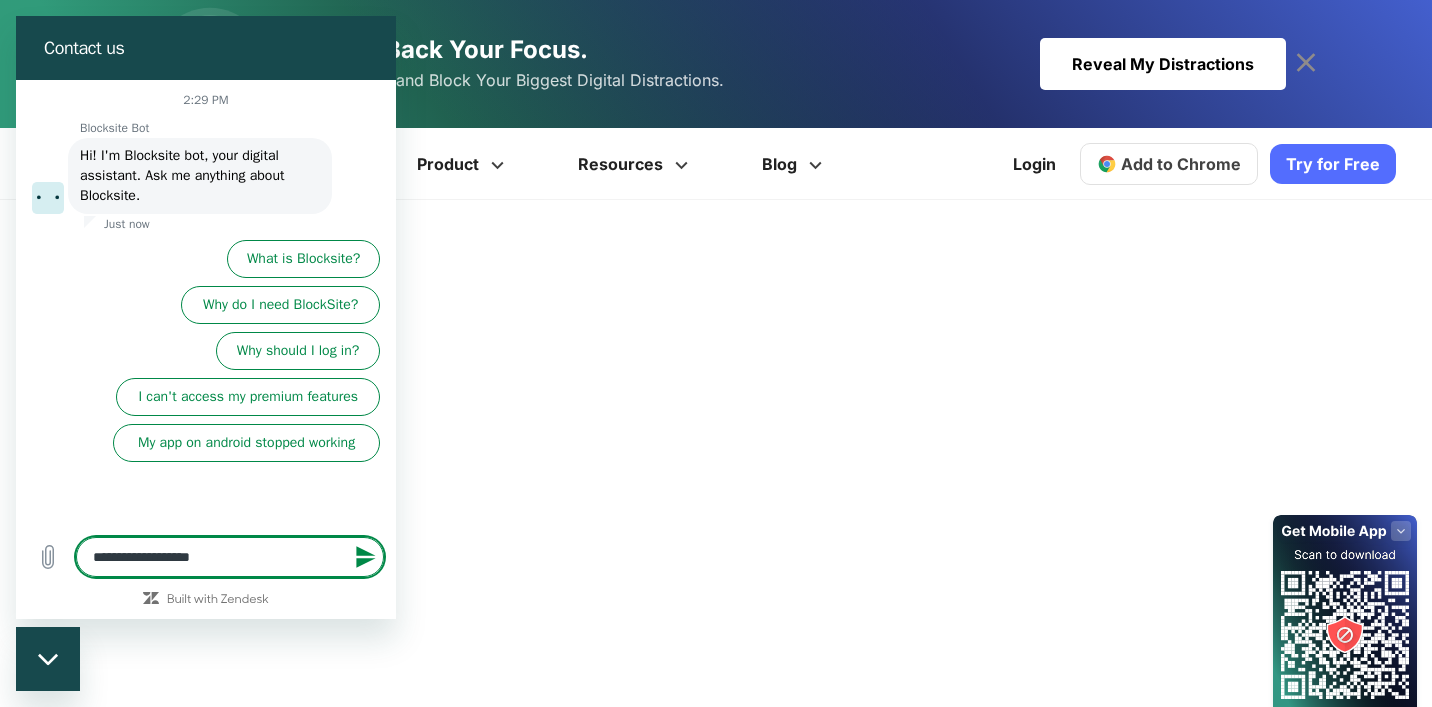 type on "**********" 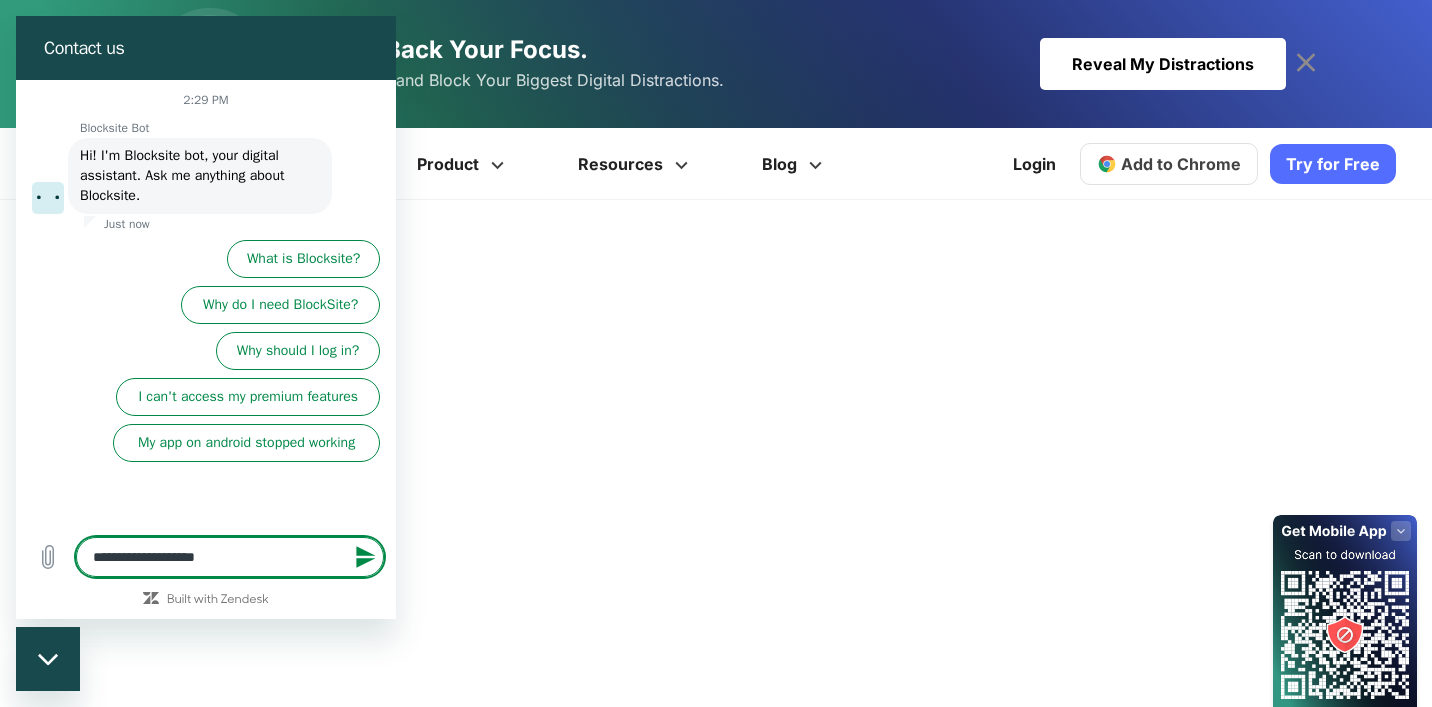 type on "**********" 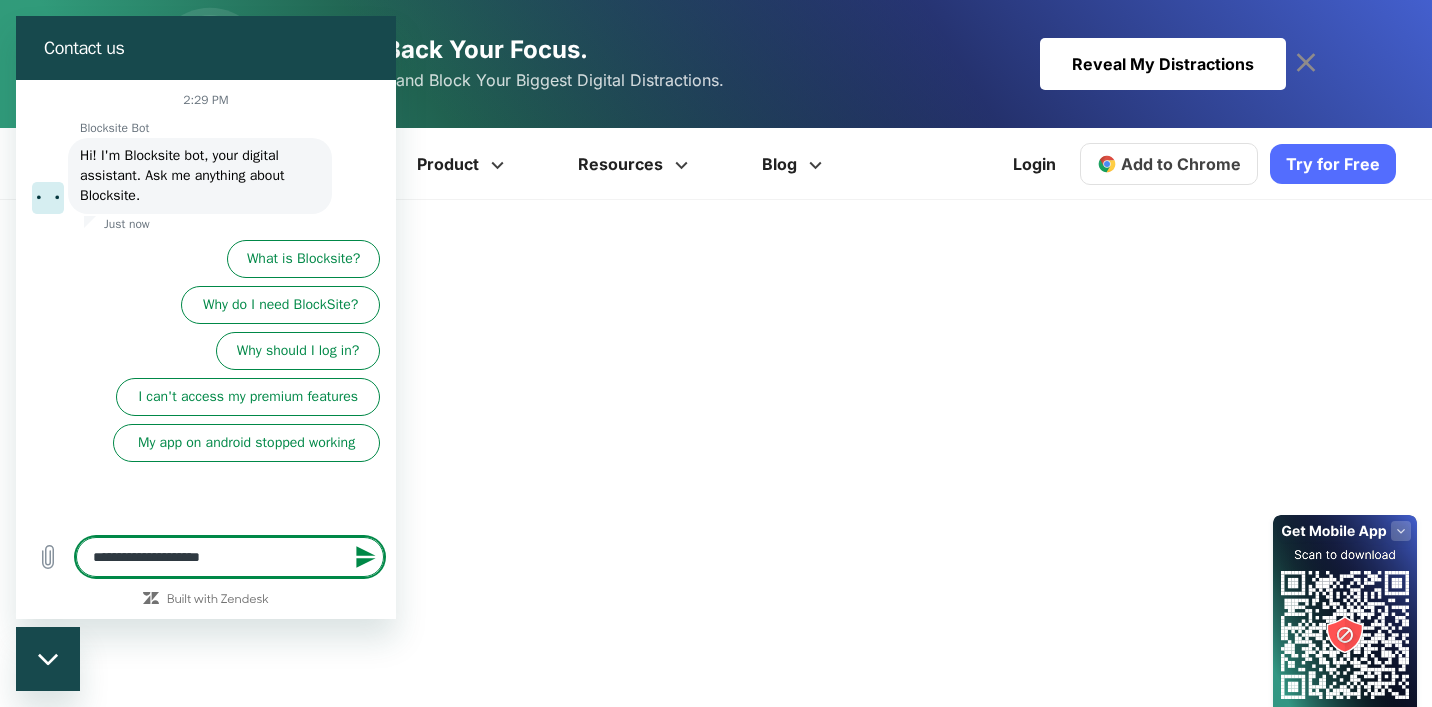 type on "**********" 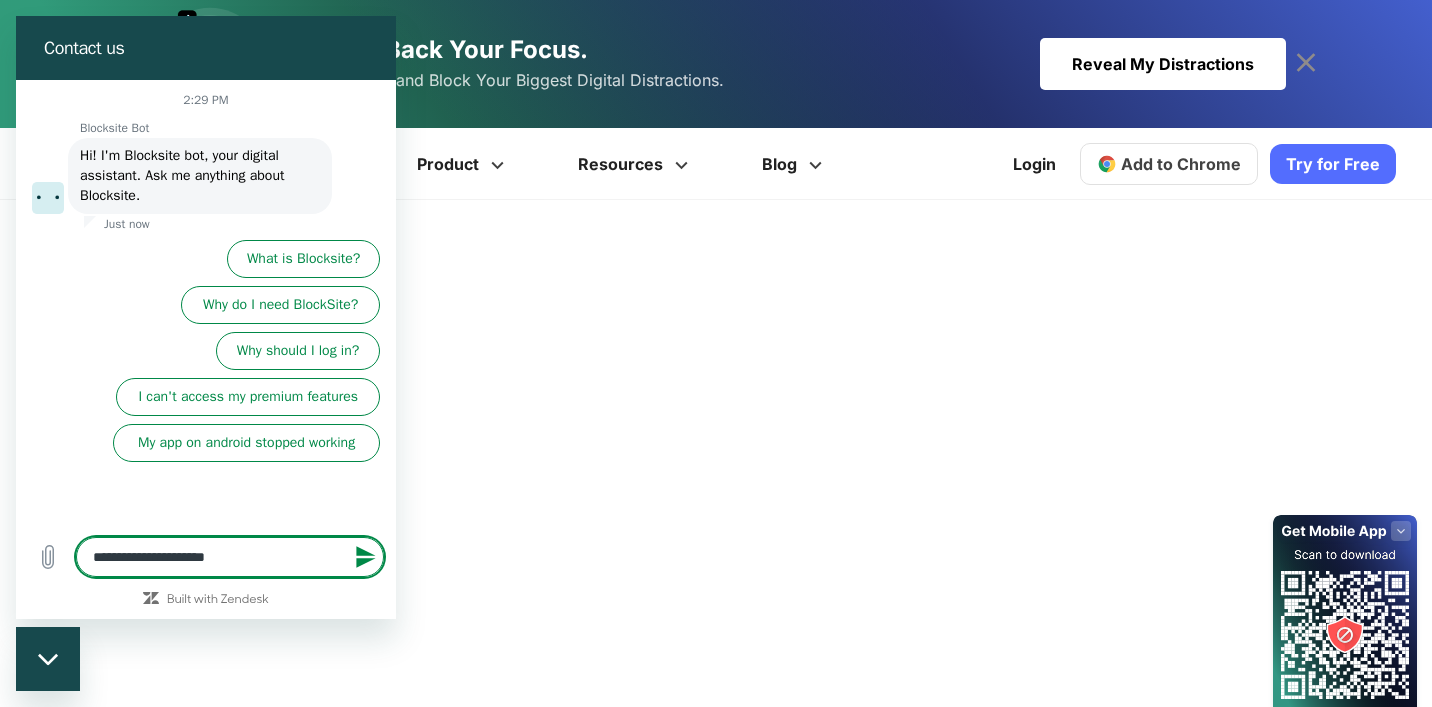 type on "**********" 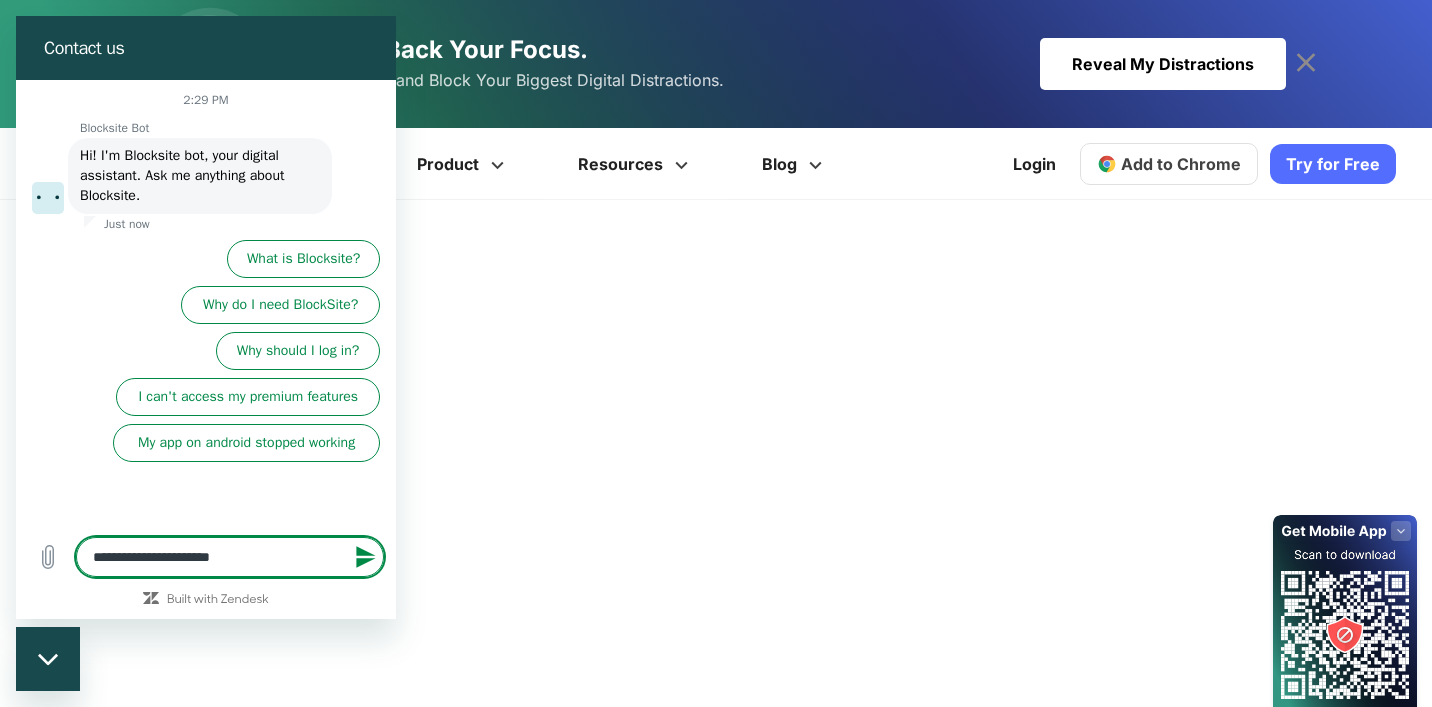 type on "**********" 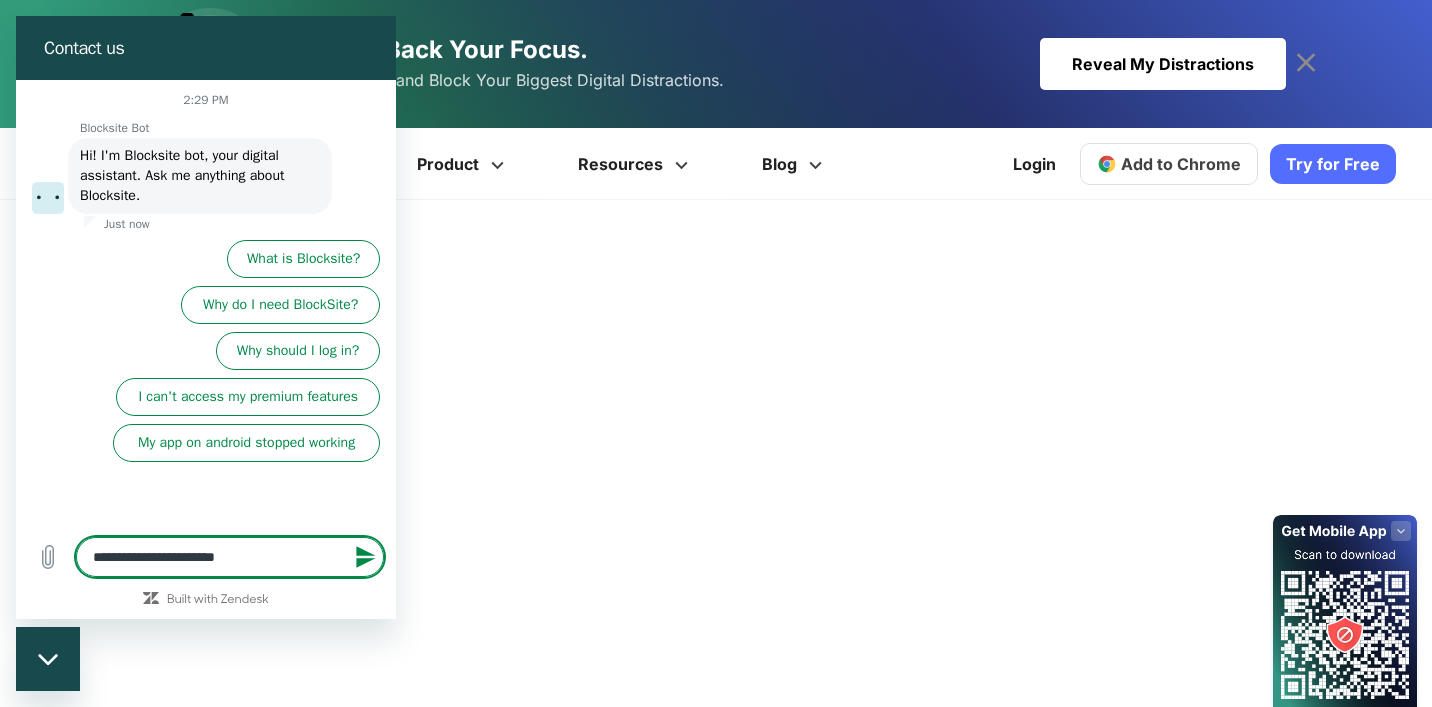 type on "**********" 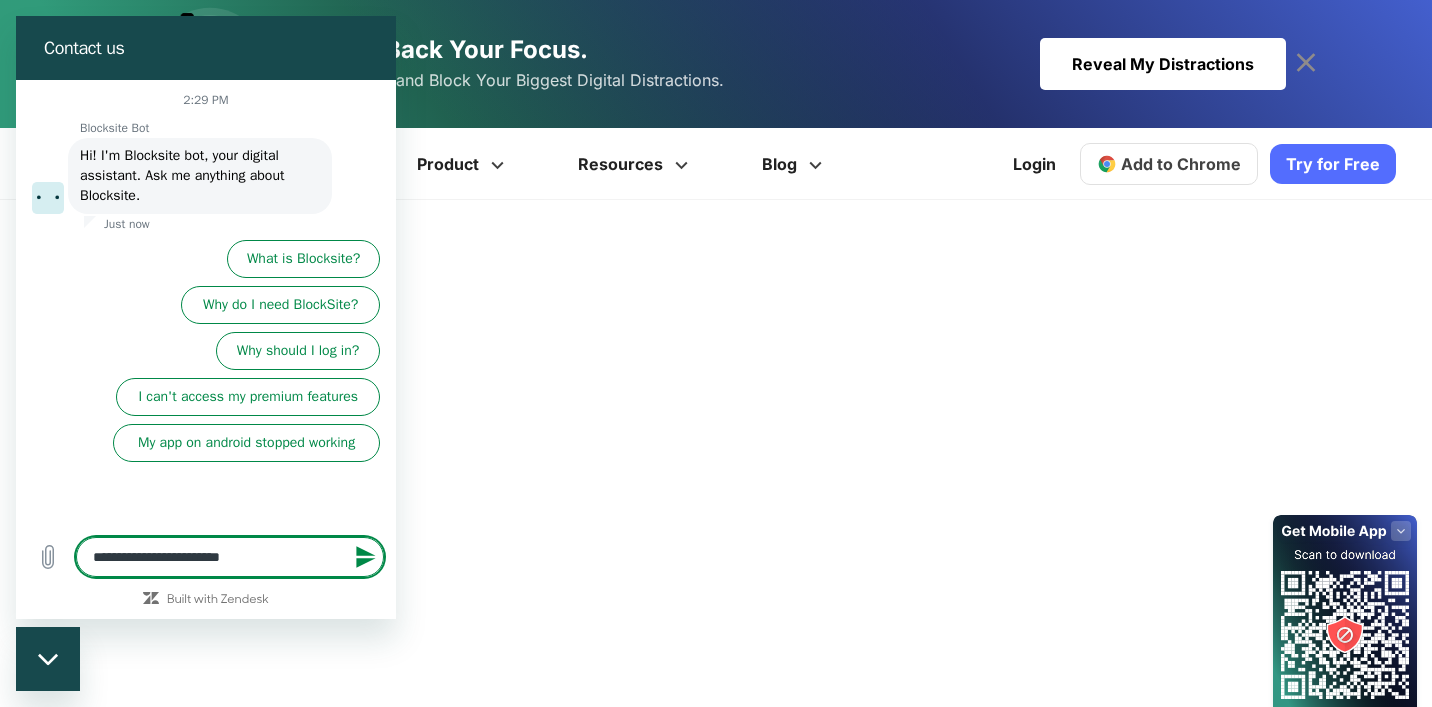 type on "**********" 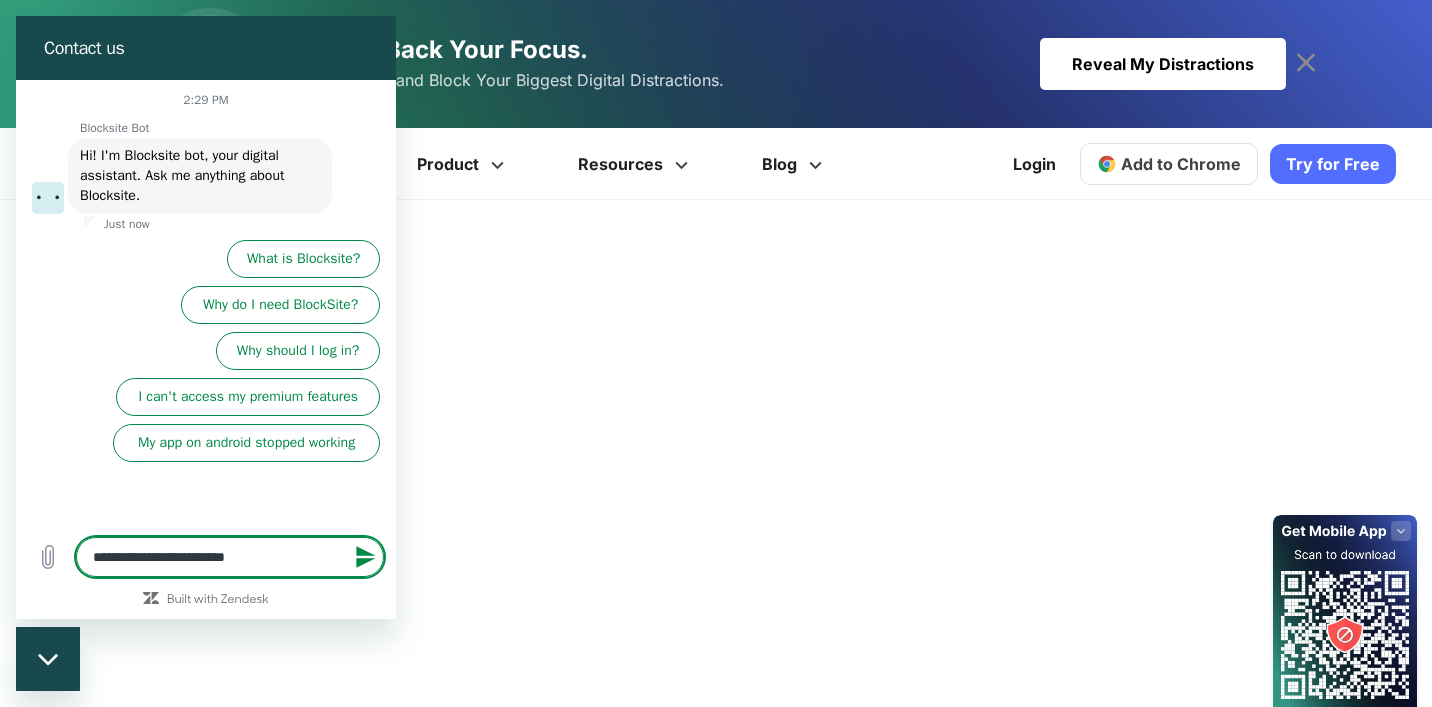 type on "**********" 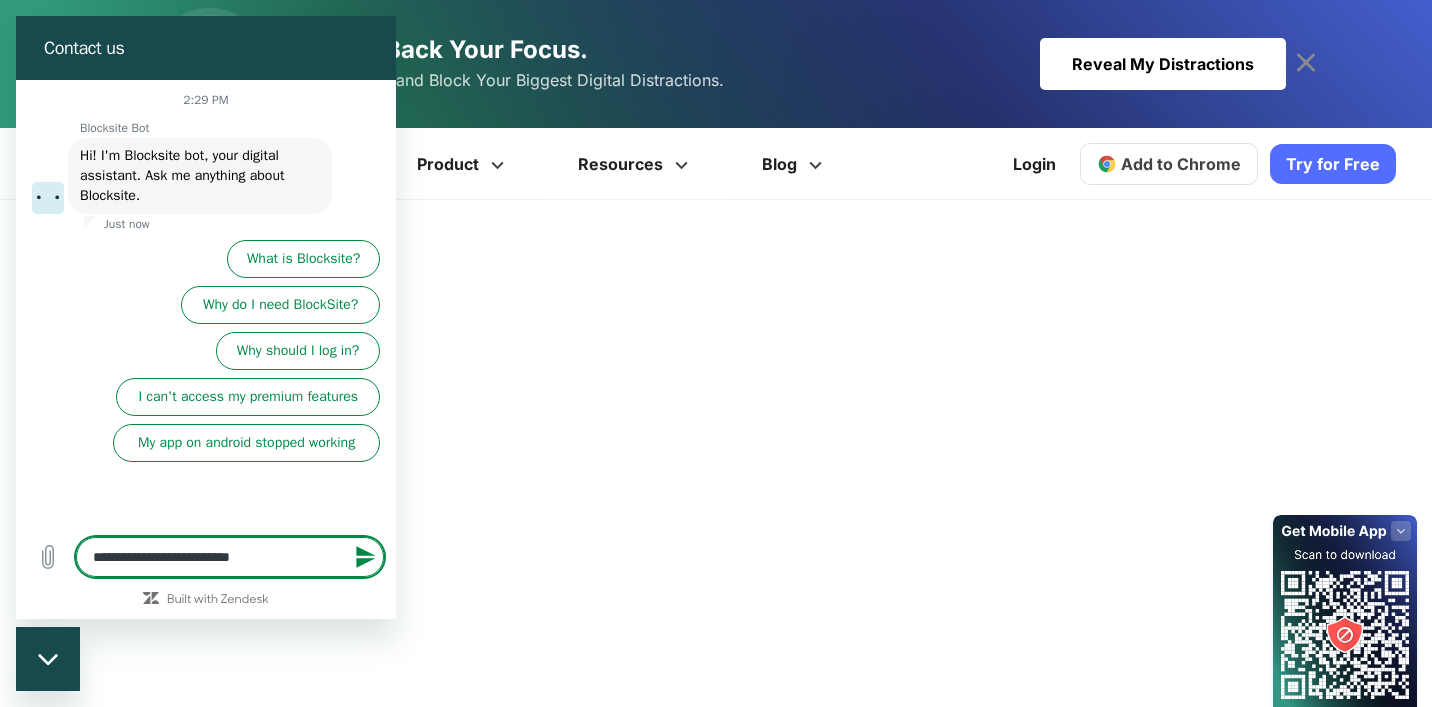 type on "**********" 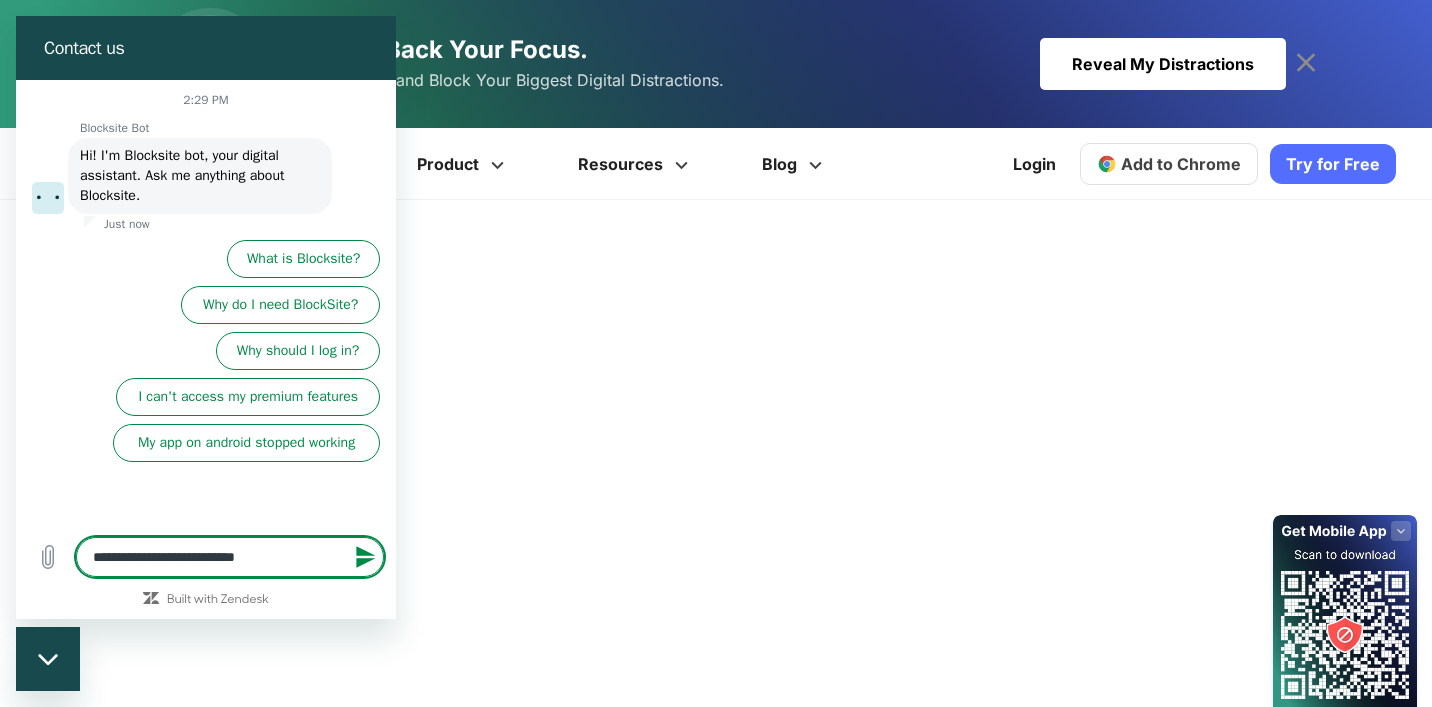 type on "**********" 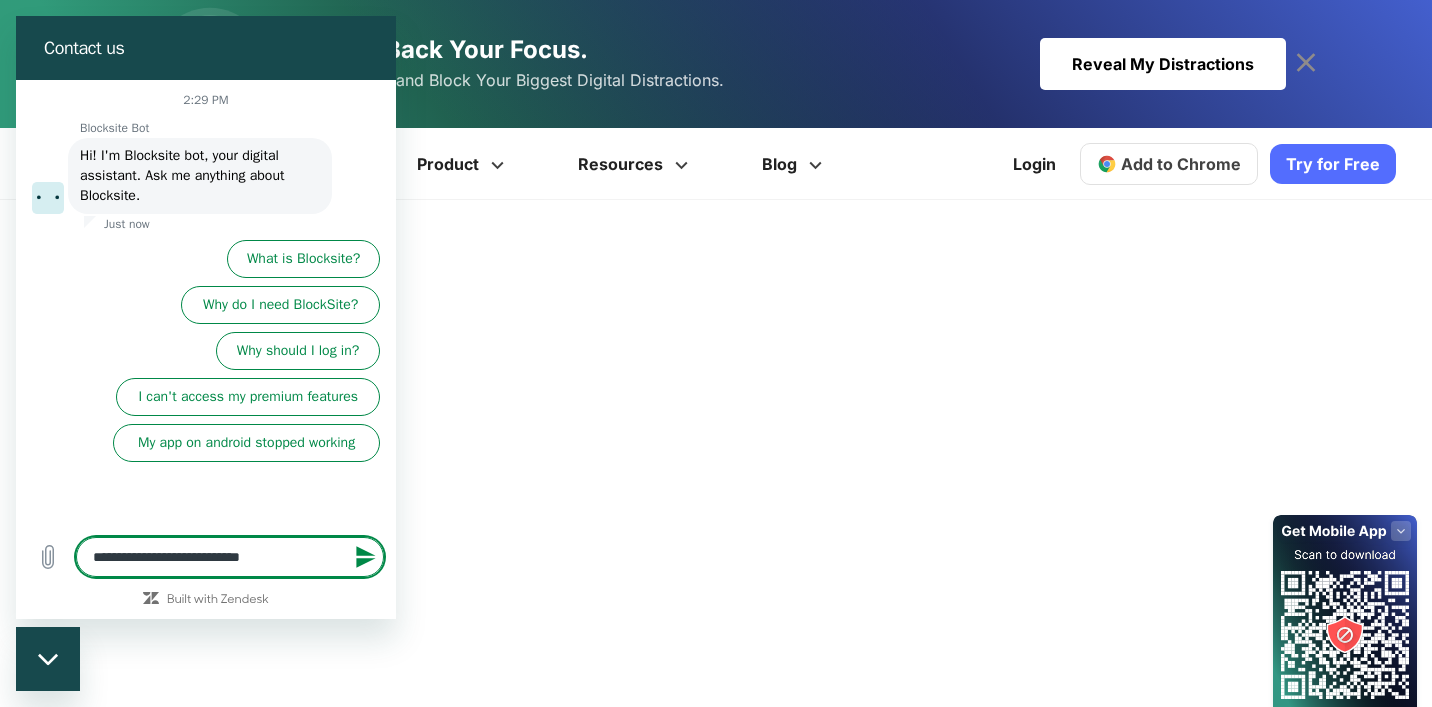 type on "**********" 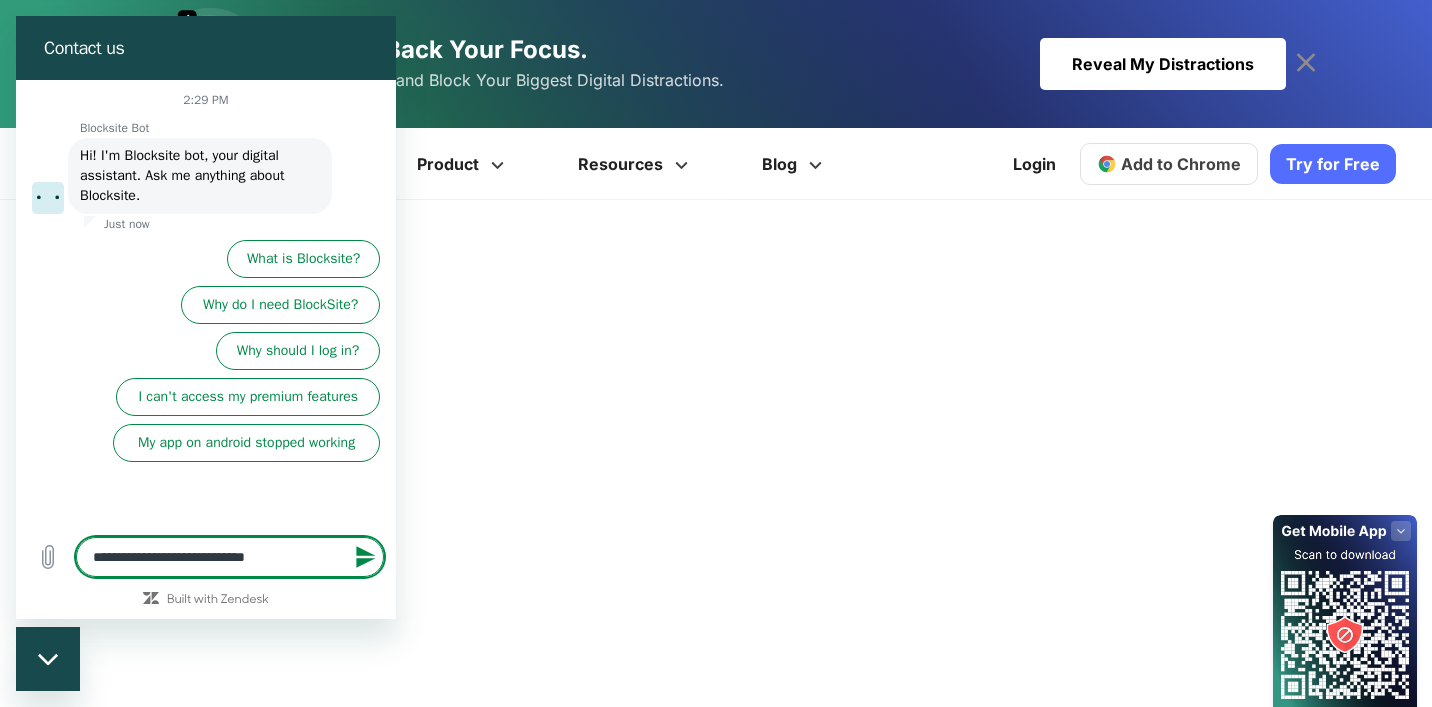 type on "**********" 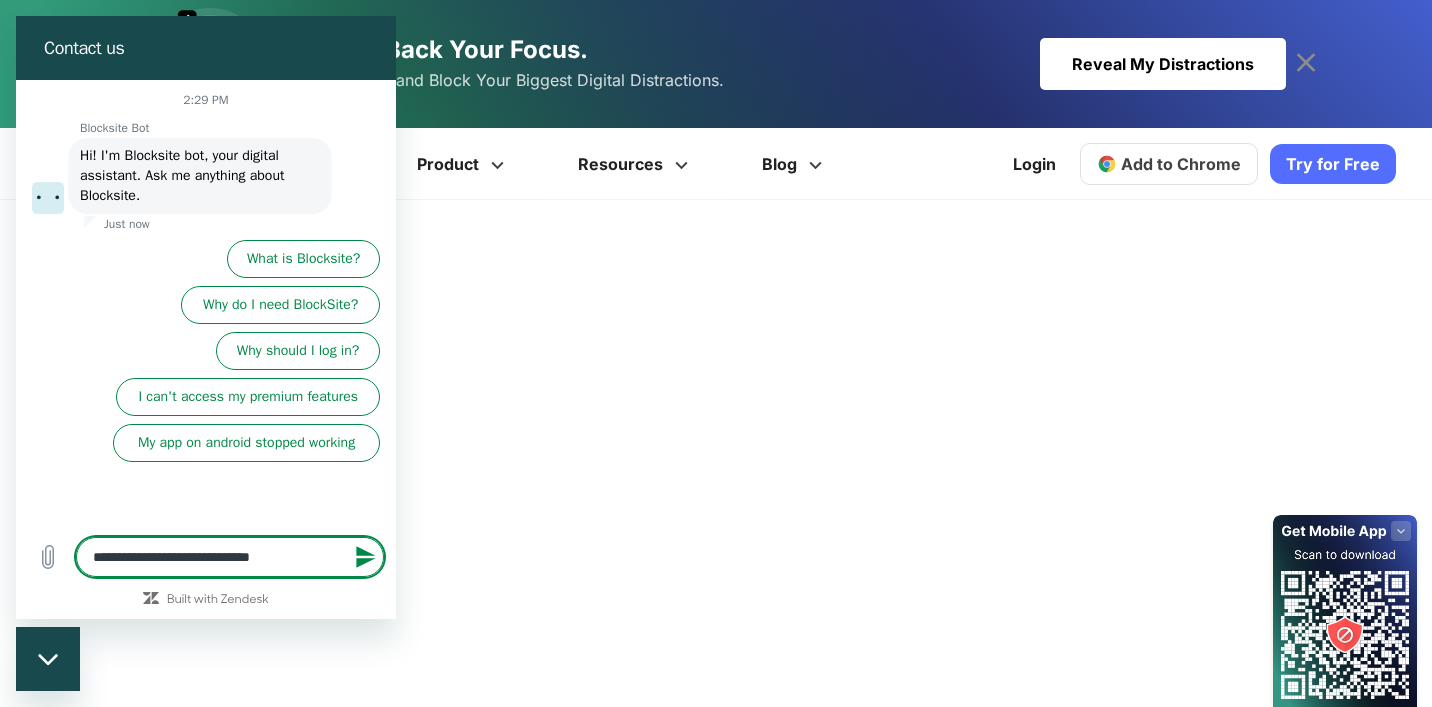 type on "*" 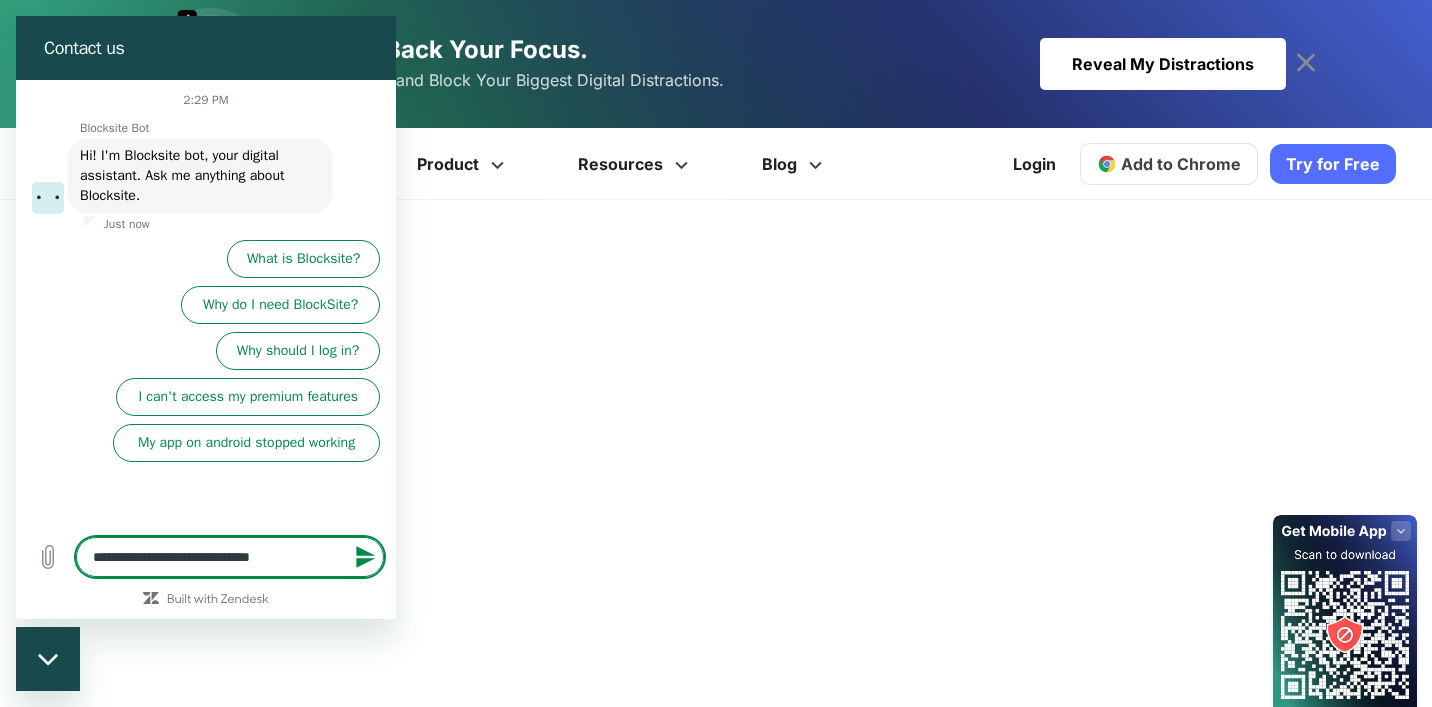 type on "**********" 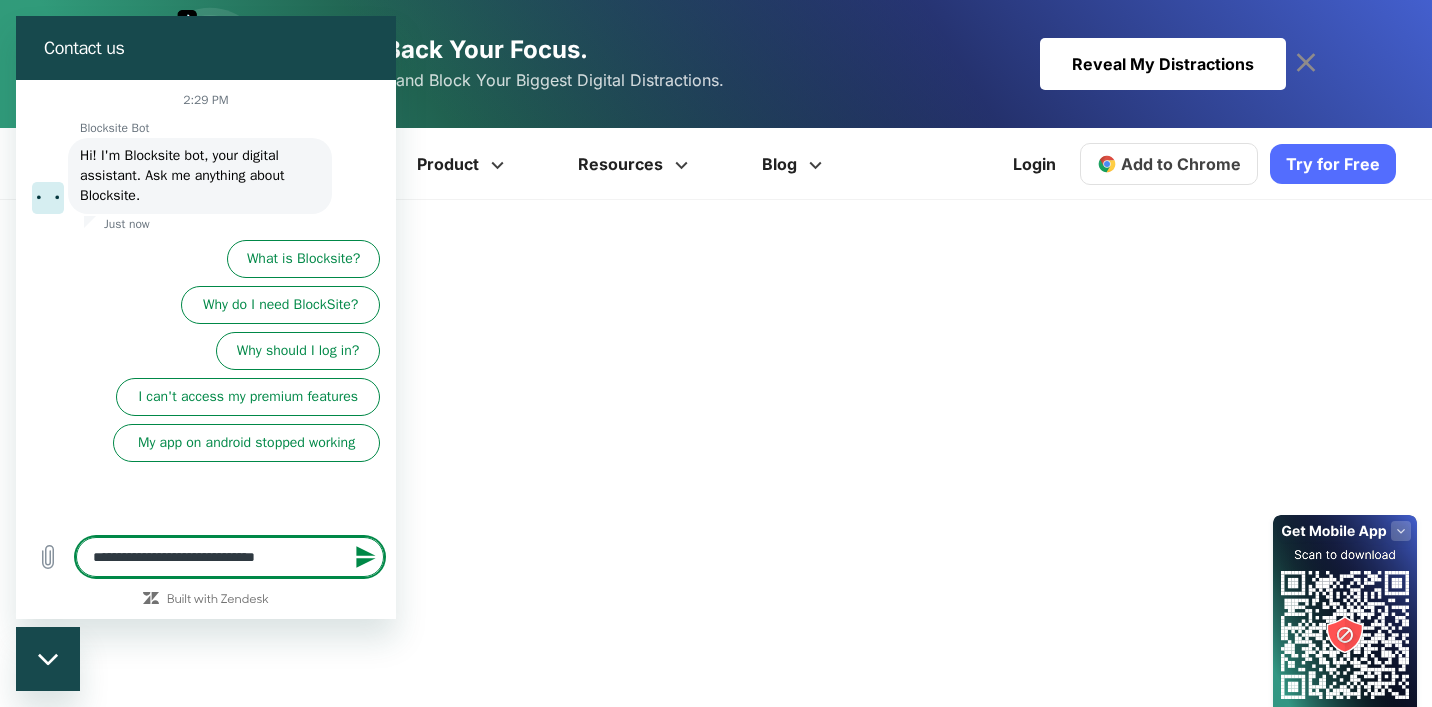 type on "**********" 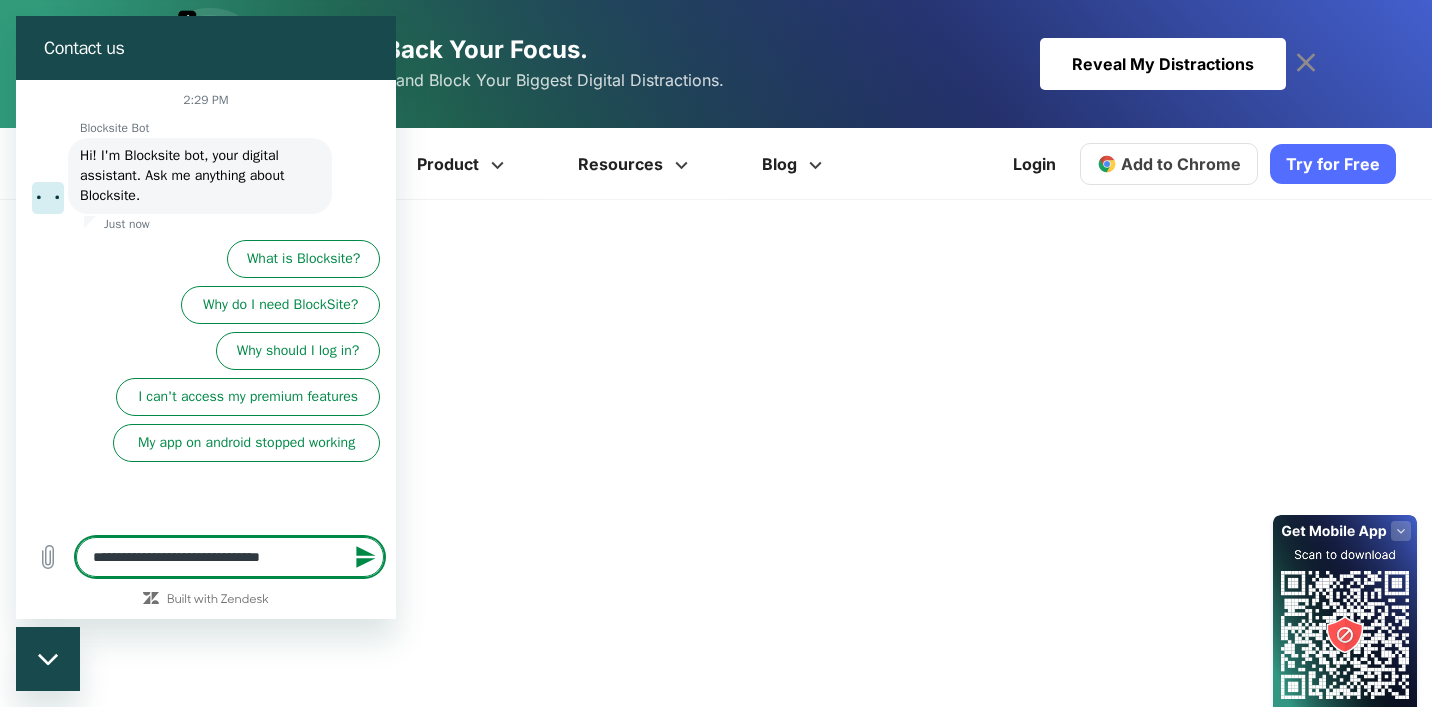 type on "**********" 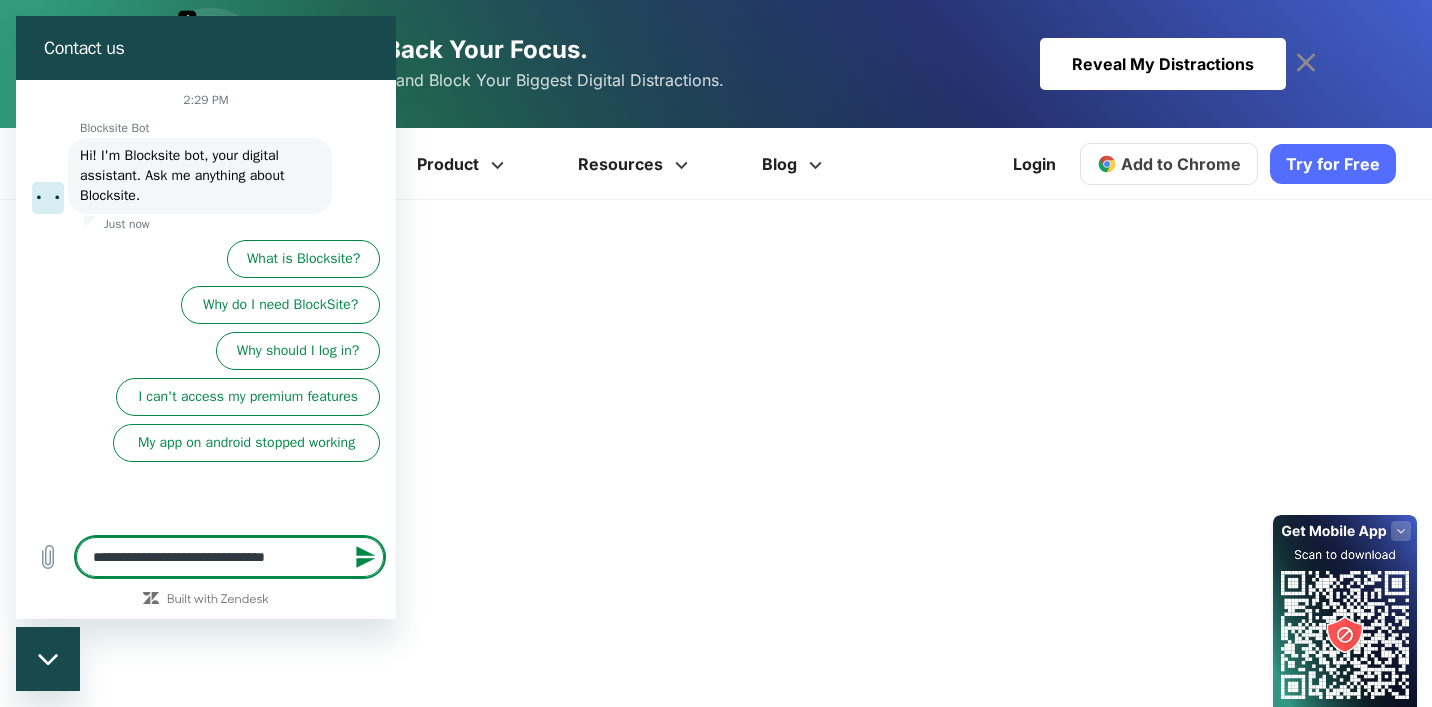 type on "**********" 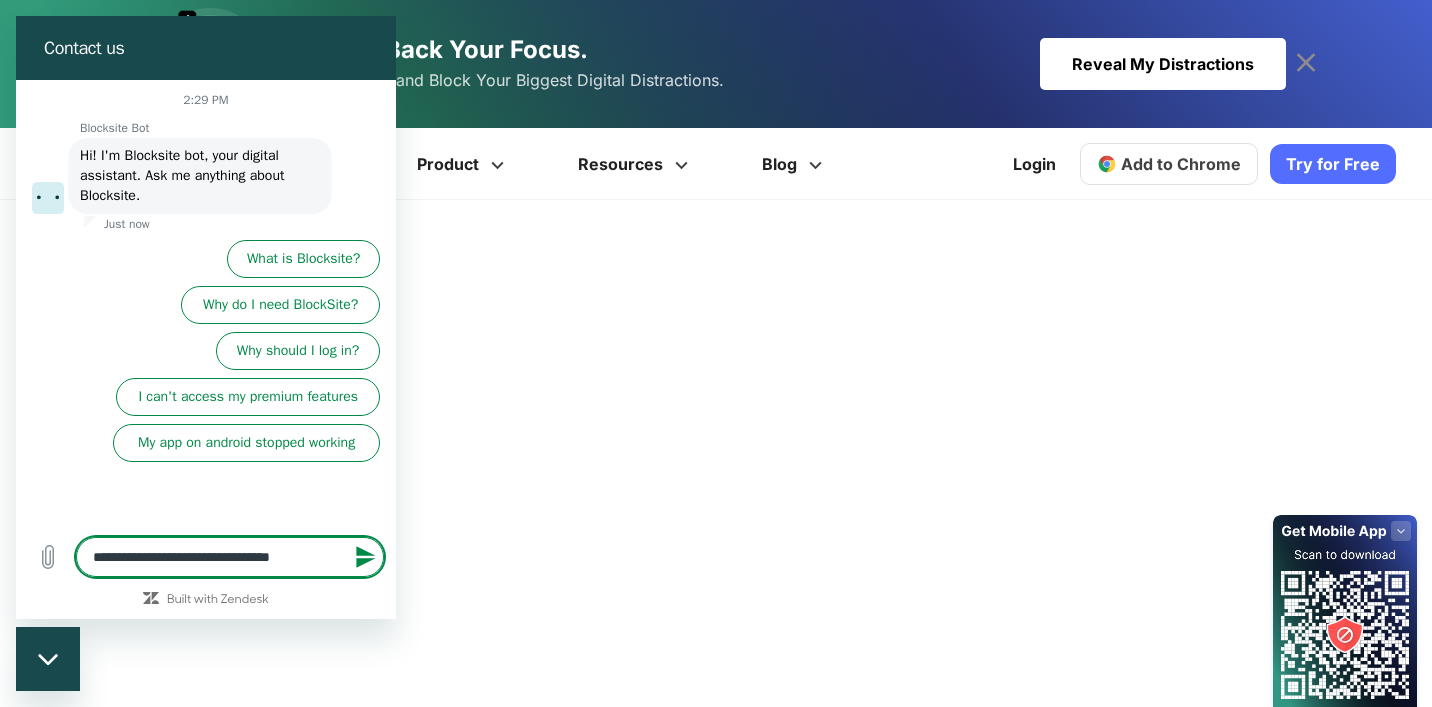 type on "**********" 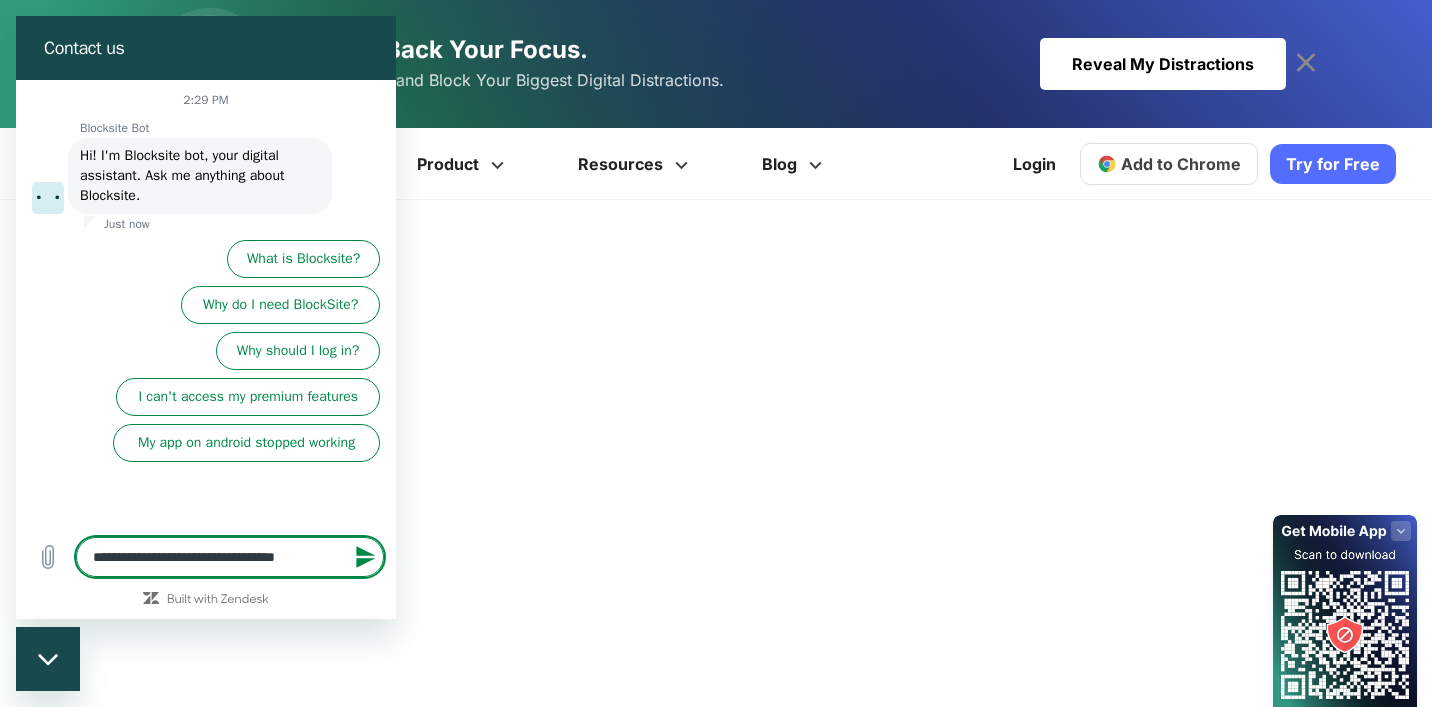 type on "**********" 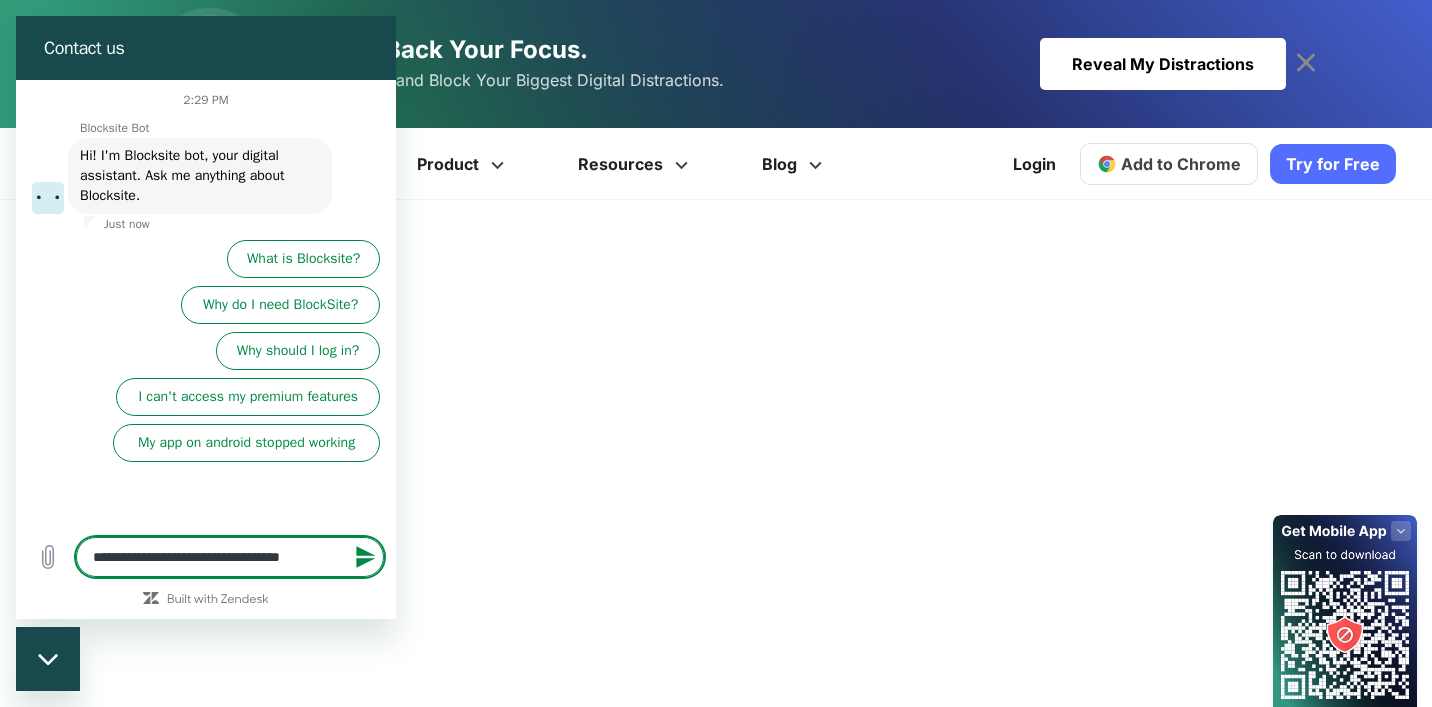 type on "**********" 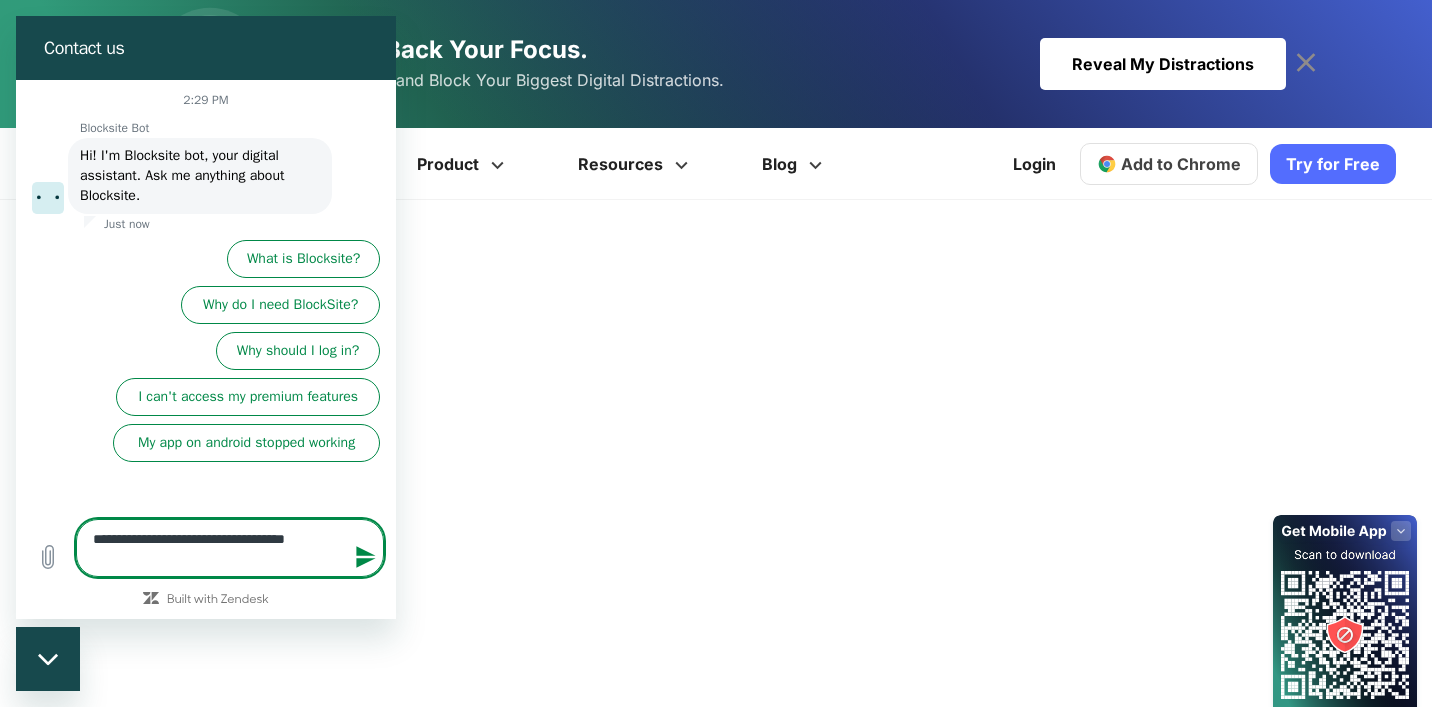 type on "**********" 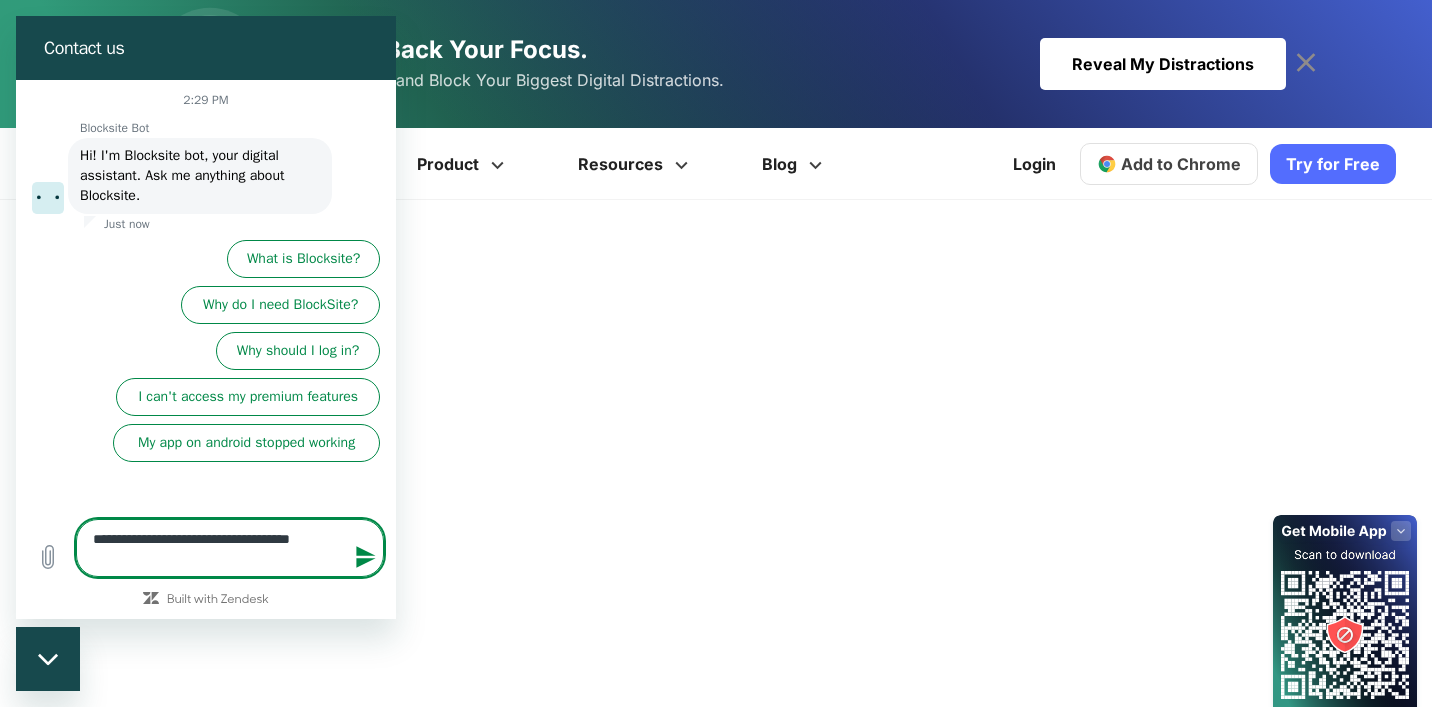 type on "**********" 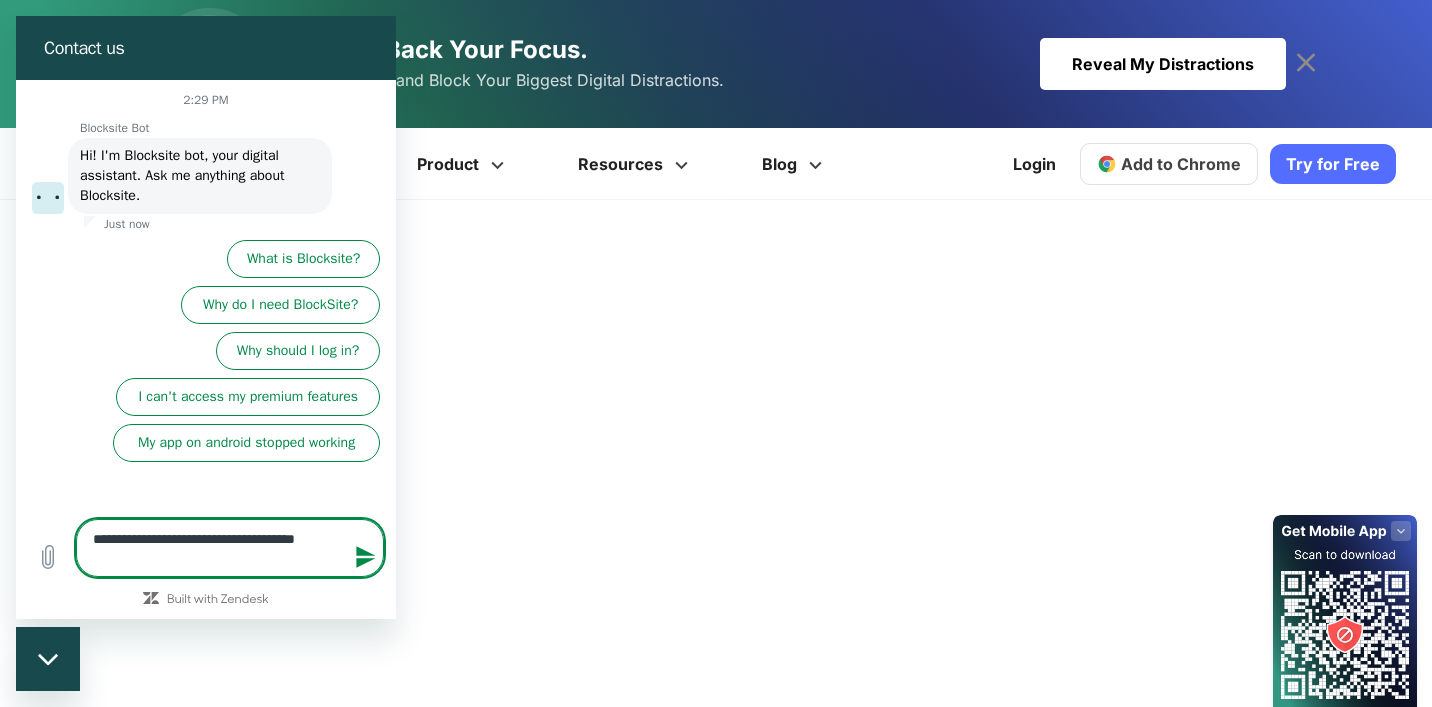 type on "**********" 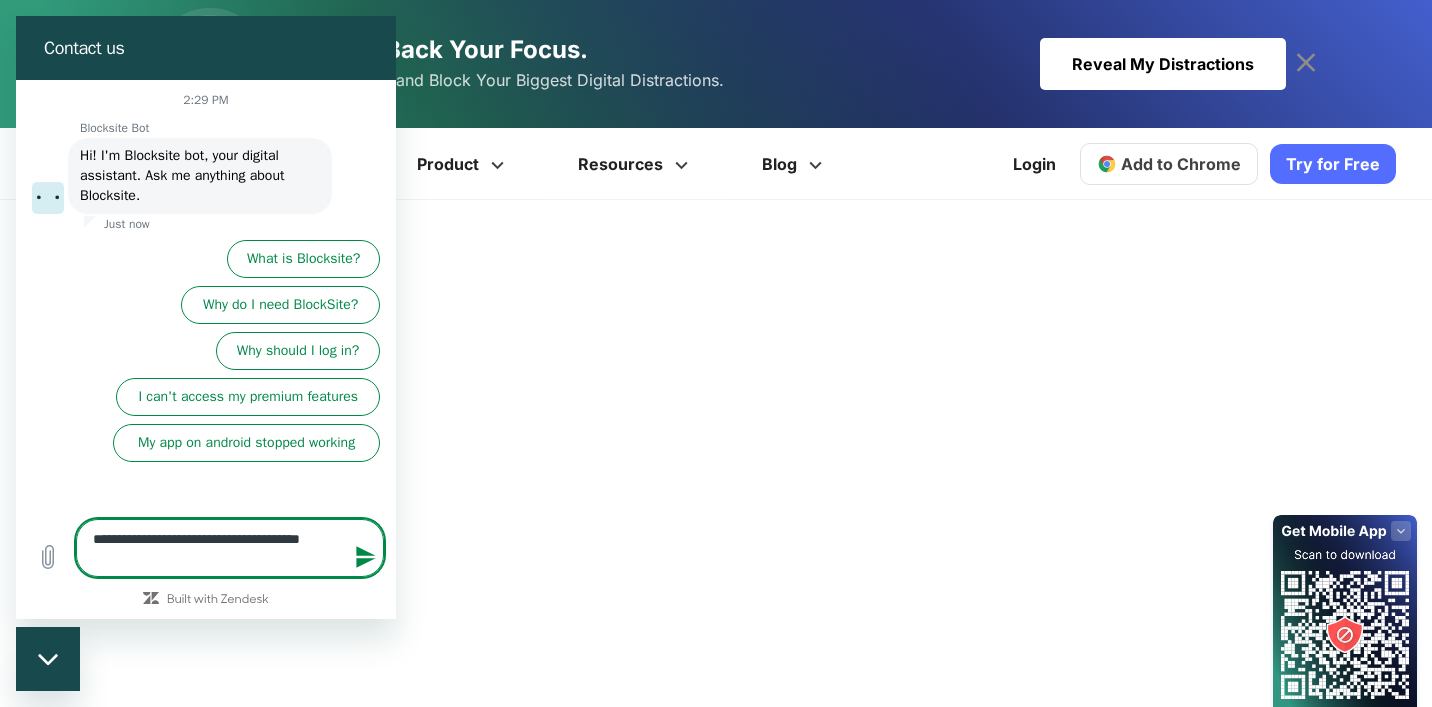 type on "**********" 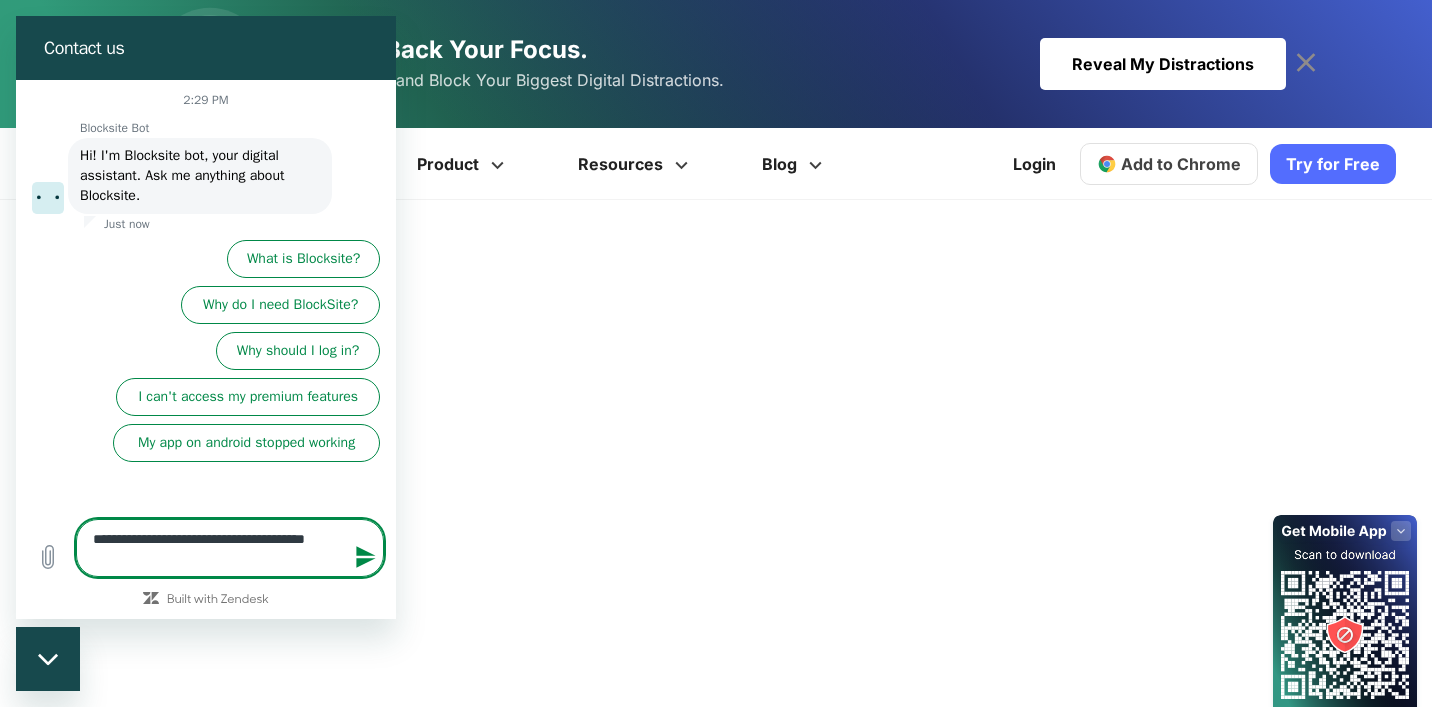 type on "**********" 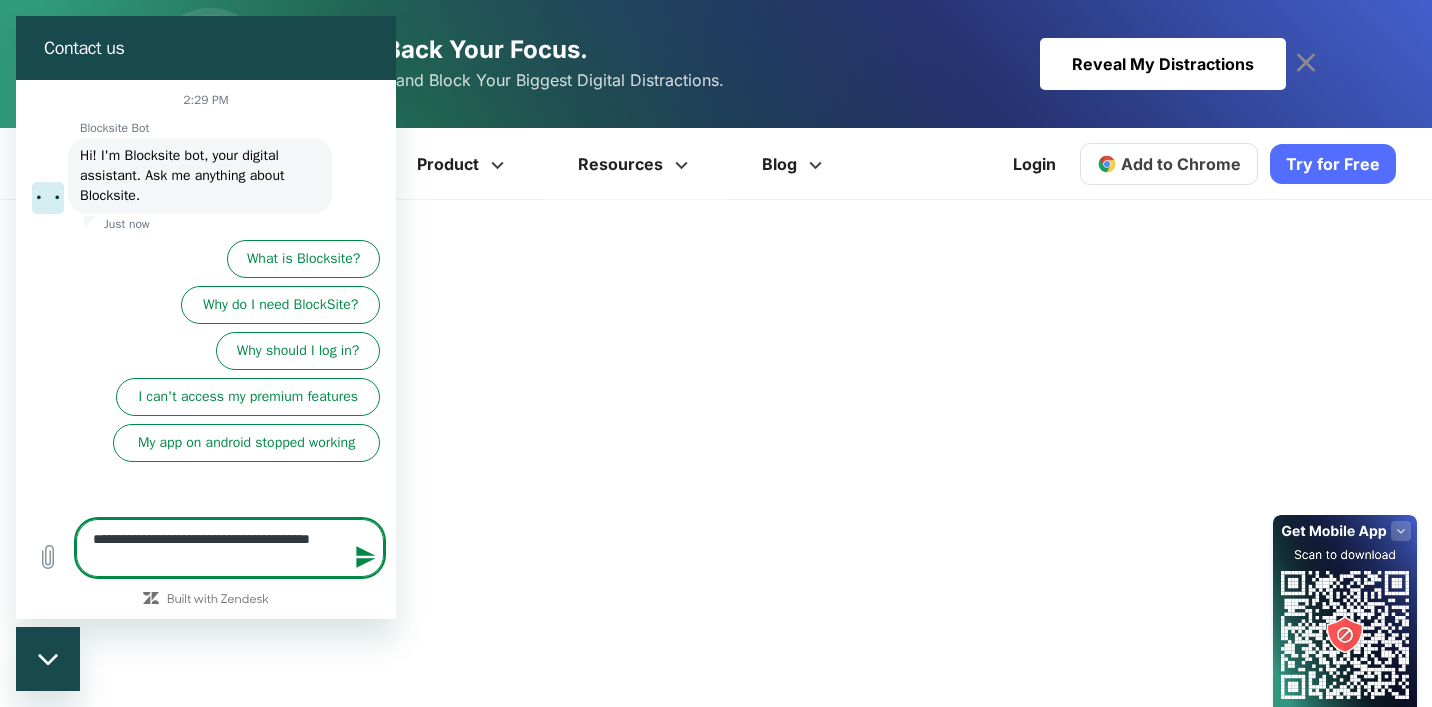 type on "**********" 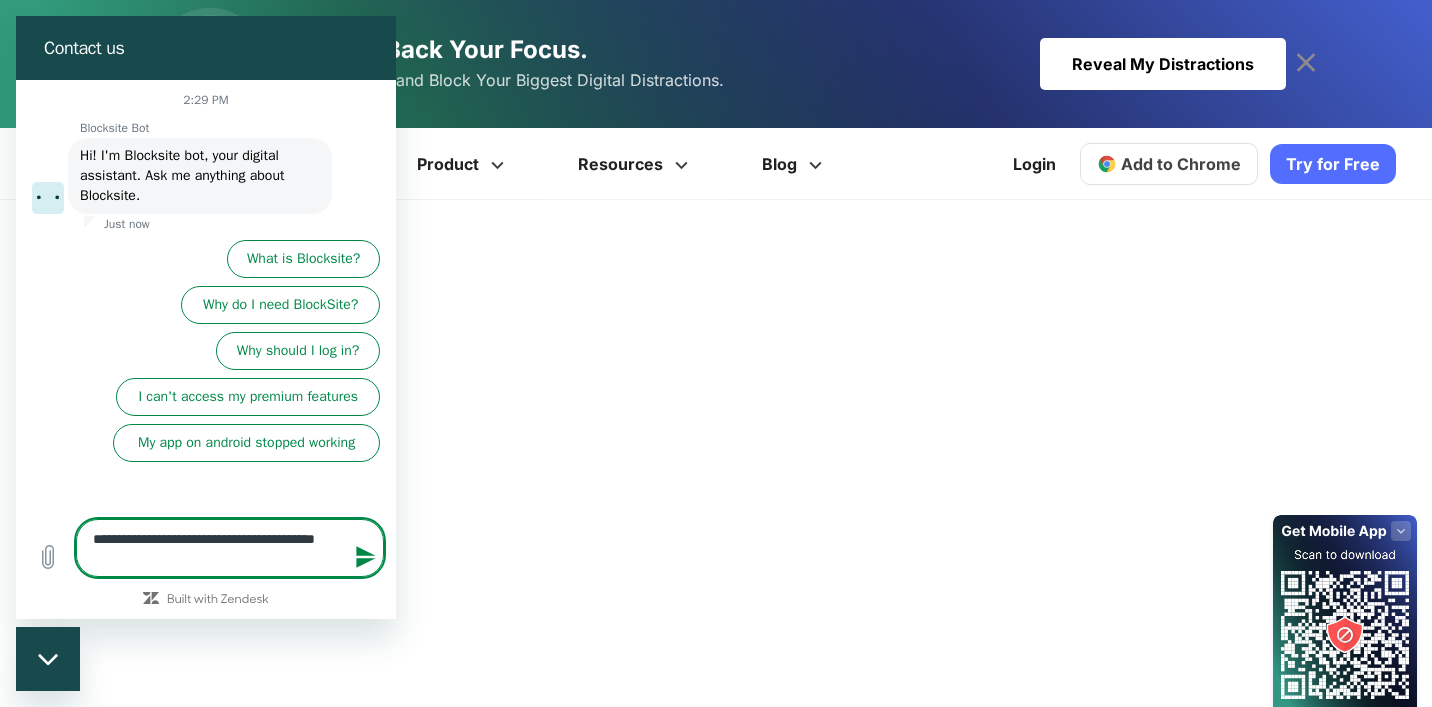 type on "*" 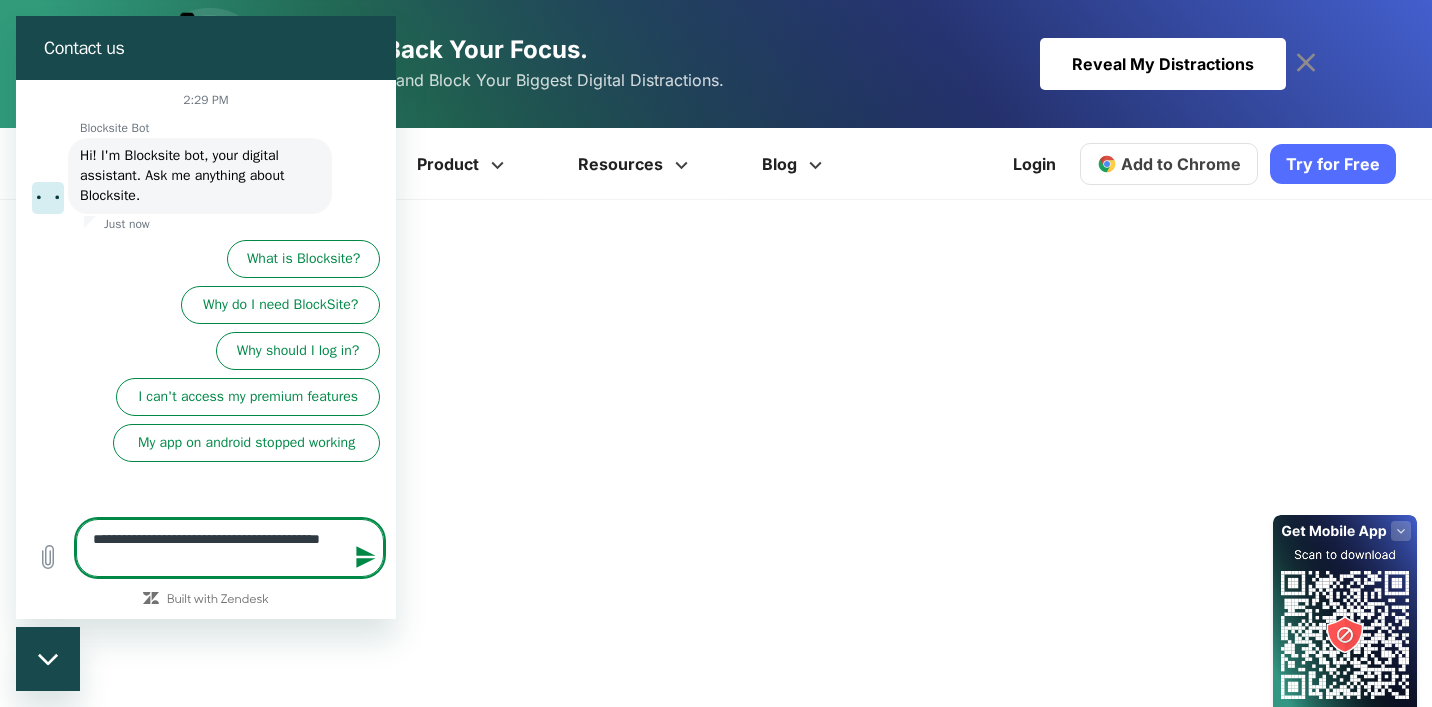 type on "**********" 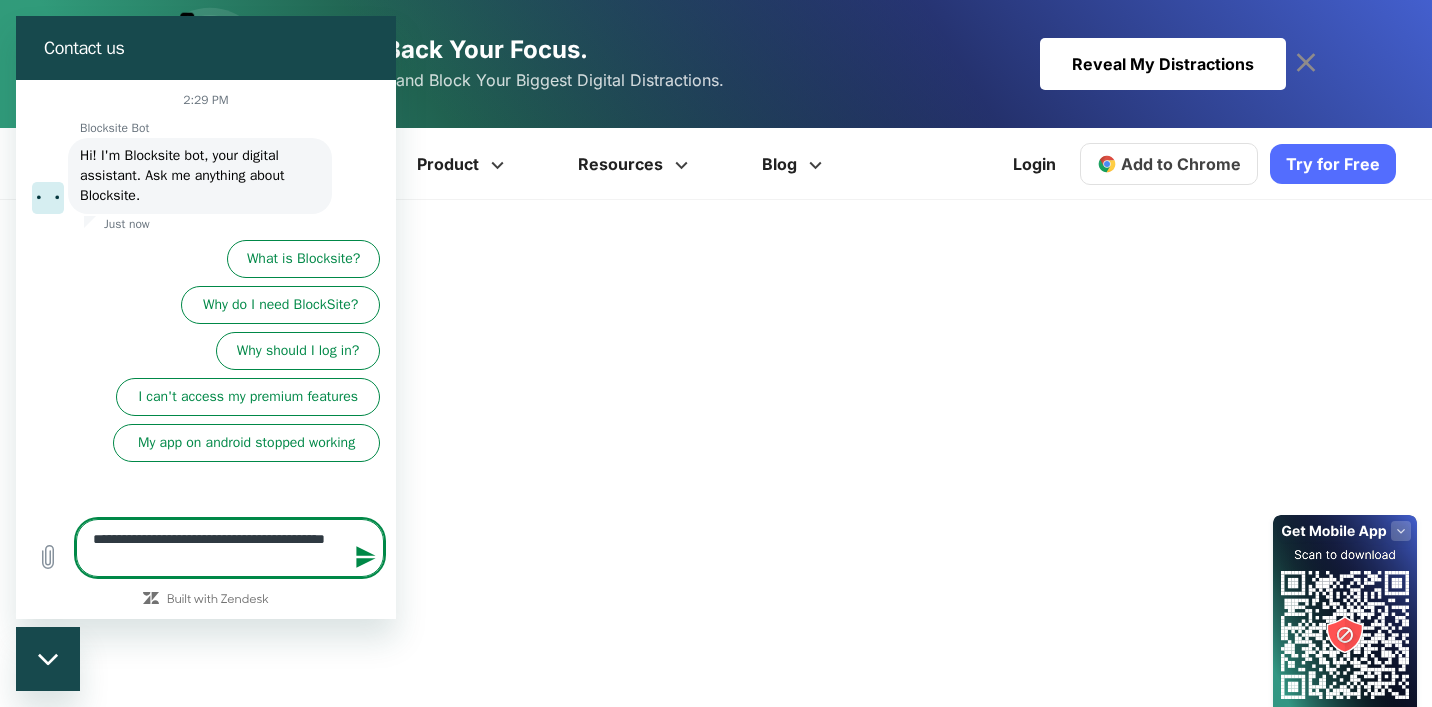 type on "**********" 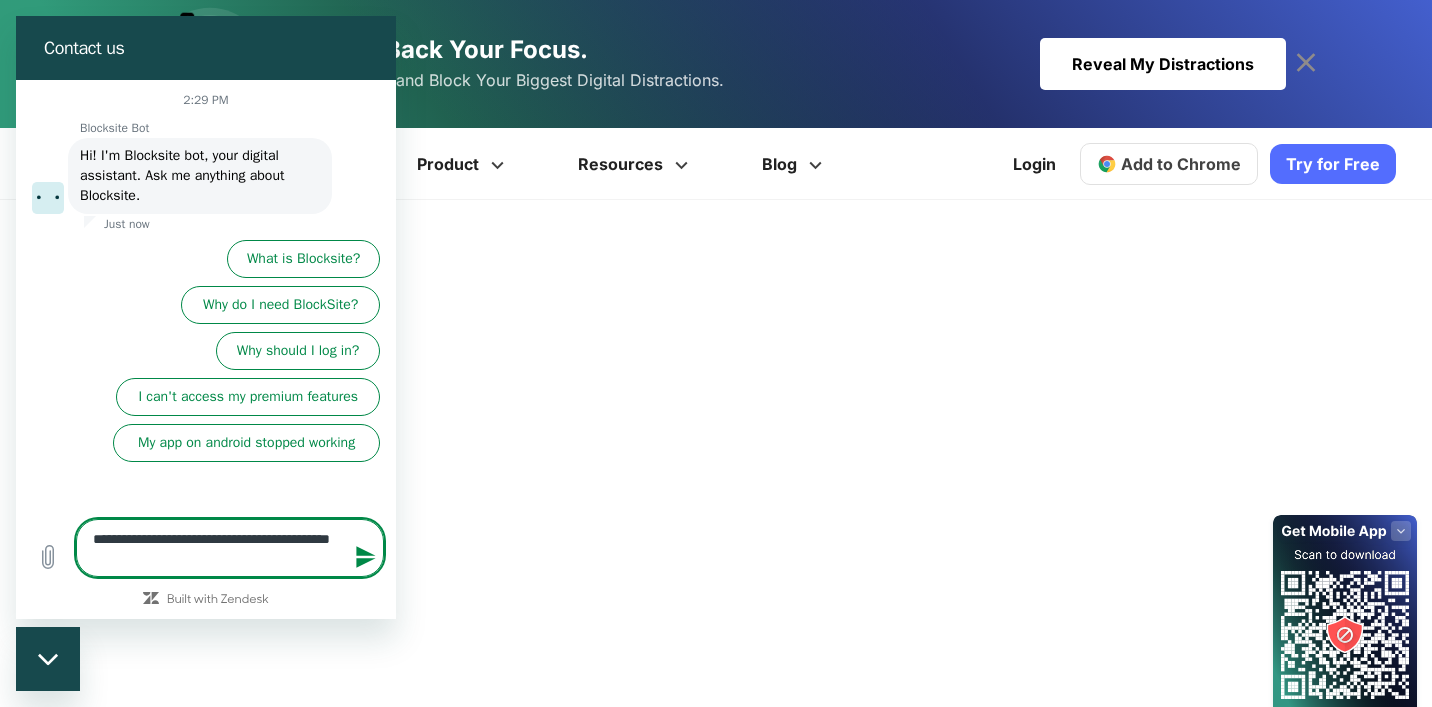 type on "*" 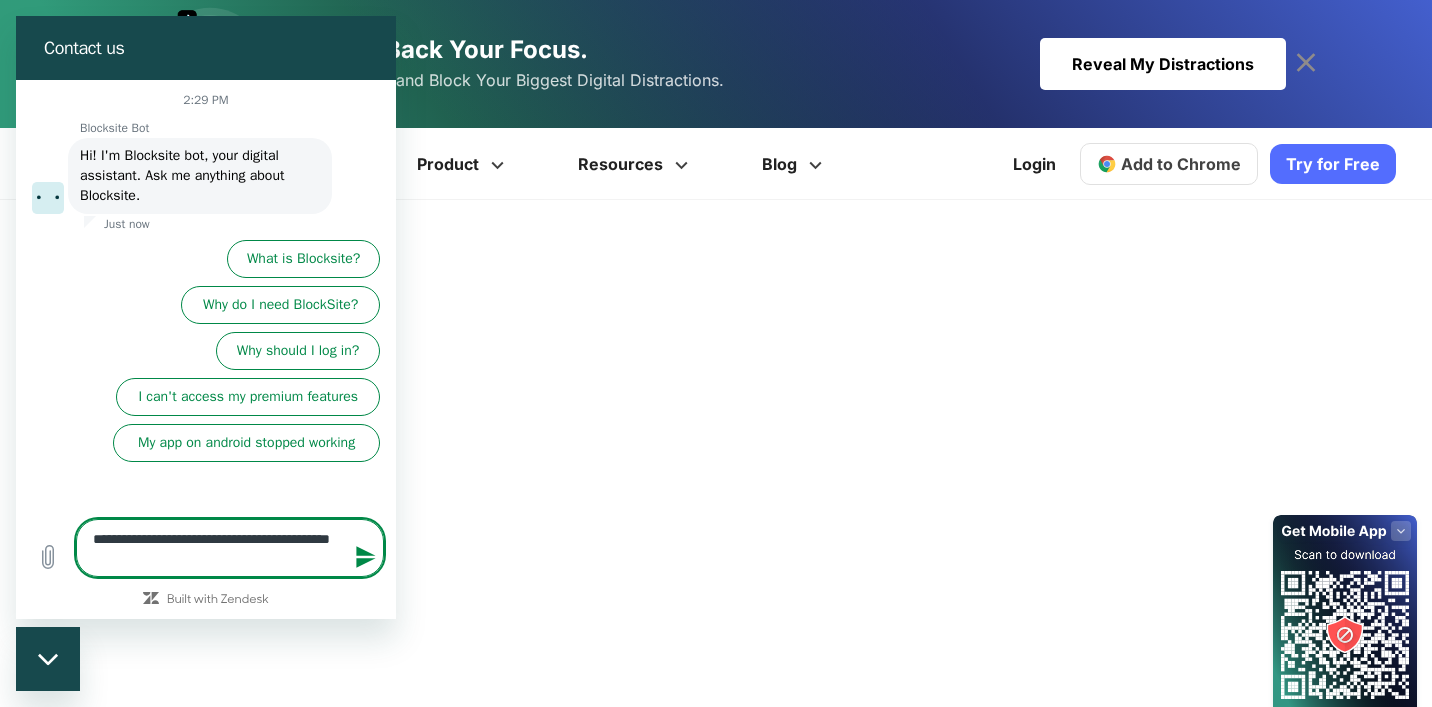 type on "**********" 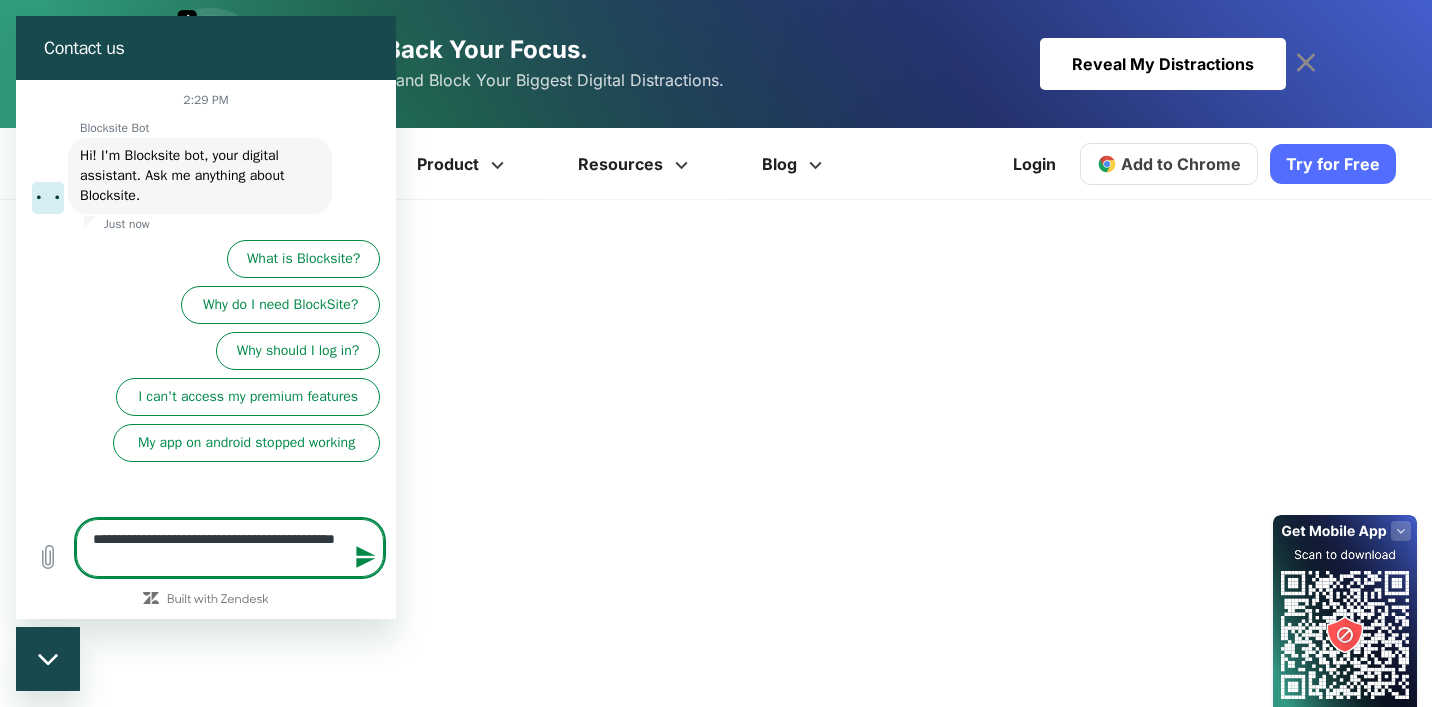 type on "**********" 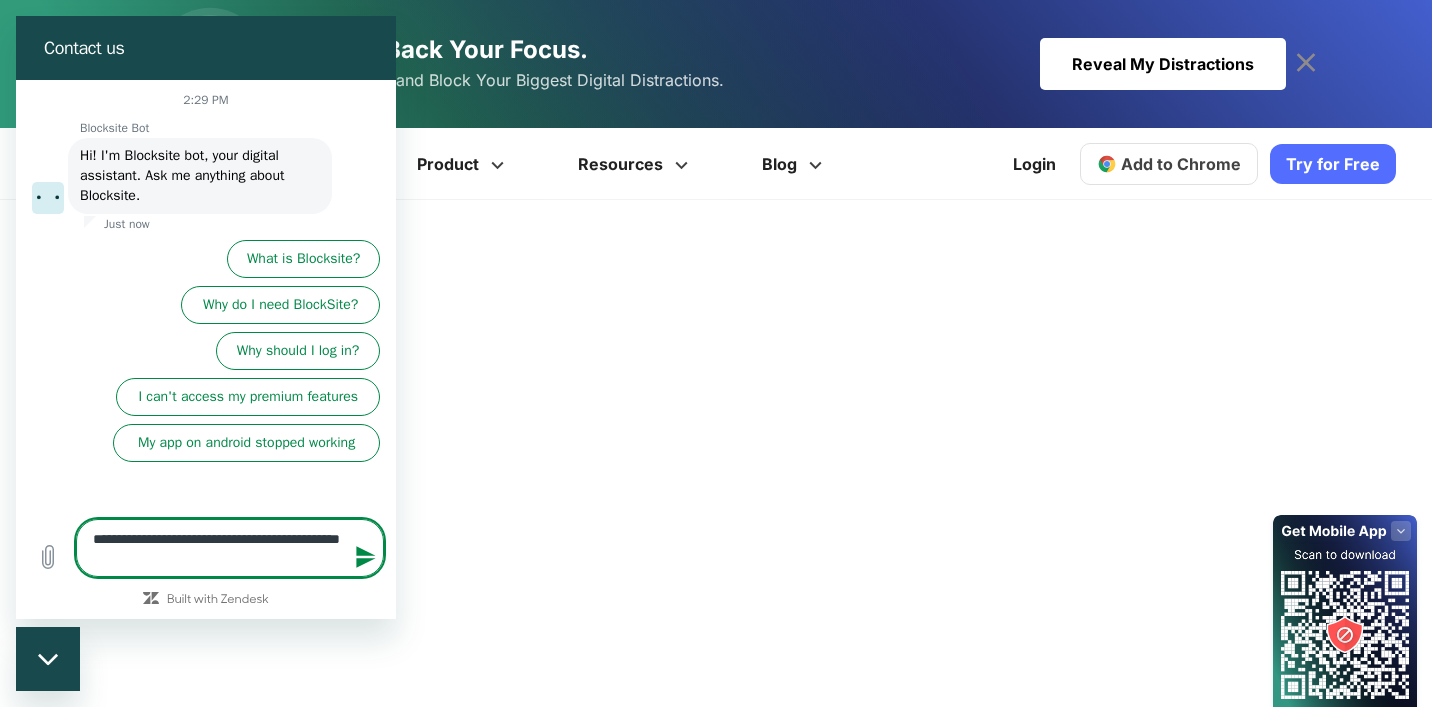 type on "**********" 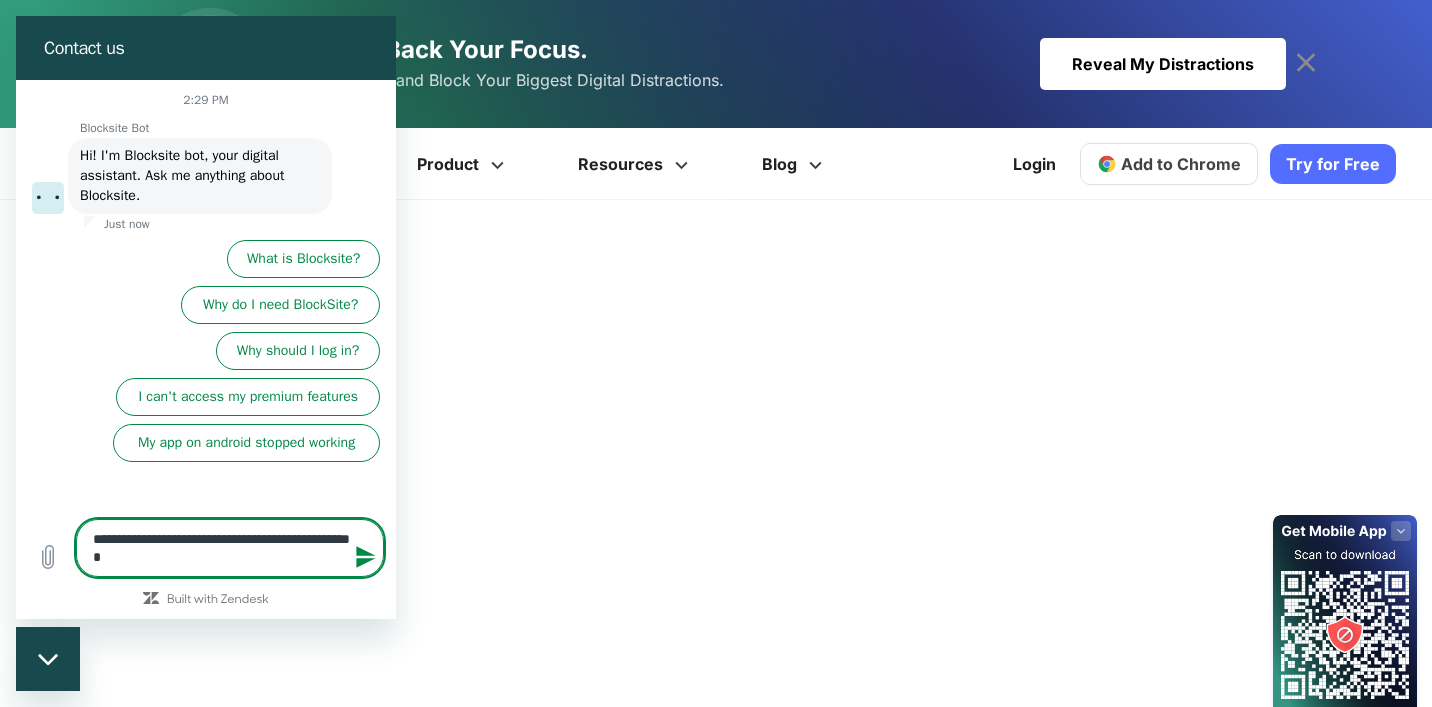 type on "**********" 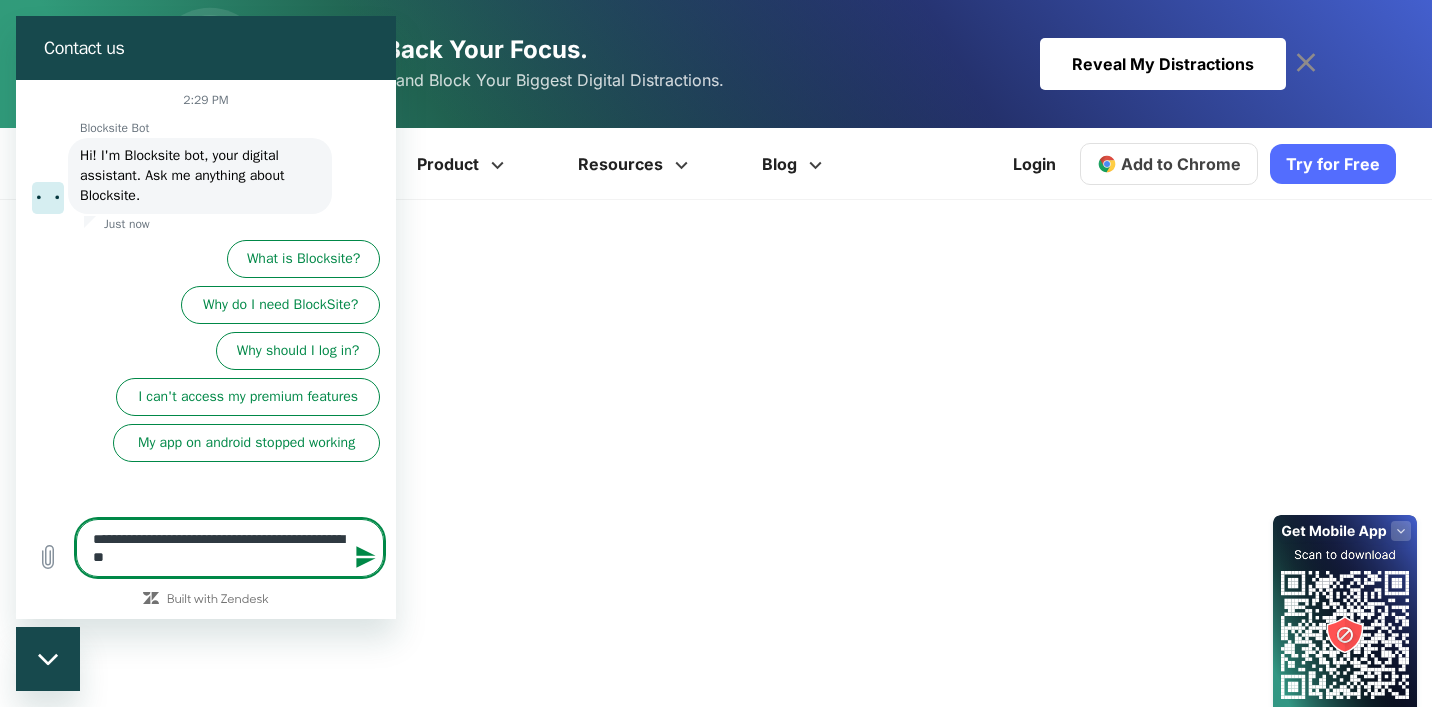 type on "**********" 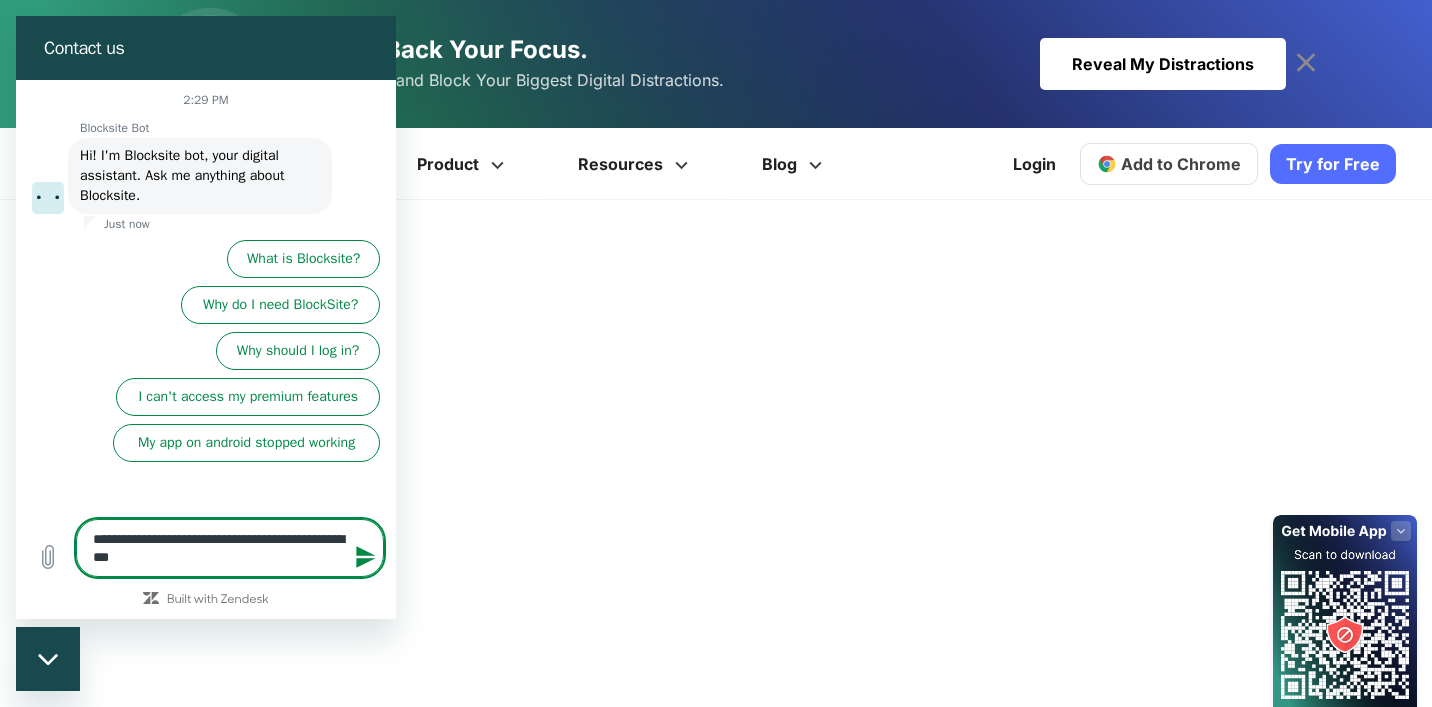 type on "**********" 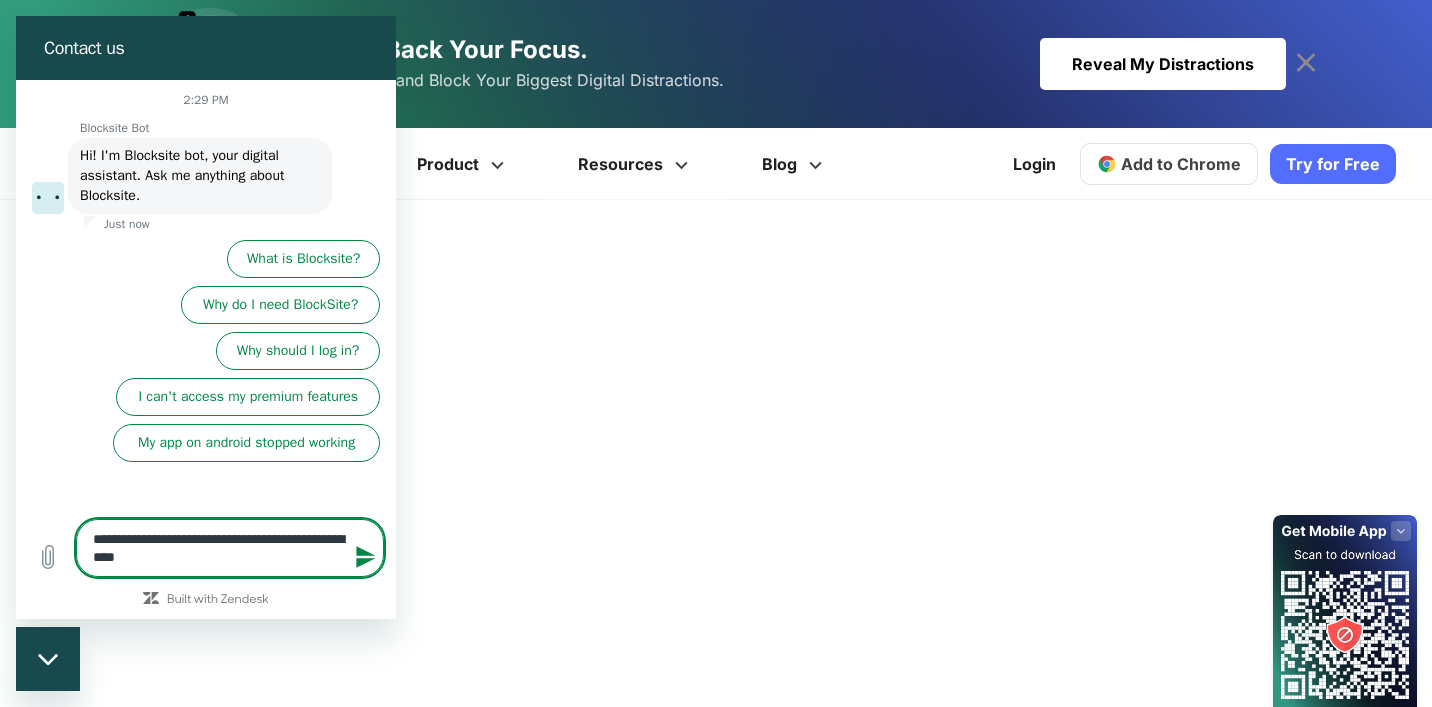 type on "**********" 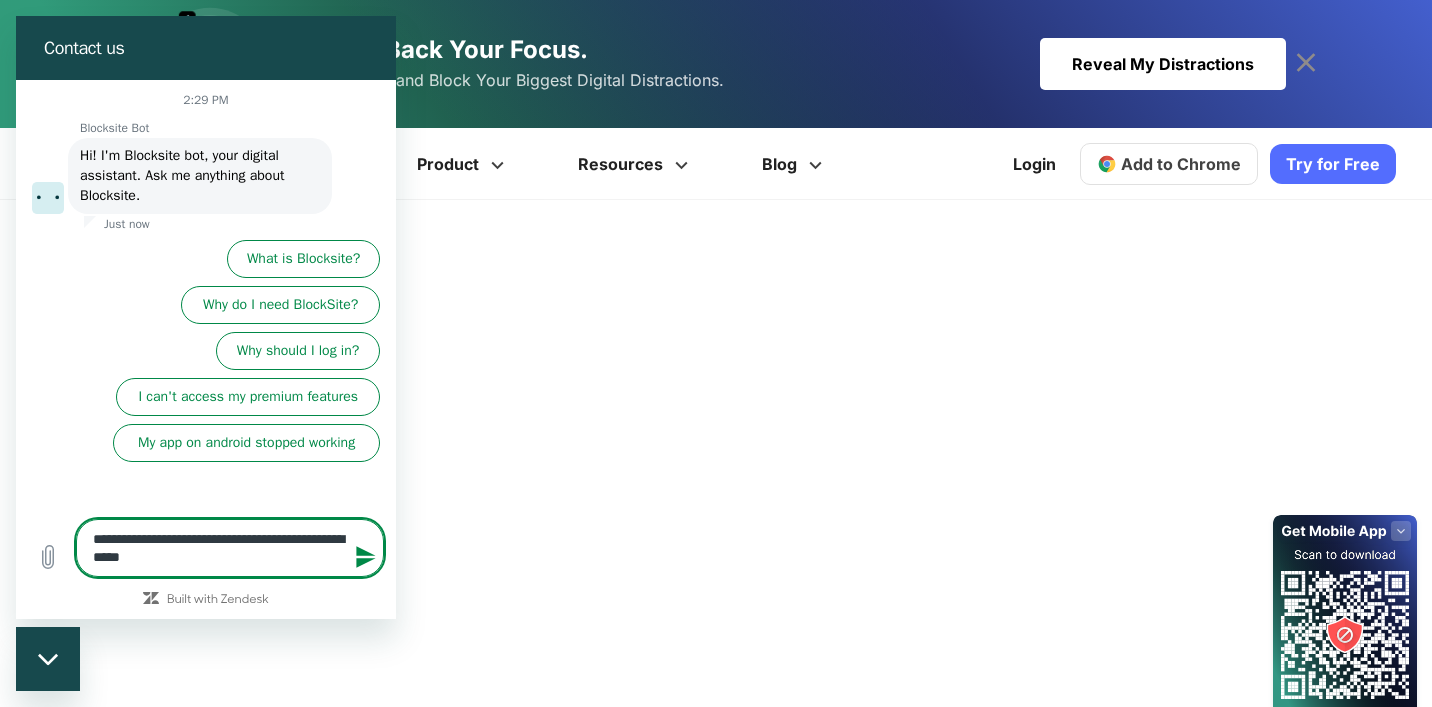 type on "**********" 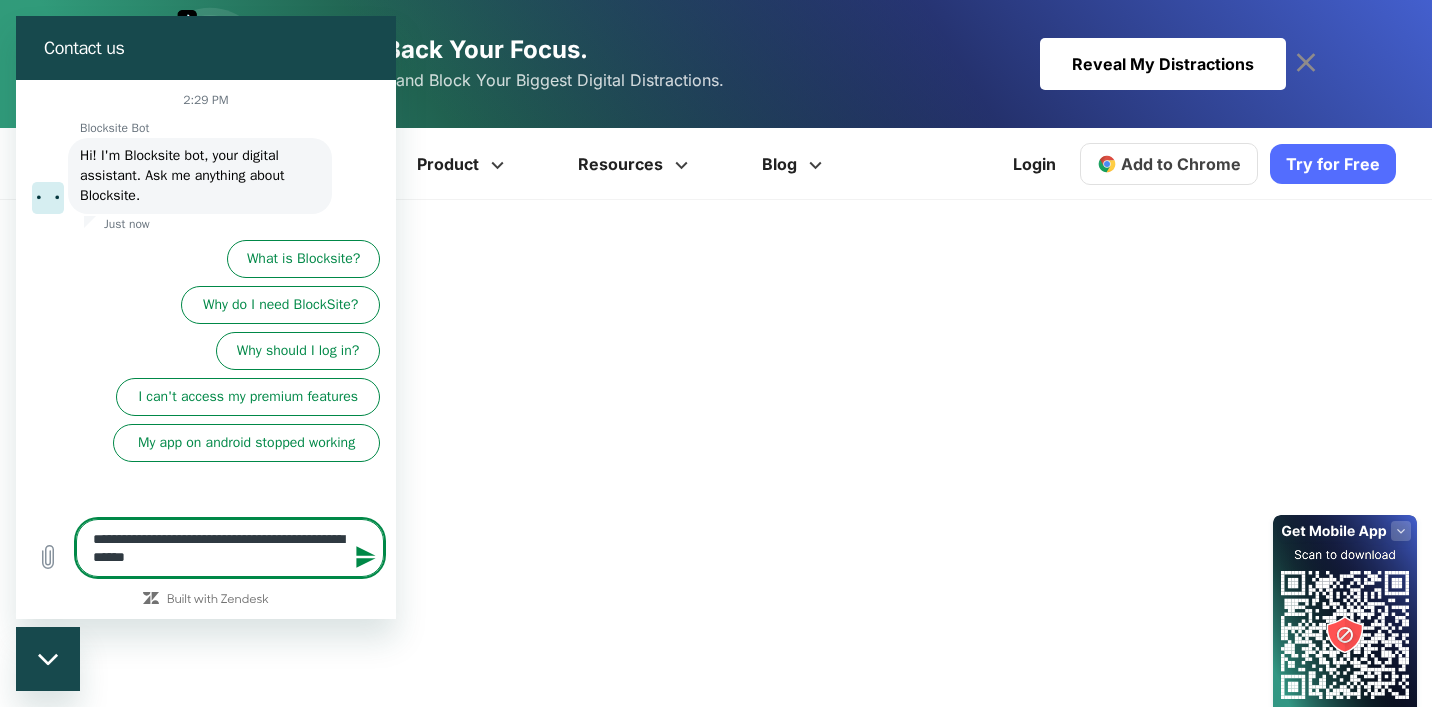 type on "**********" 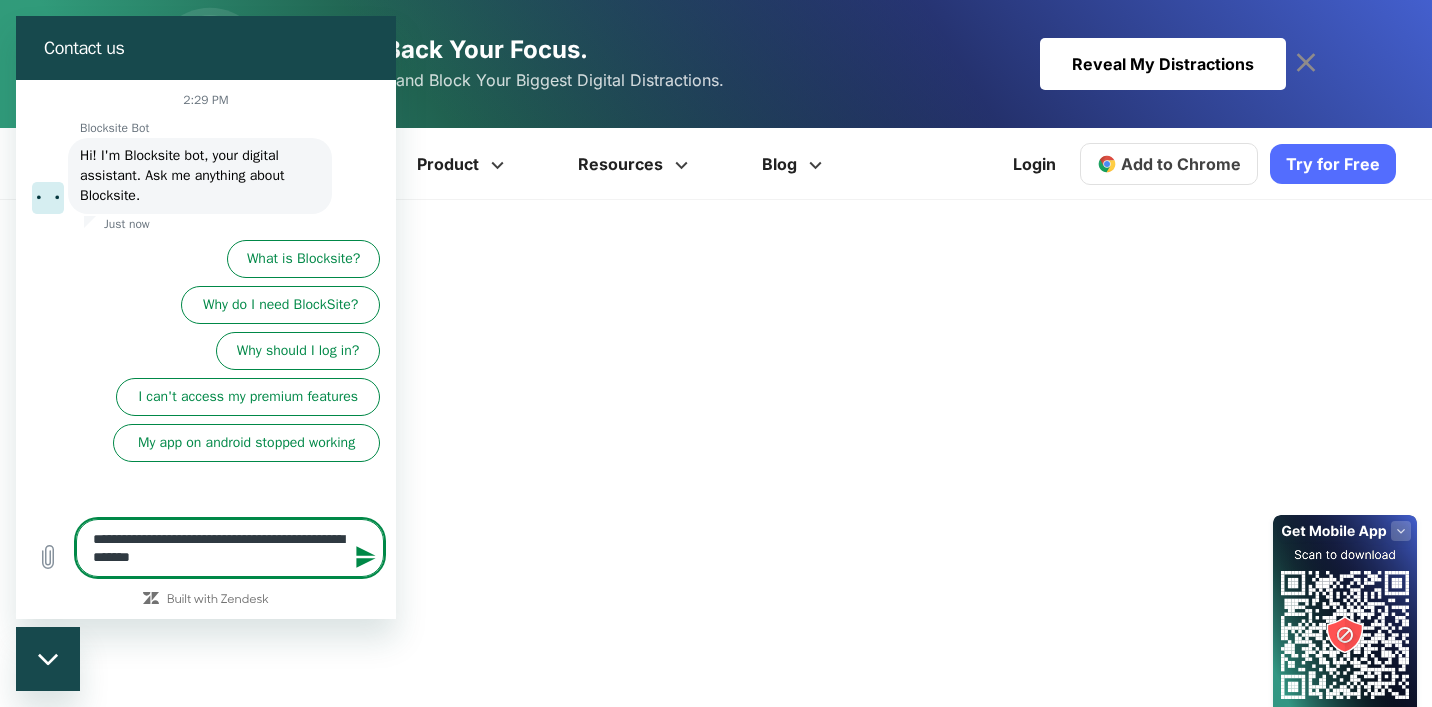 type on "**********" 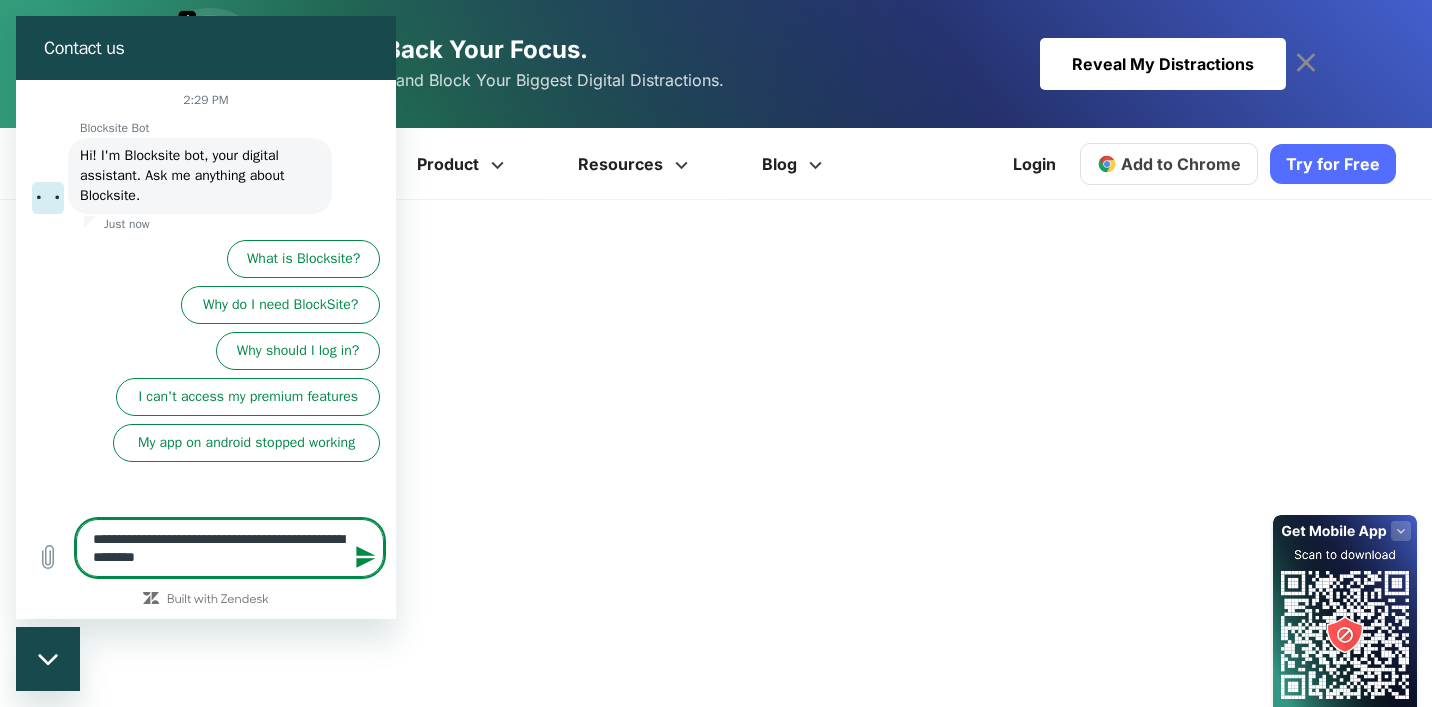 type on "**********" 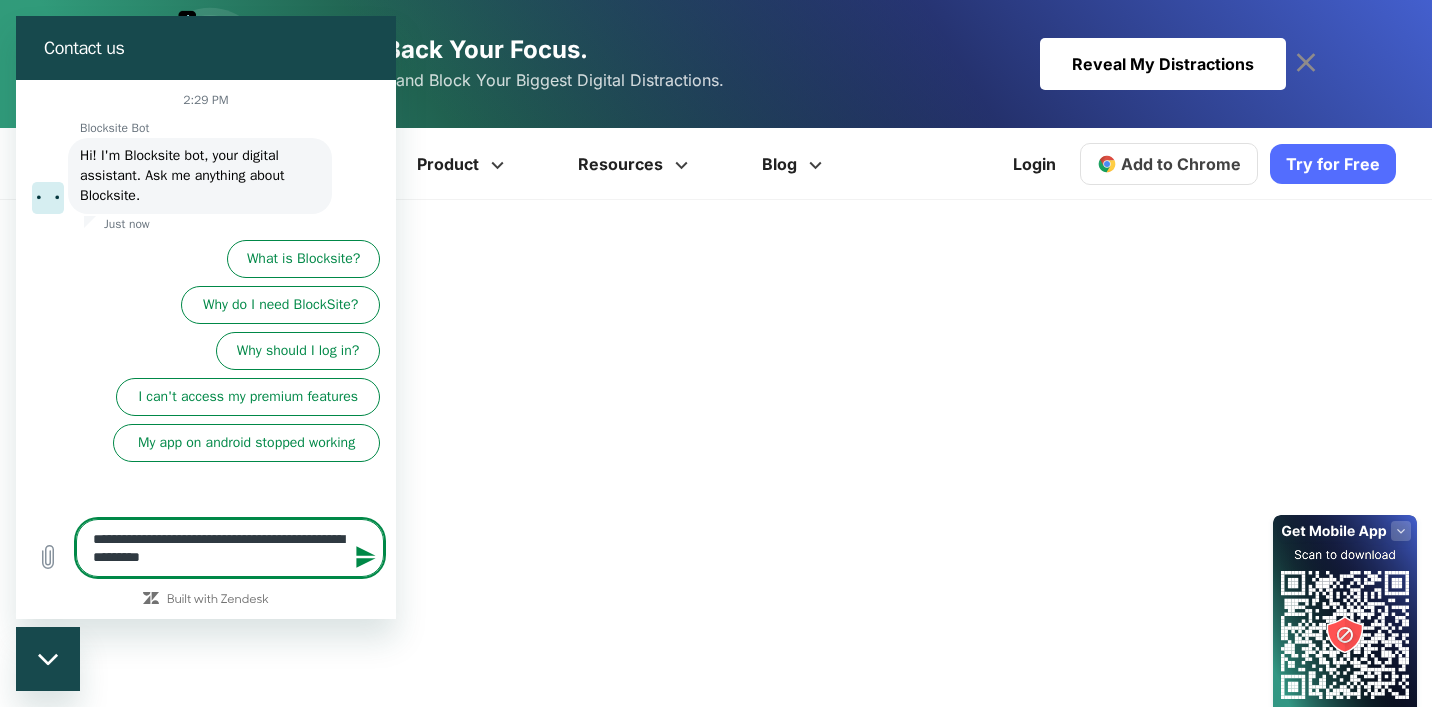 type on "**********" 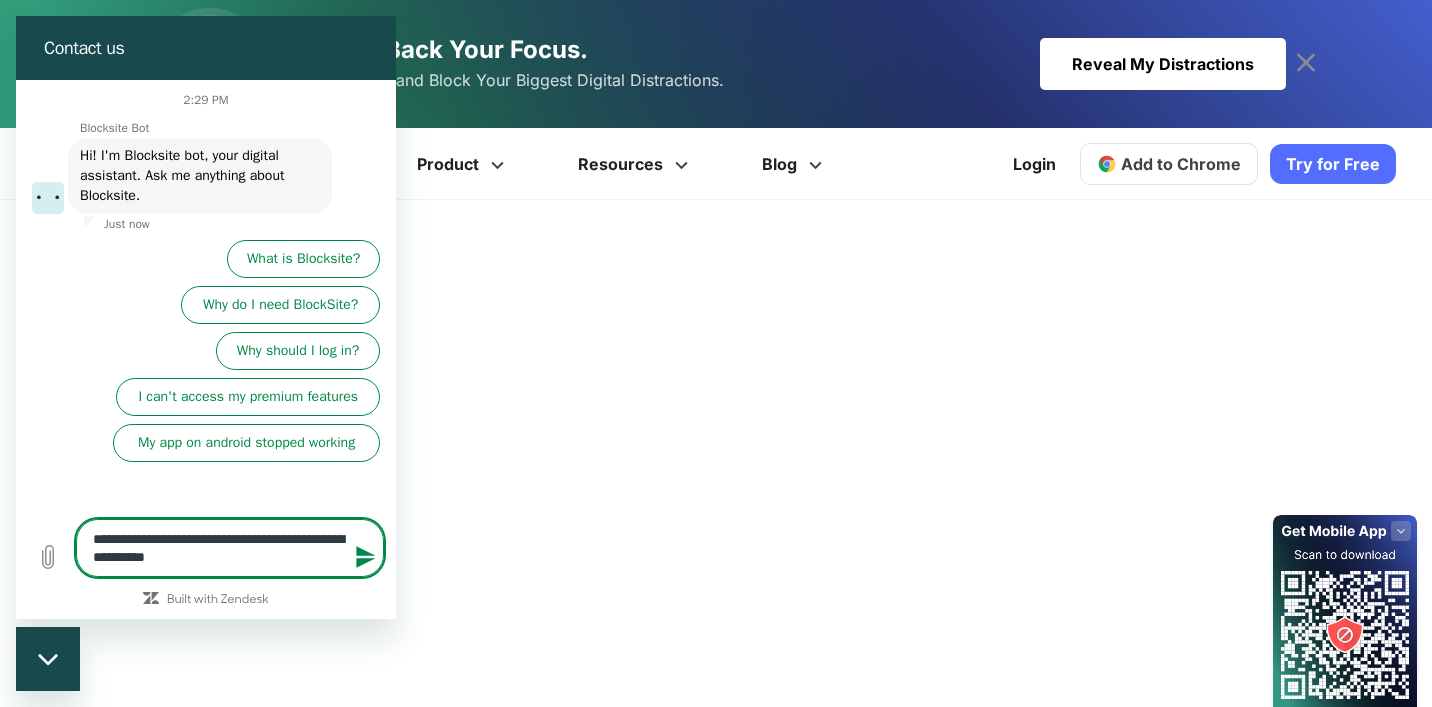 type on "**********" 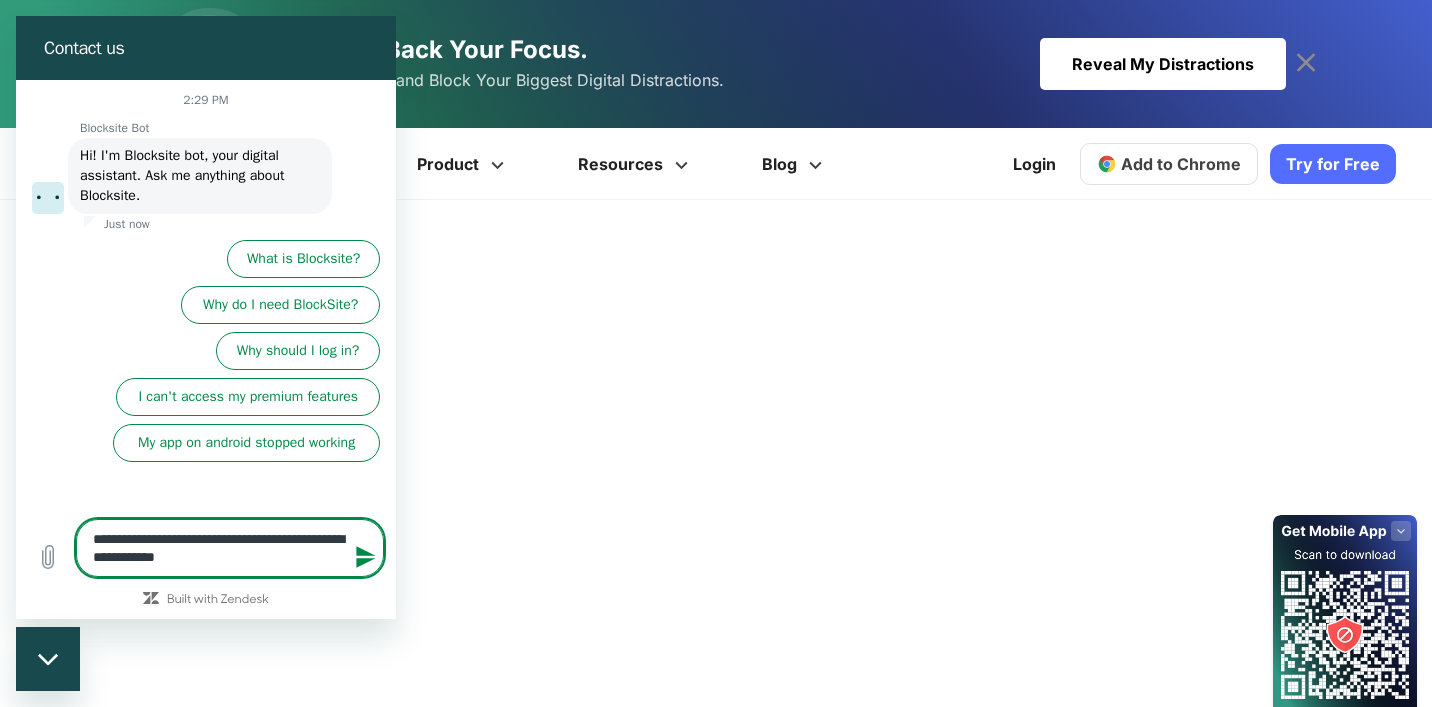 type on "**********" 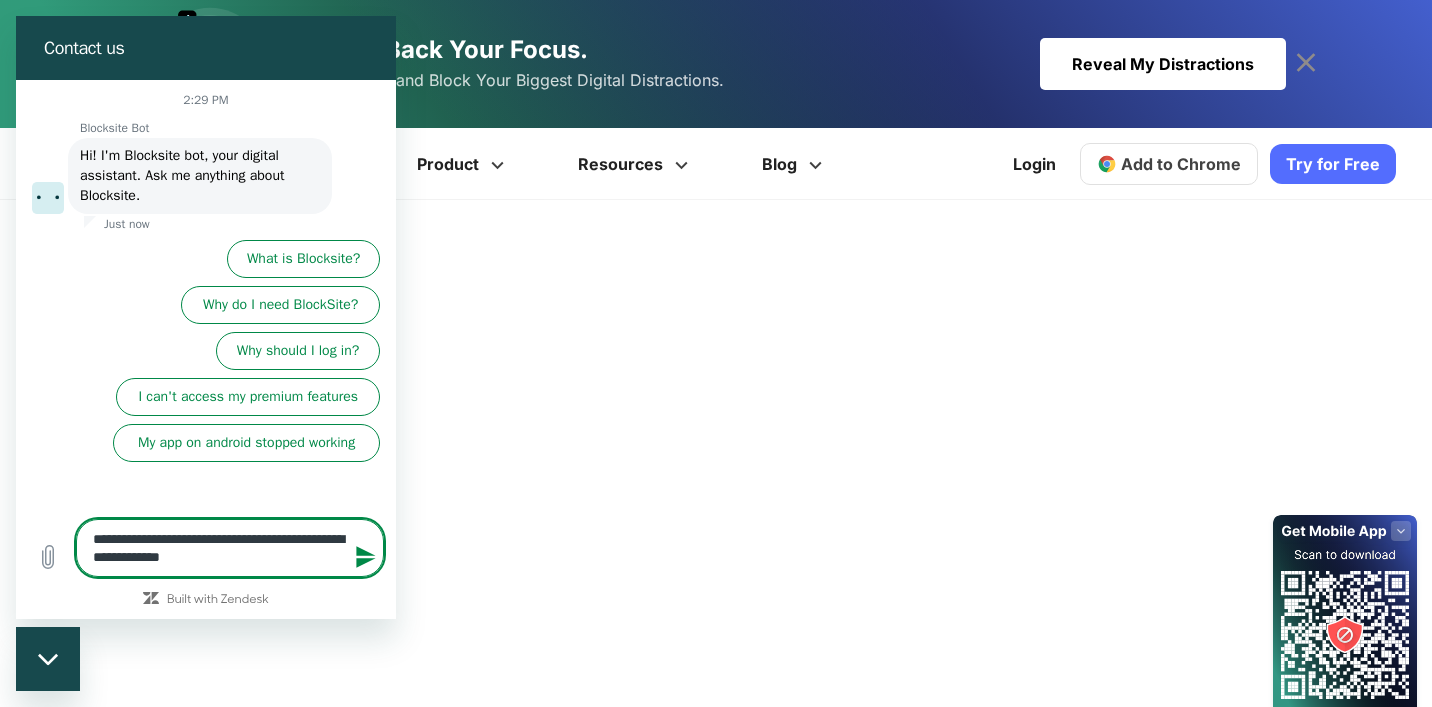 type on "**********" 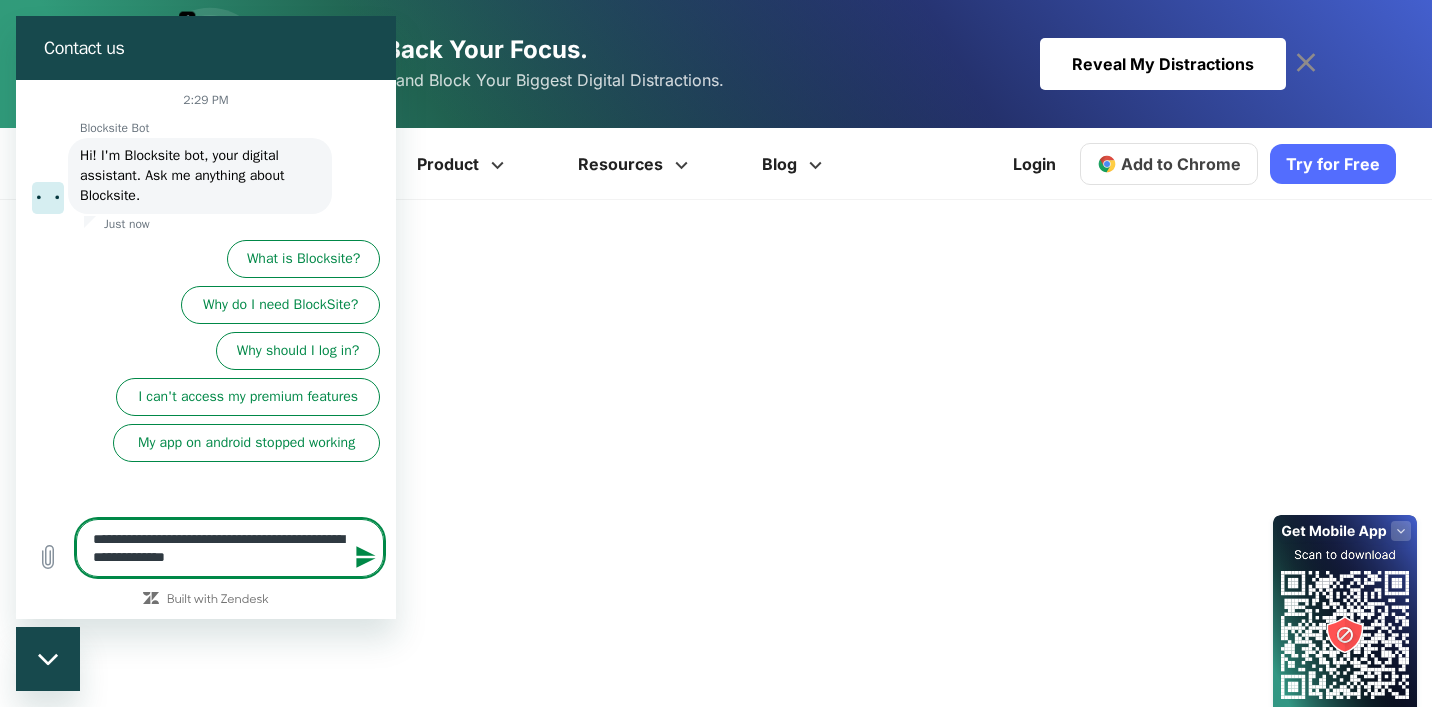 type on "**********" 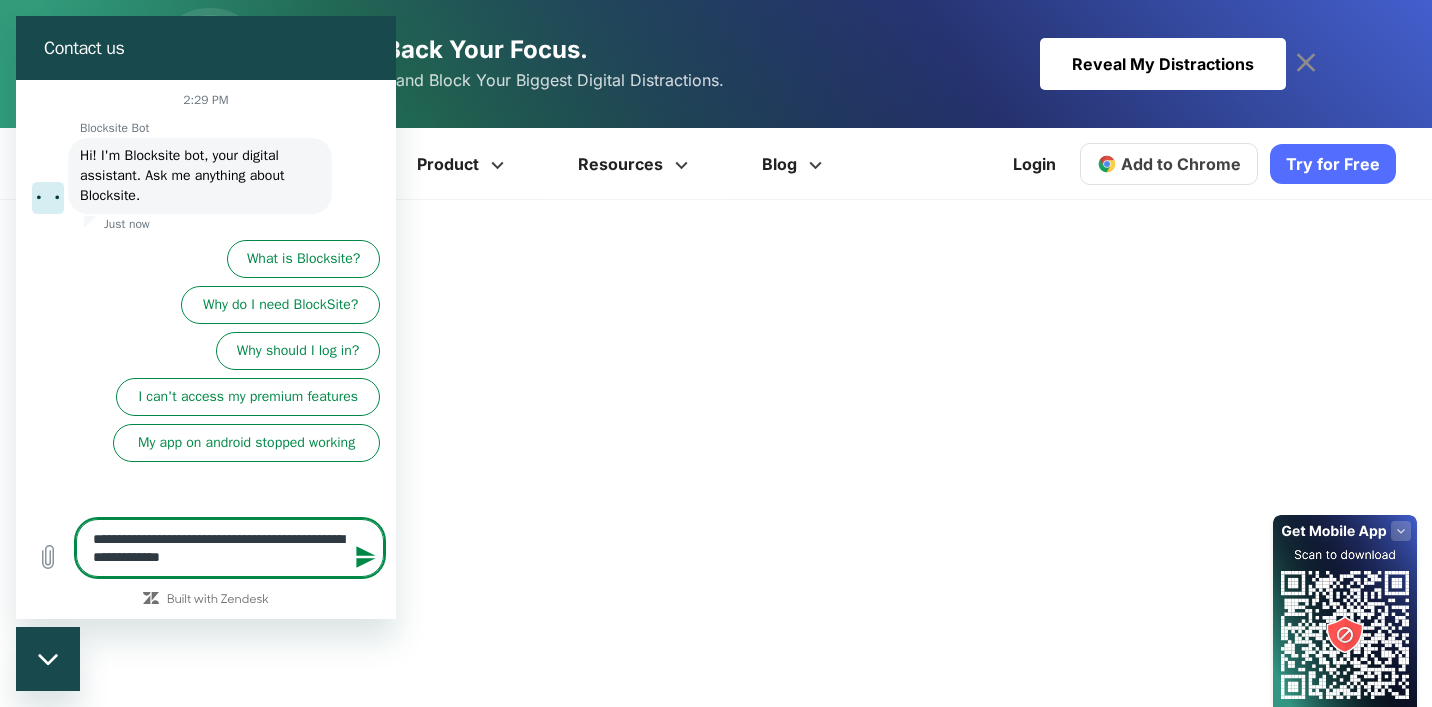 type on "**********" 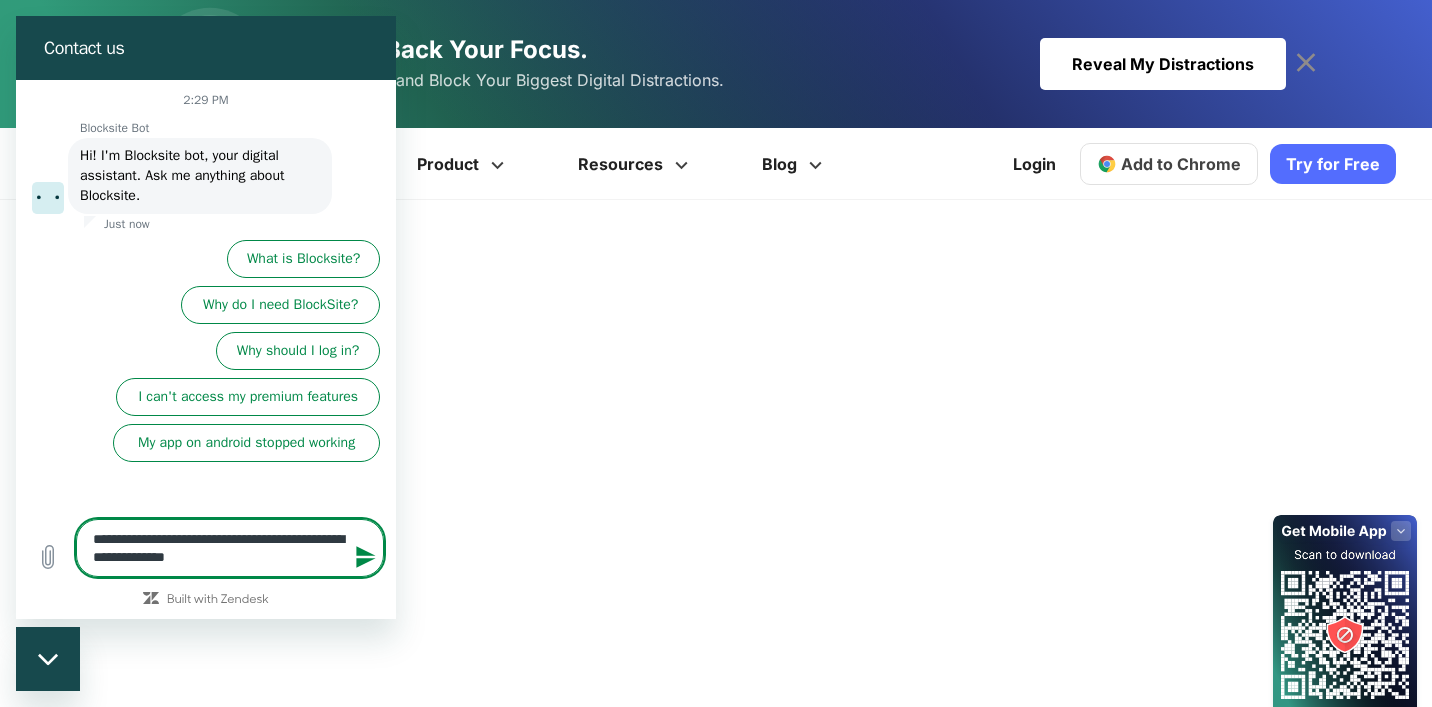 type on "**********" 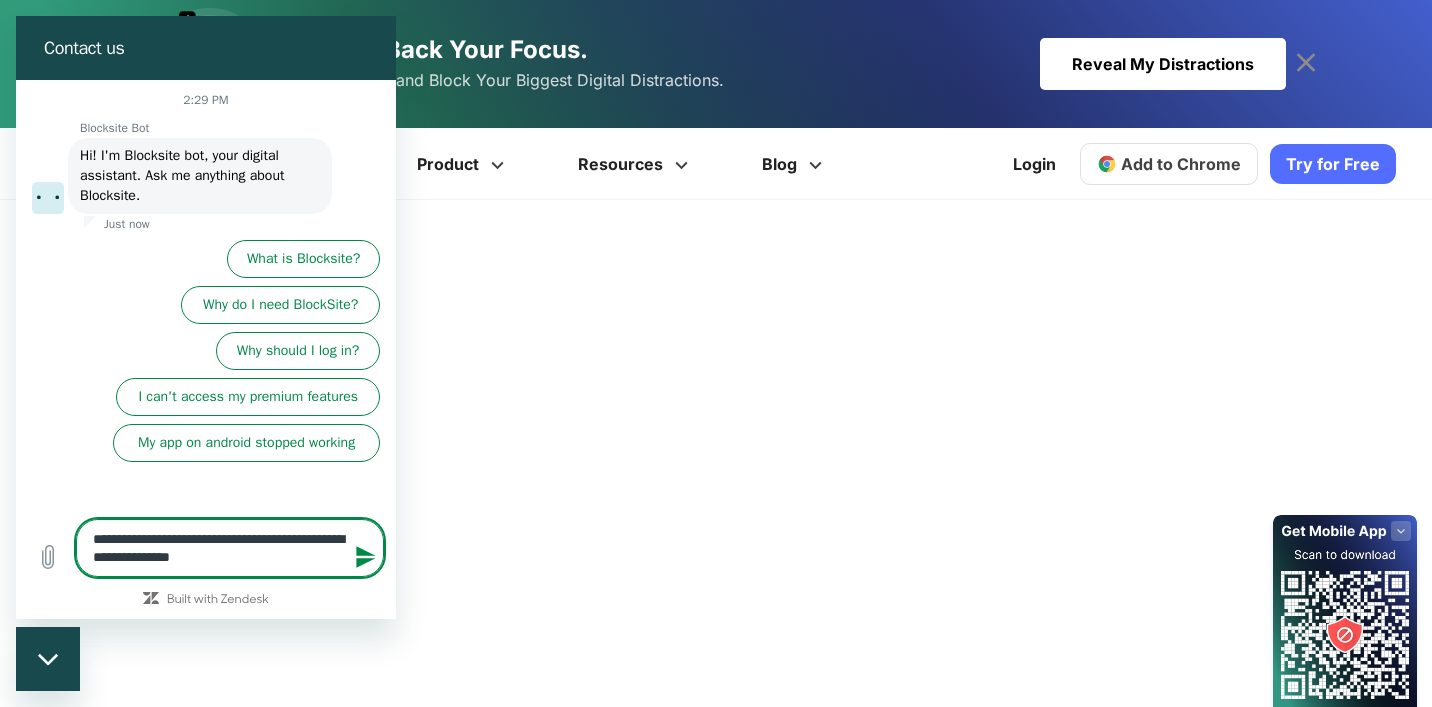 type on "**********" 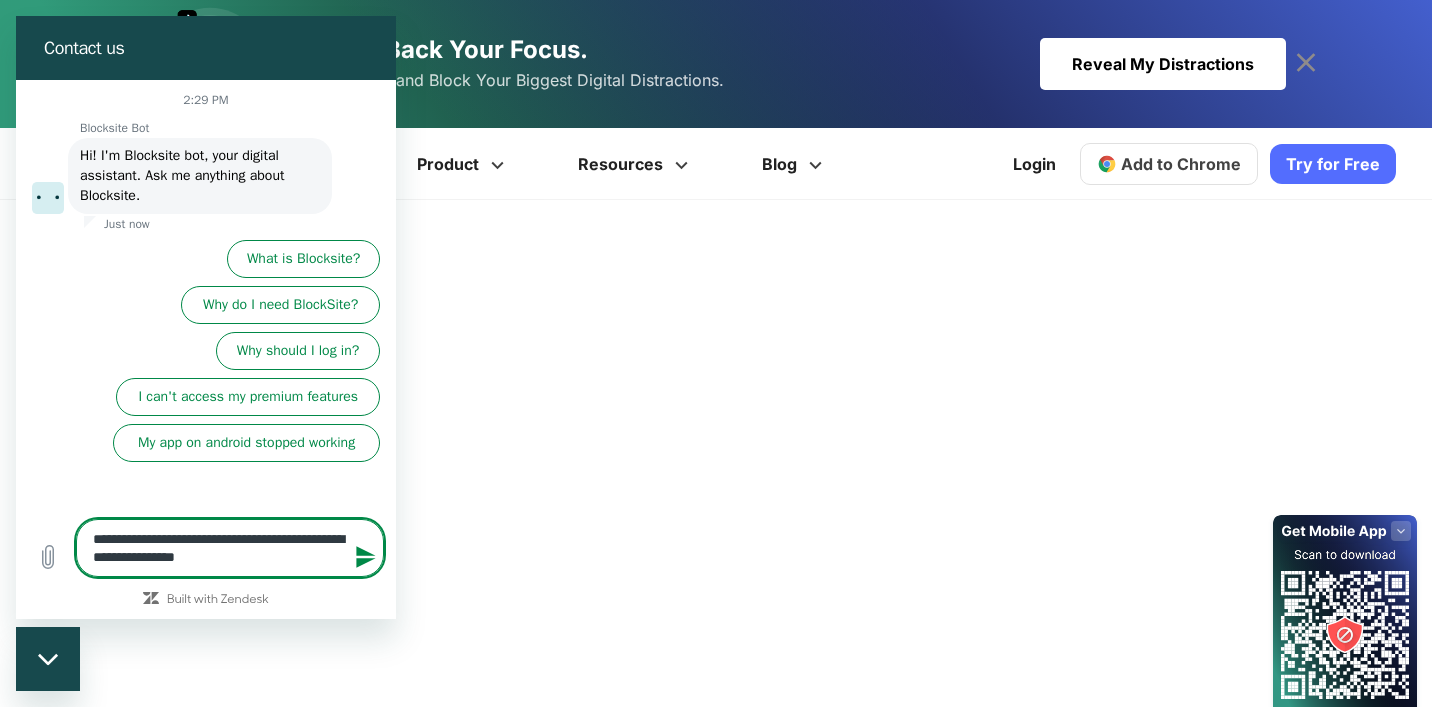 type on "**********" 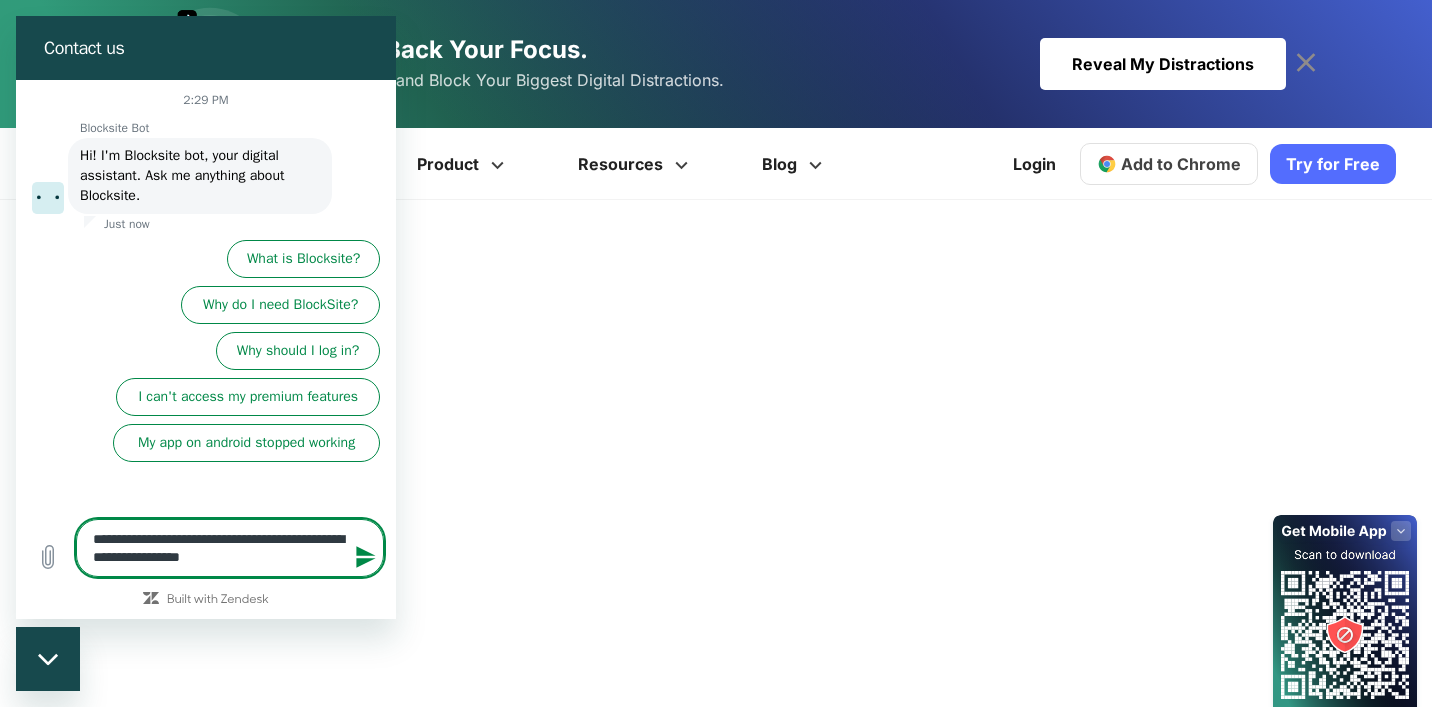 type on "**********" 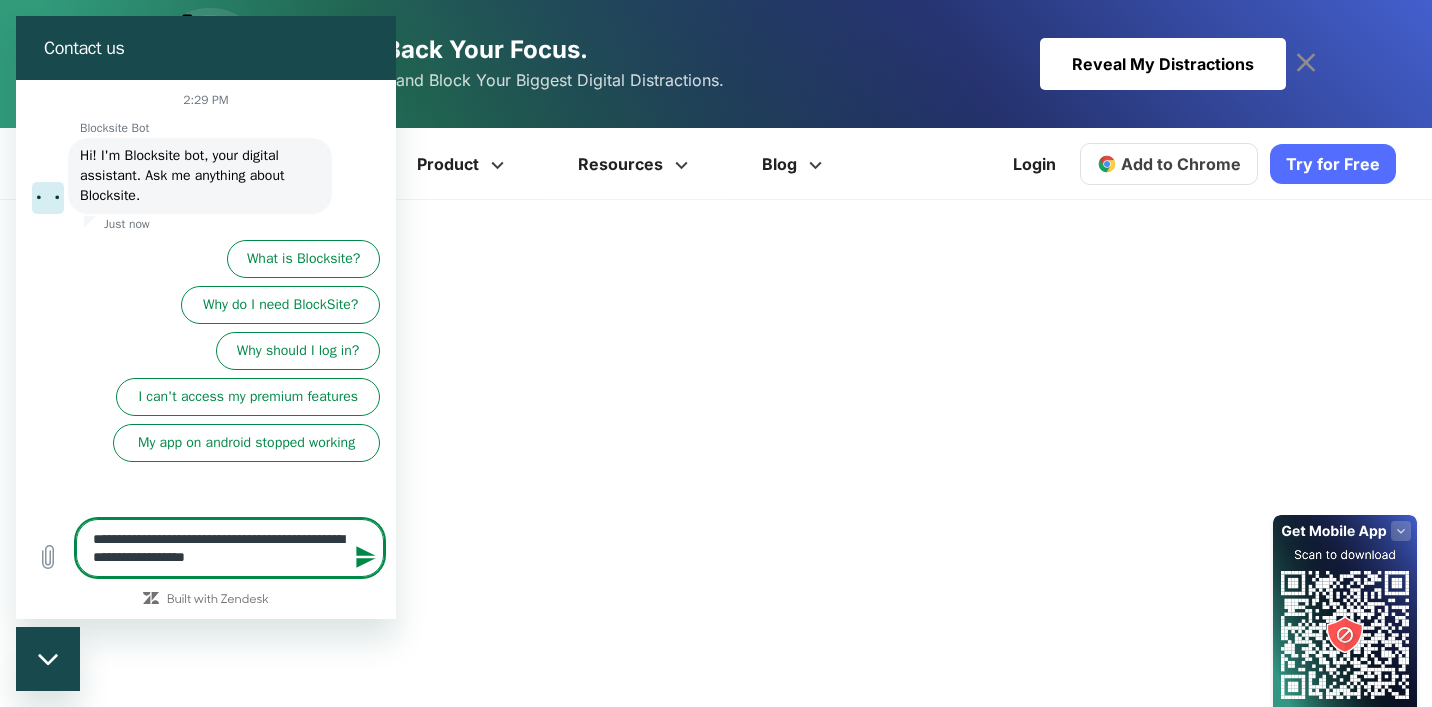 type on "**********" 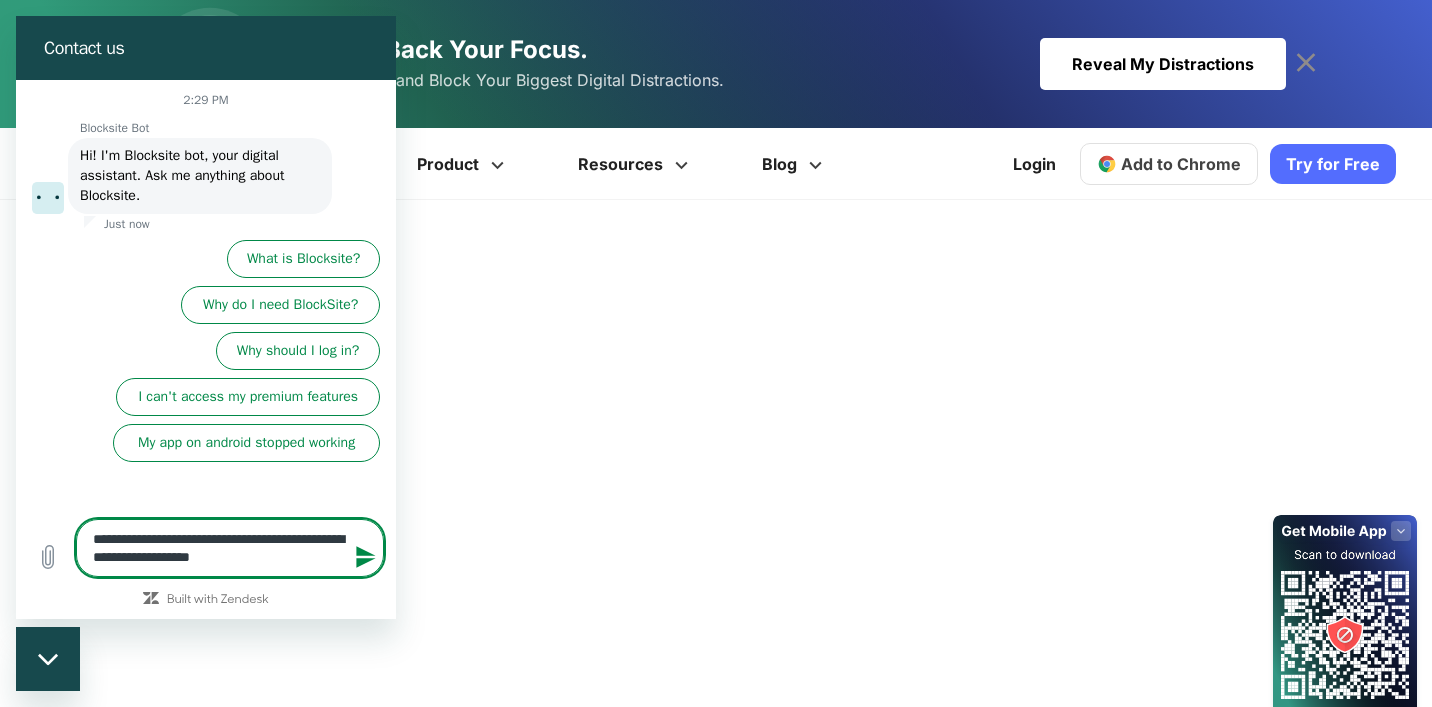 type on "**********" 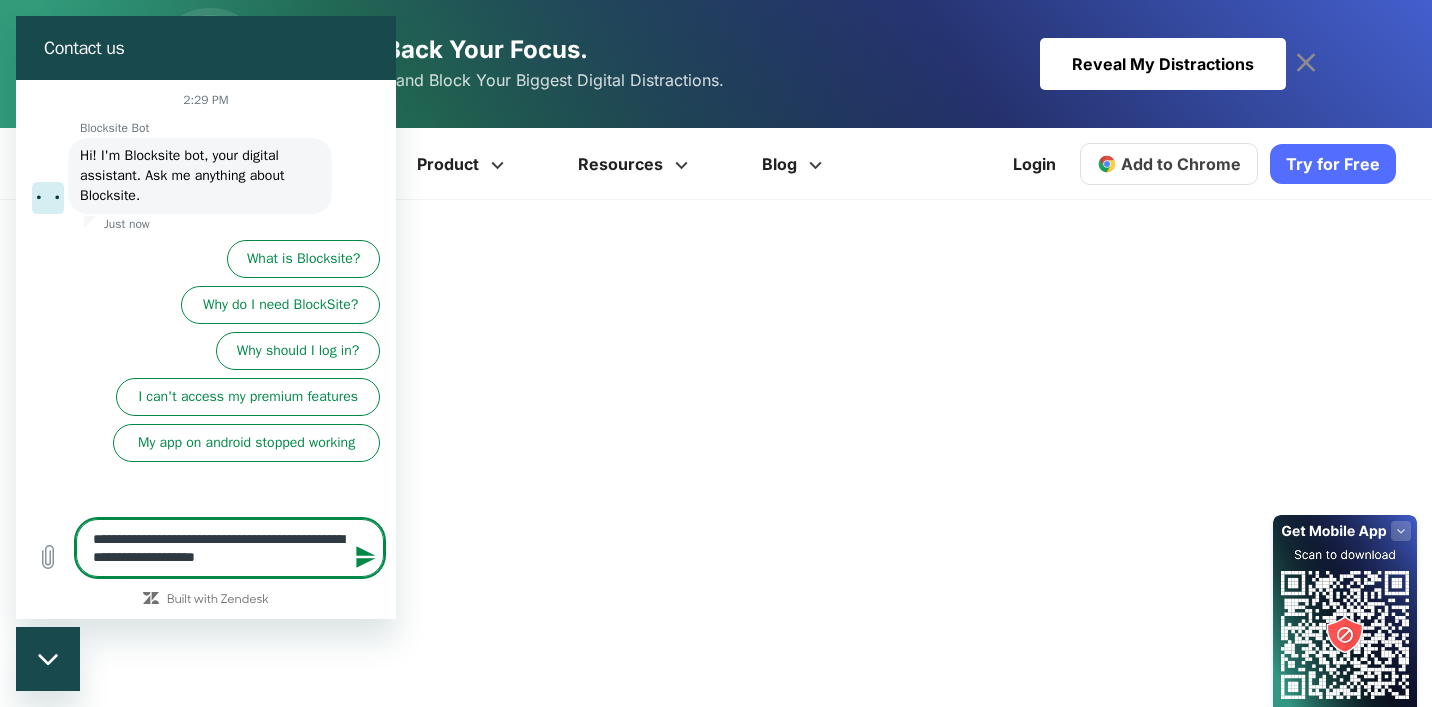 type on "**********" 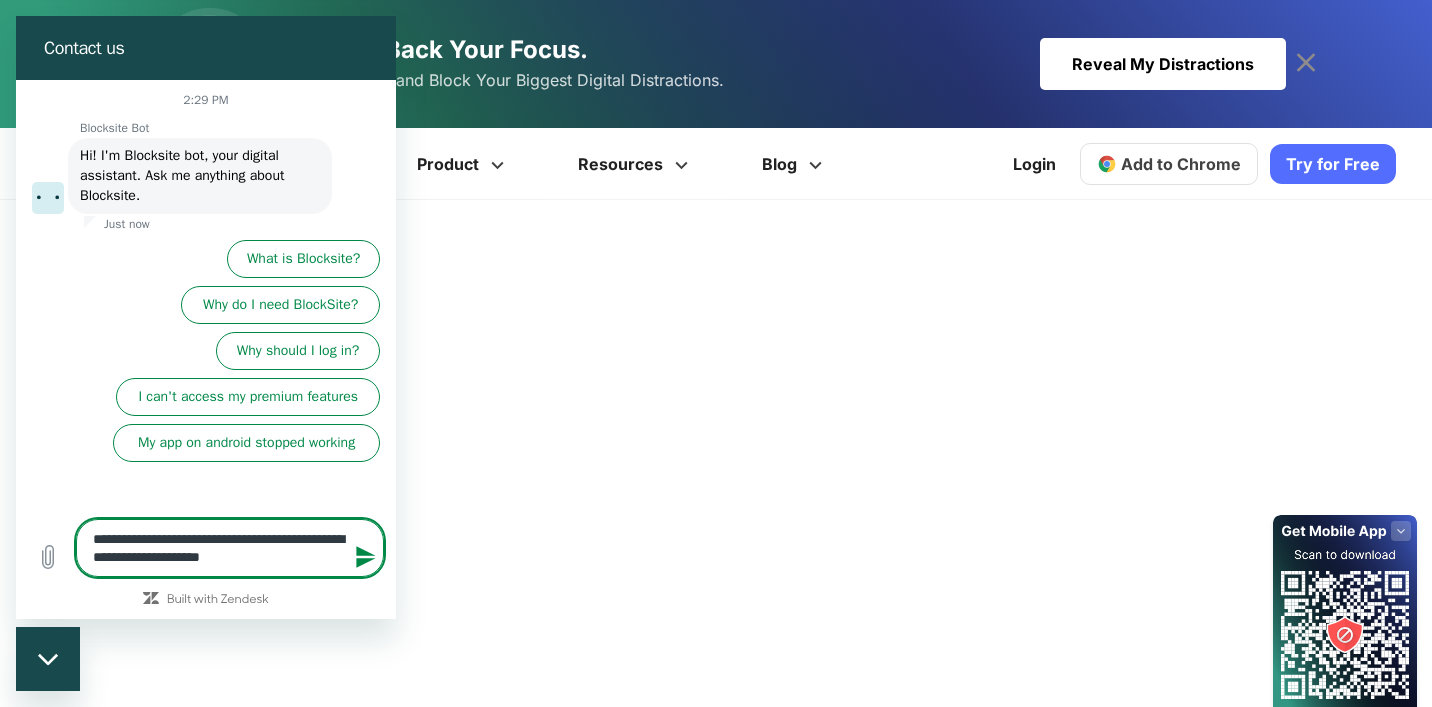 type on "**********" 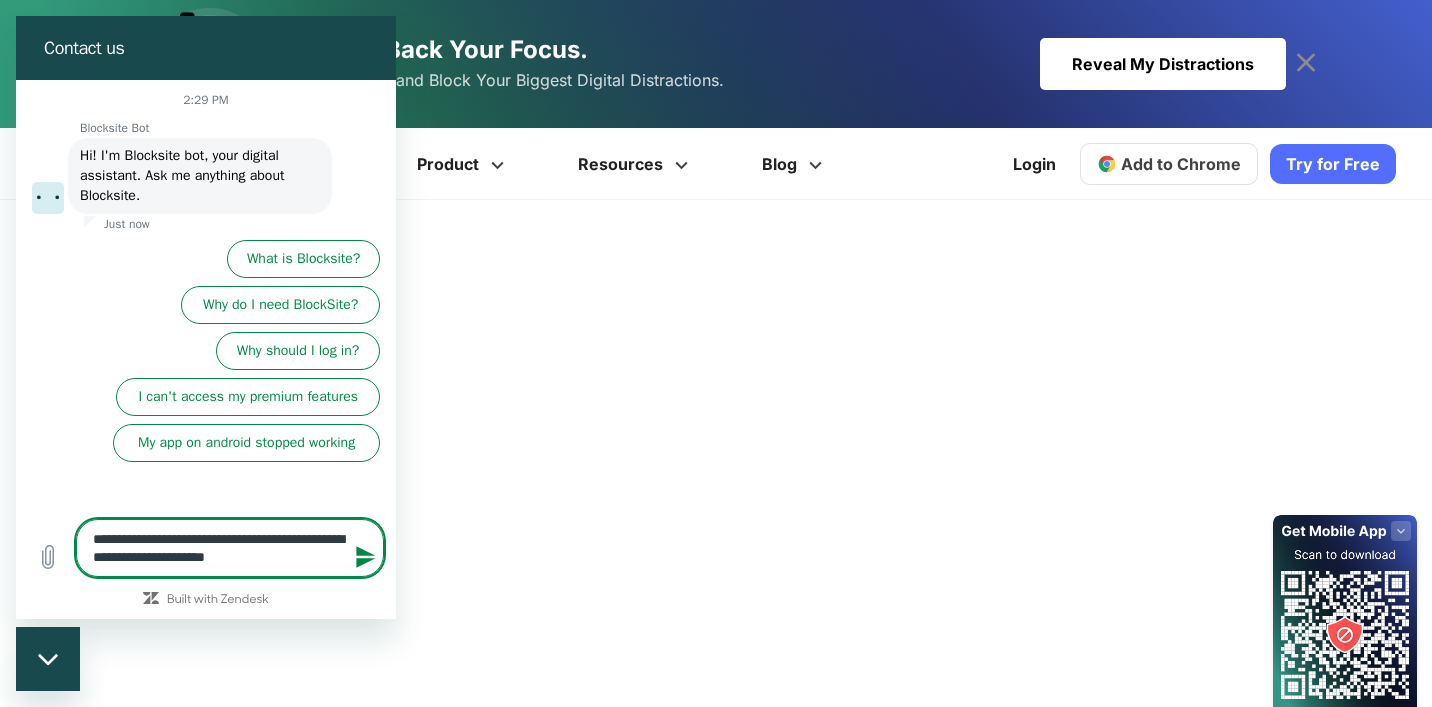 type on "**********" 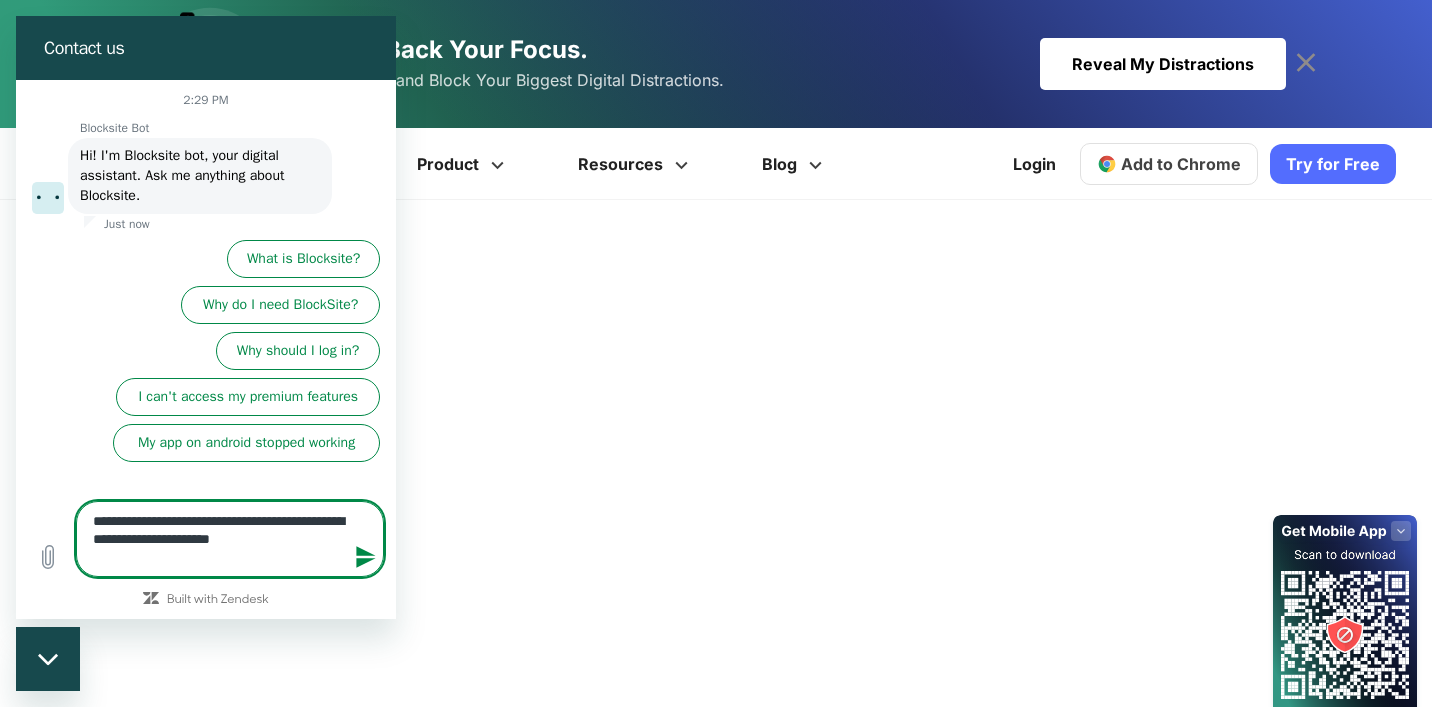 type on "**********" 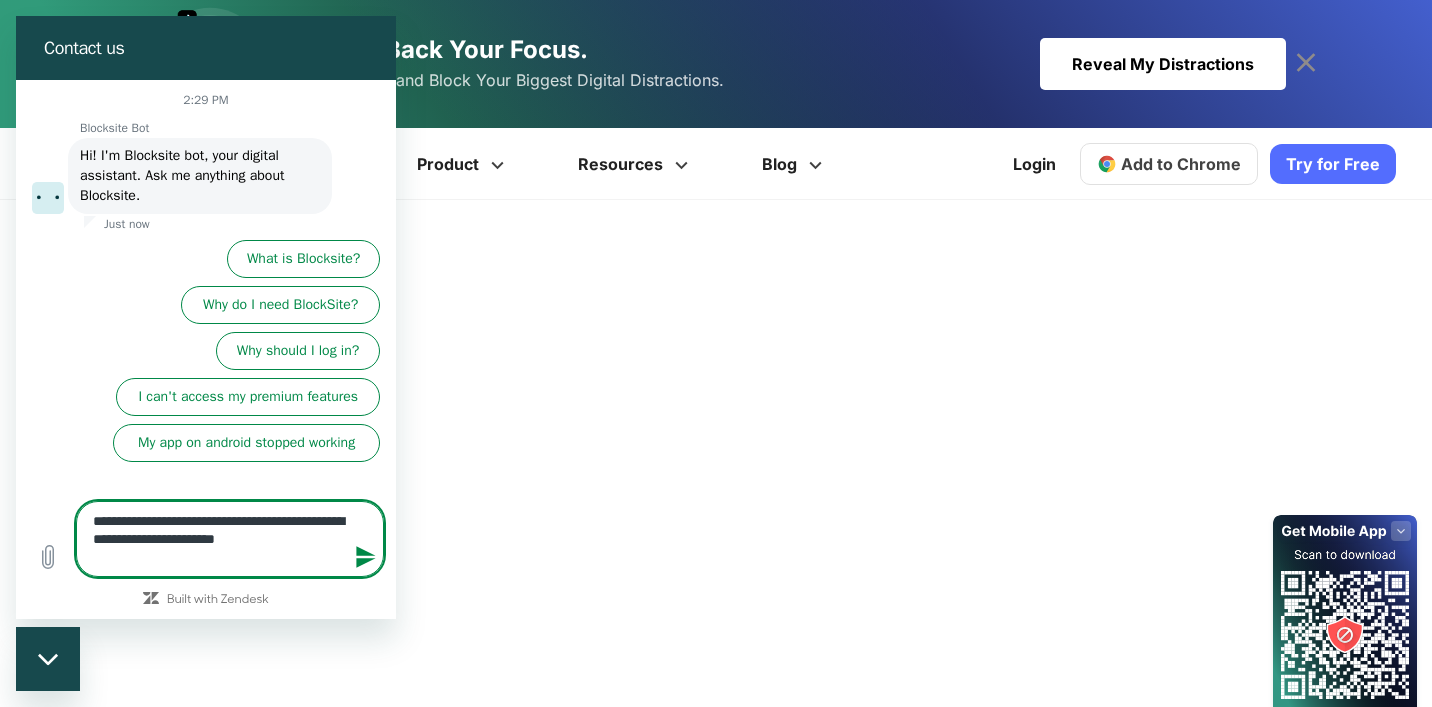 type on "**********" 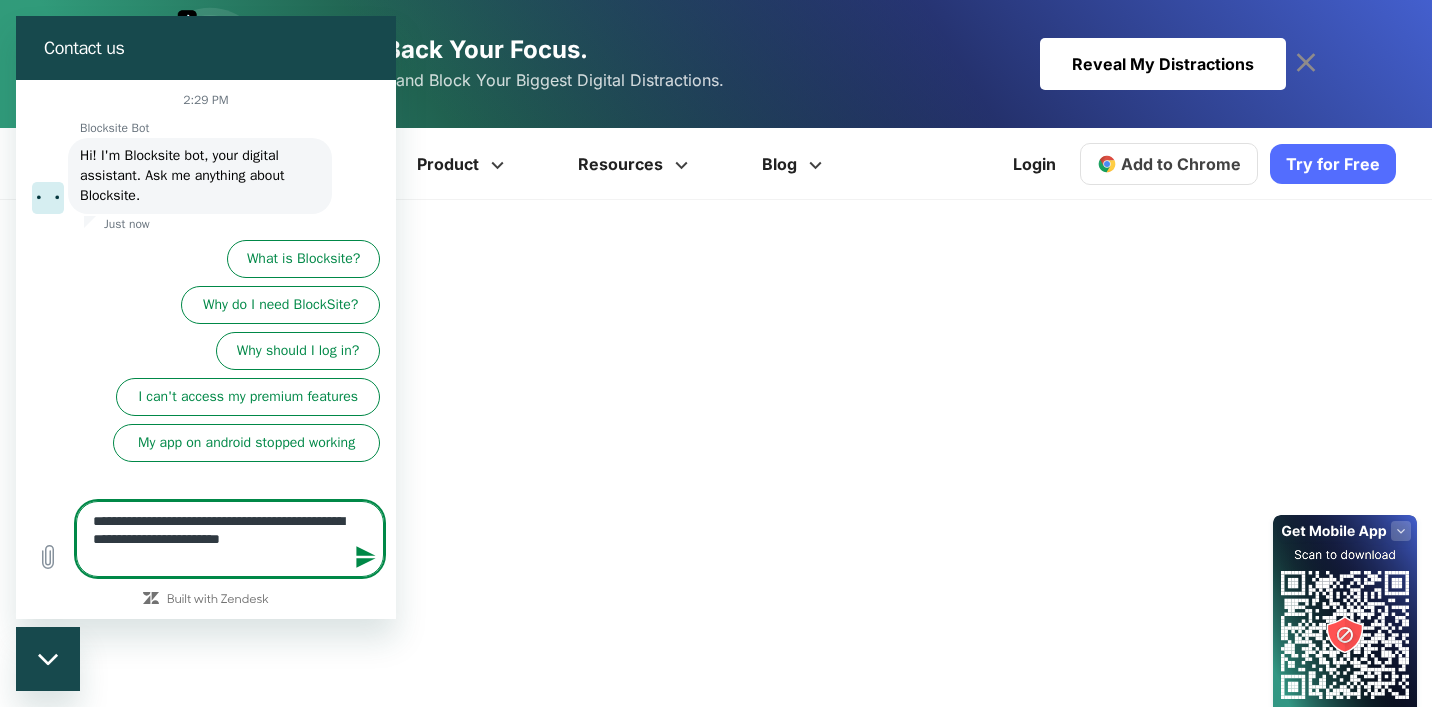 type on "**********" 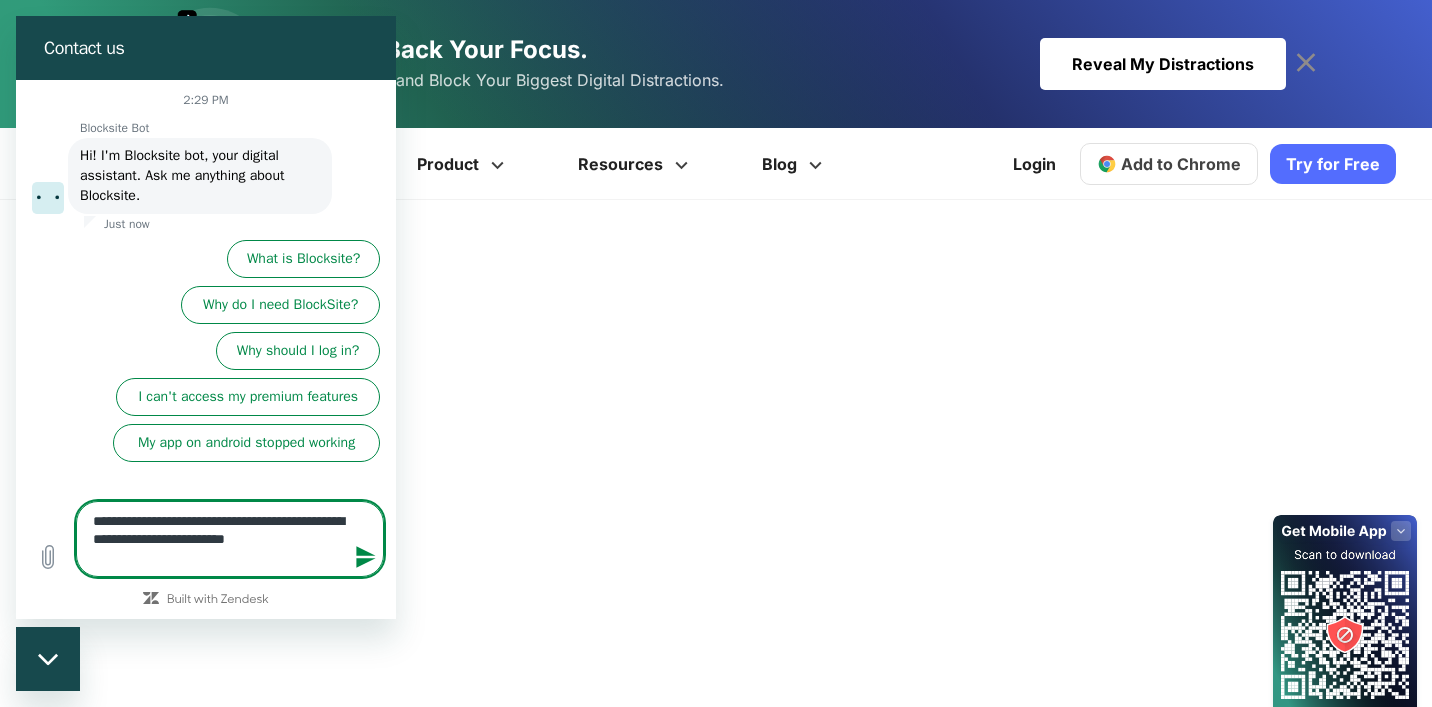 type on "**********" 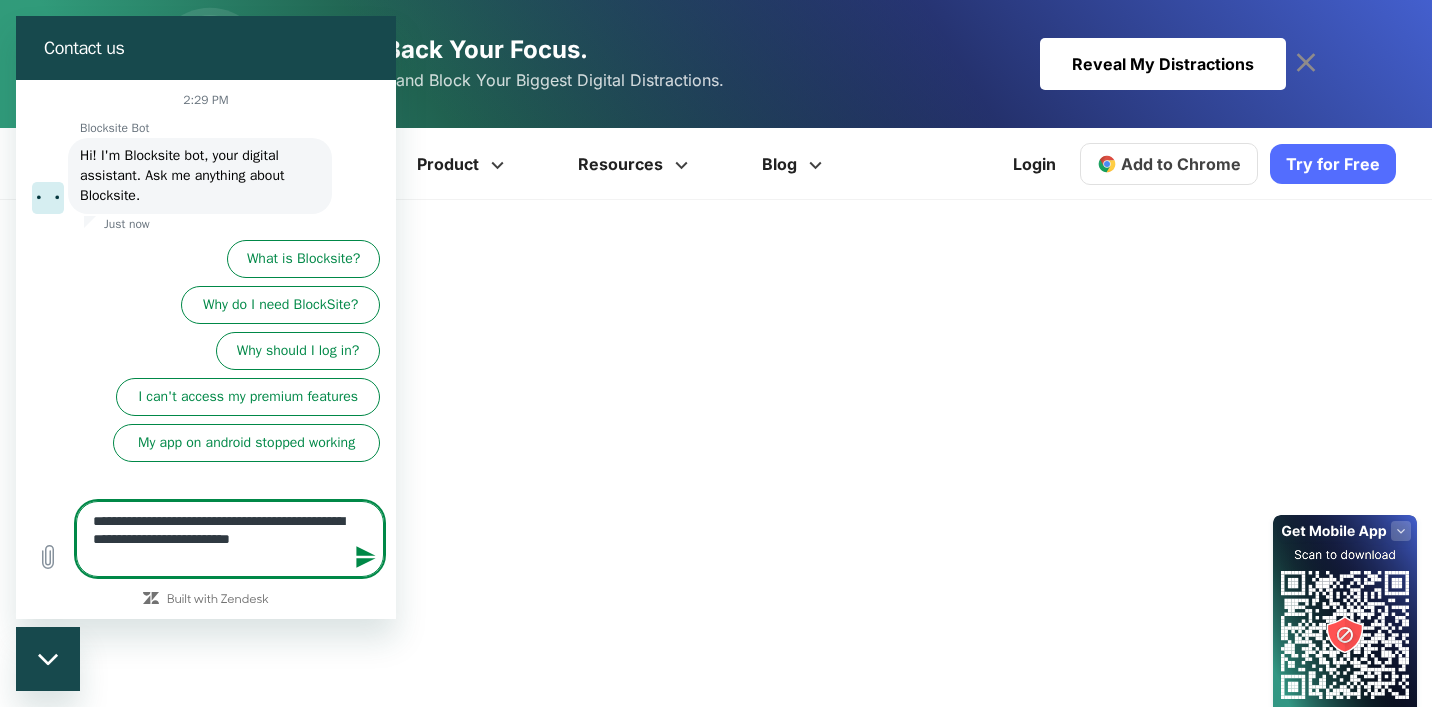 type on "**********" 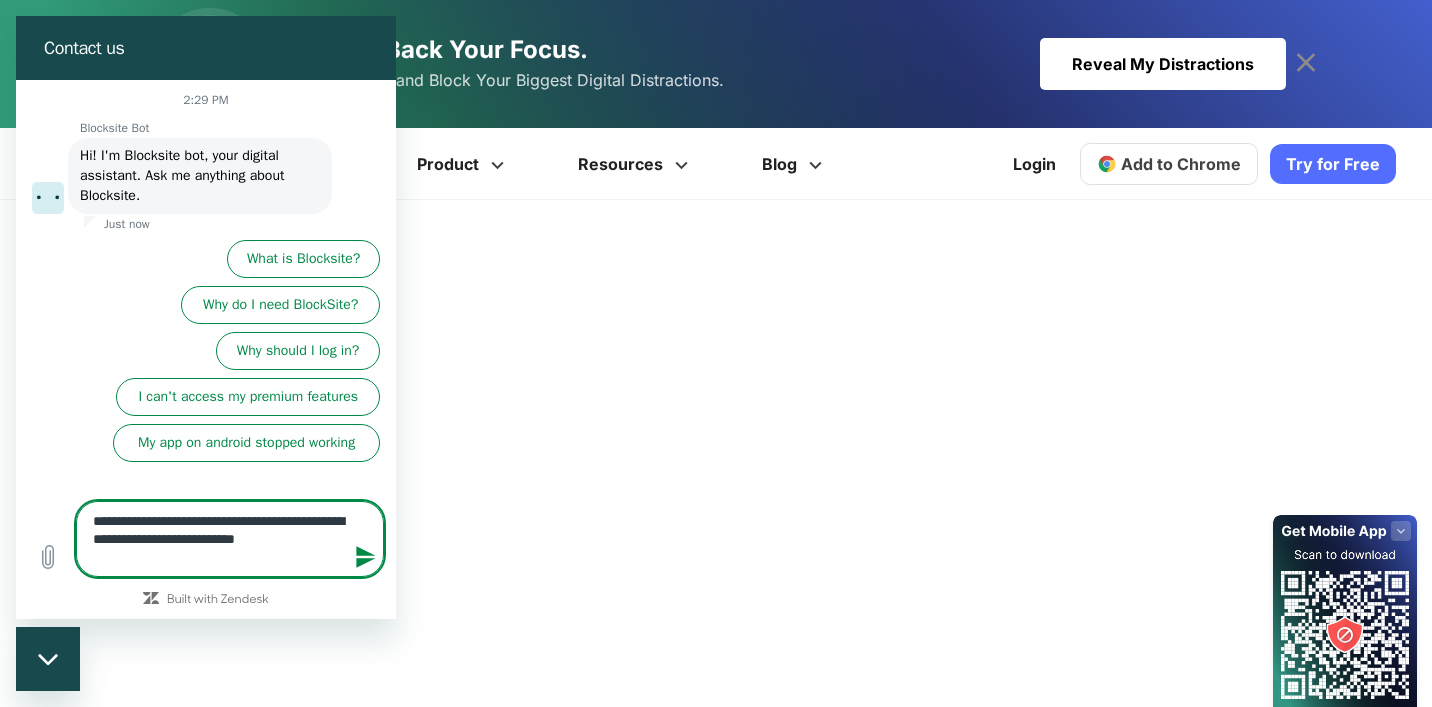 type on "**********" 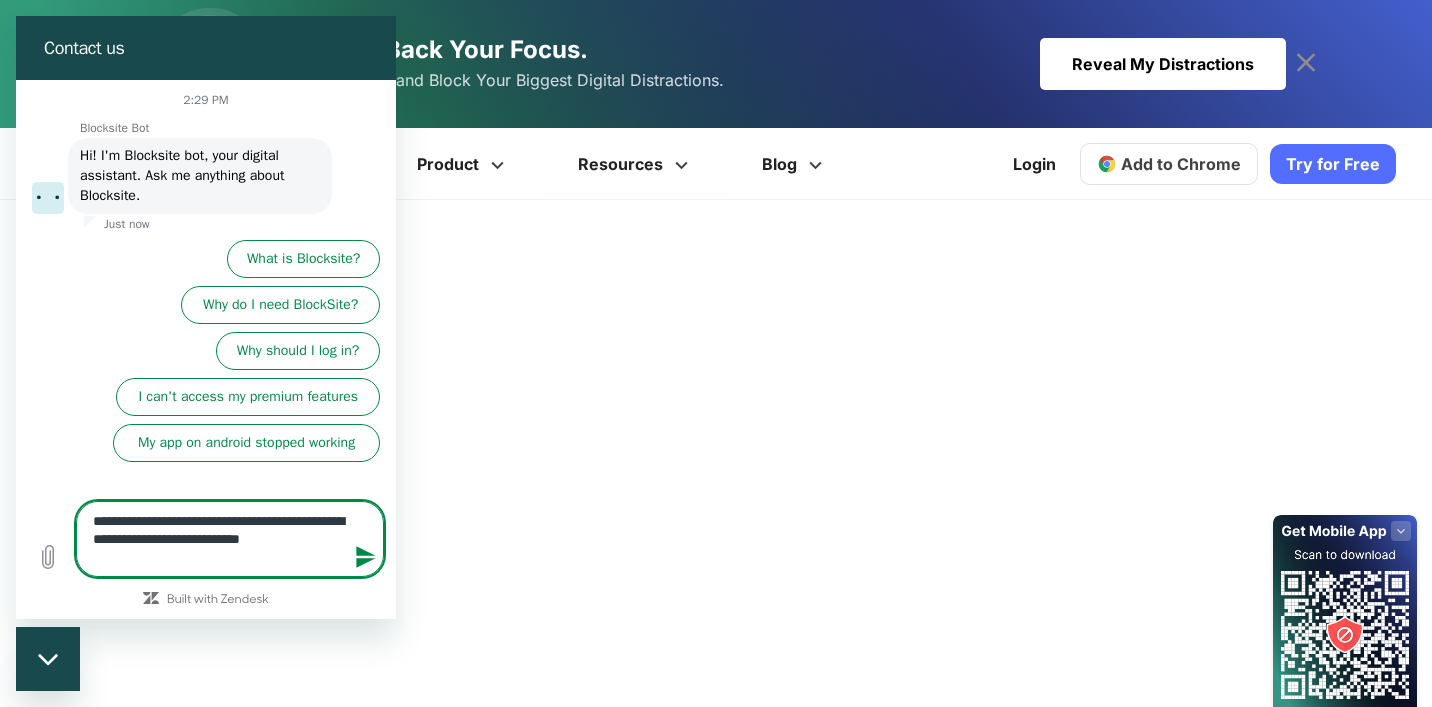 type on "*" 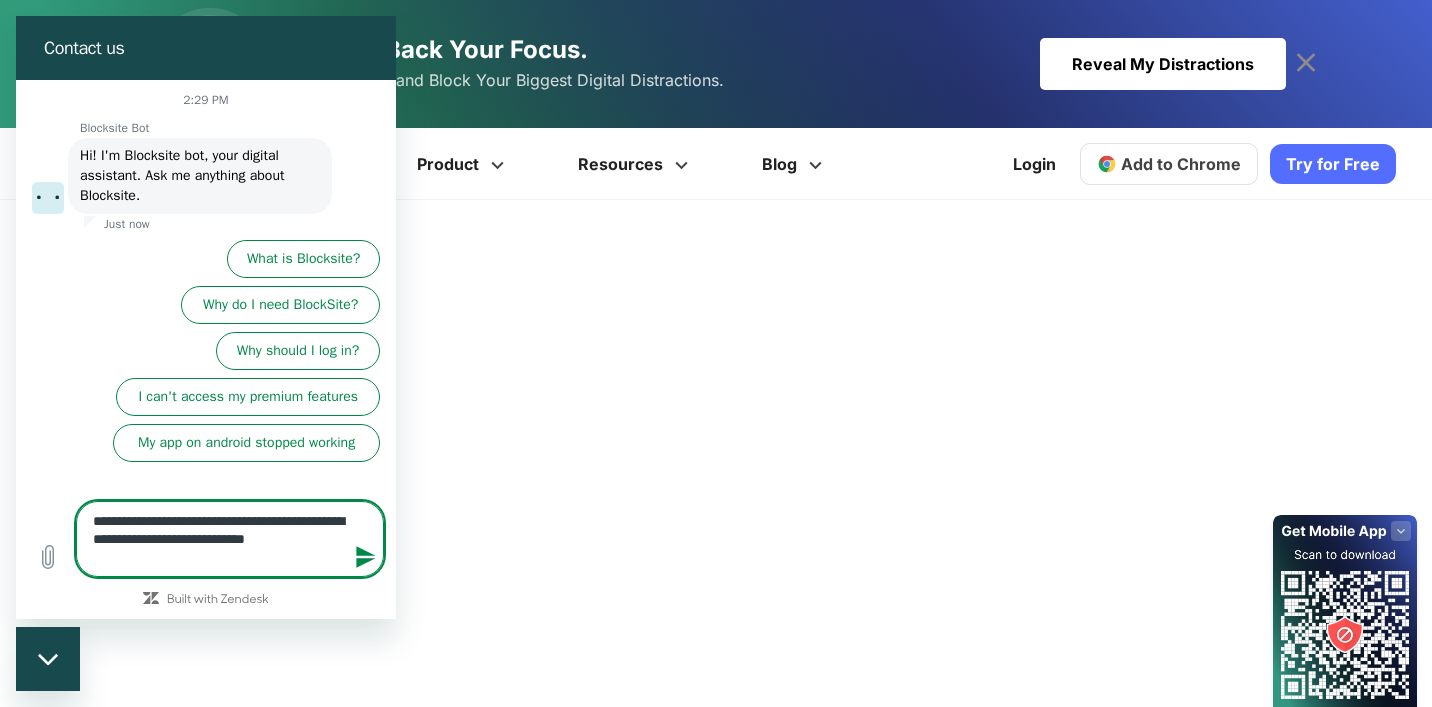 type on "**********" 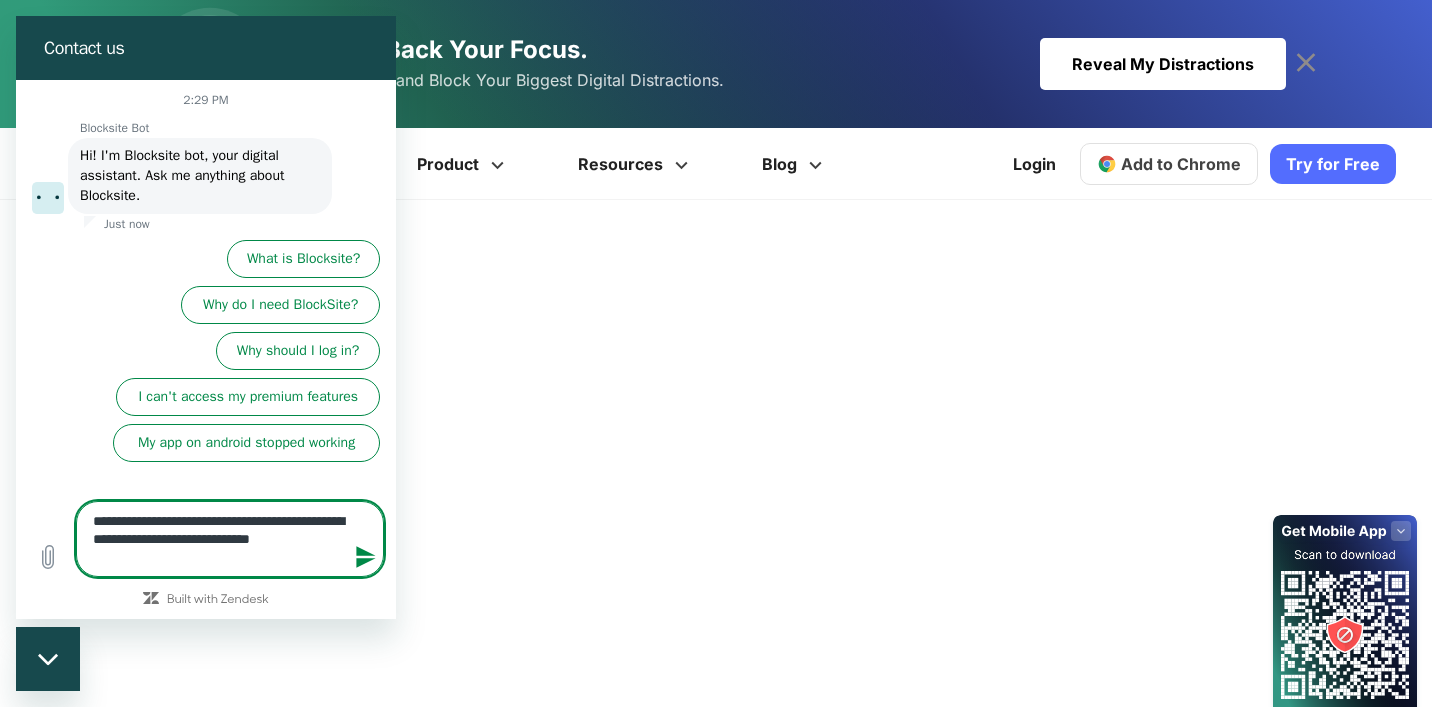 type on "**********" 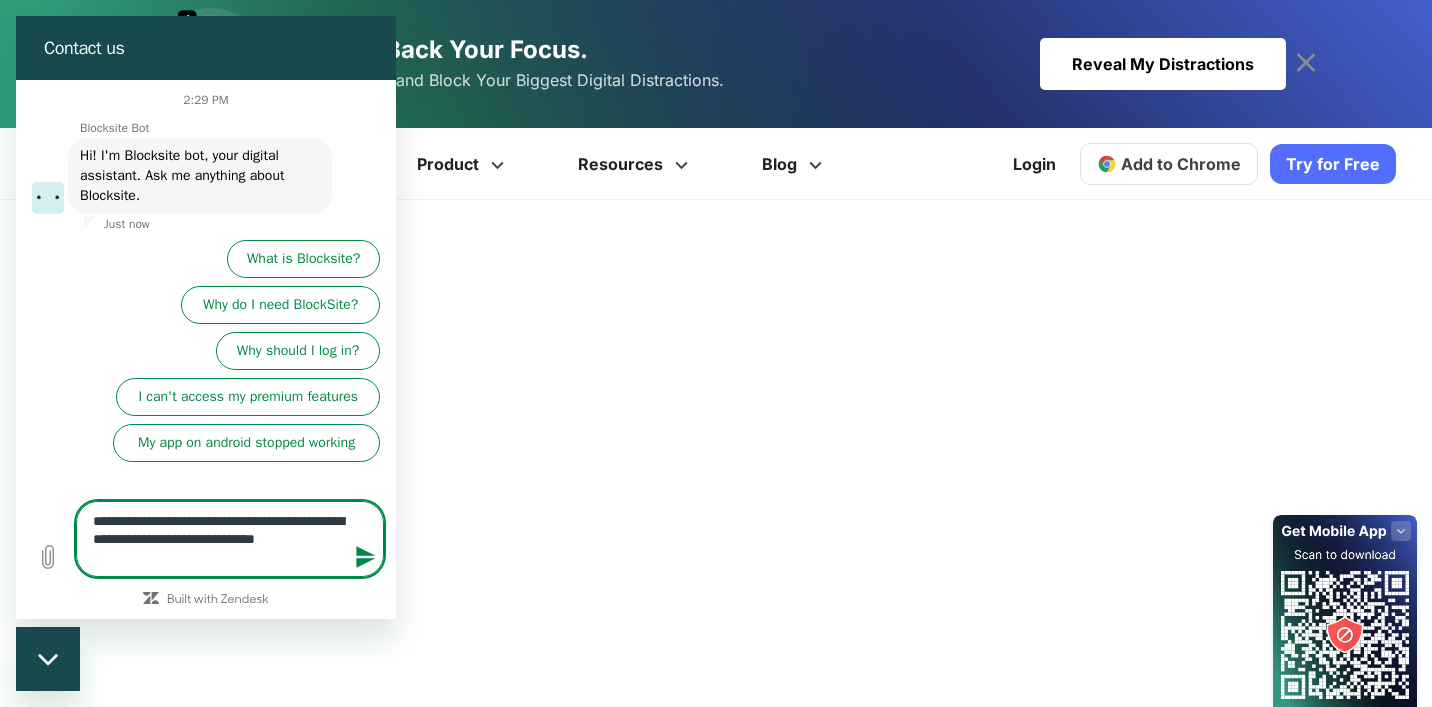 type on "**********" 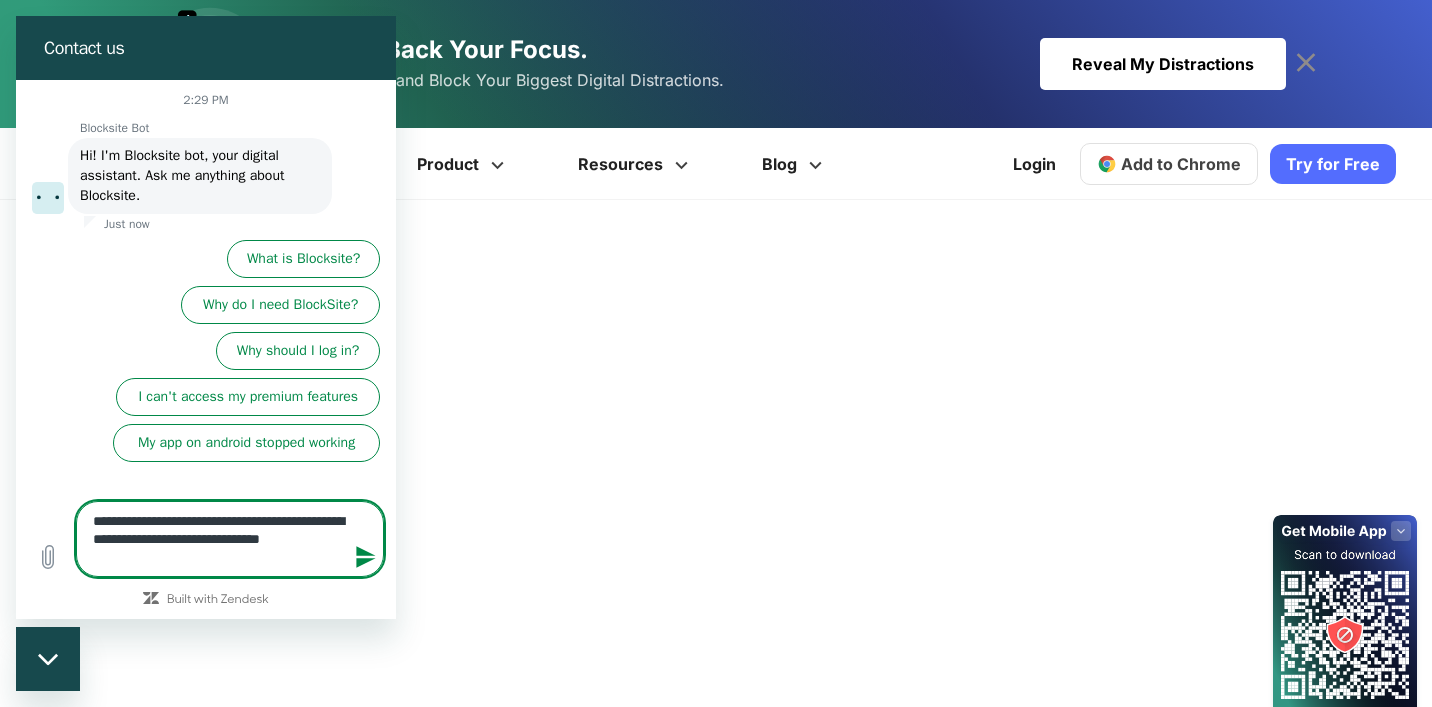 type on "**********" 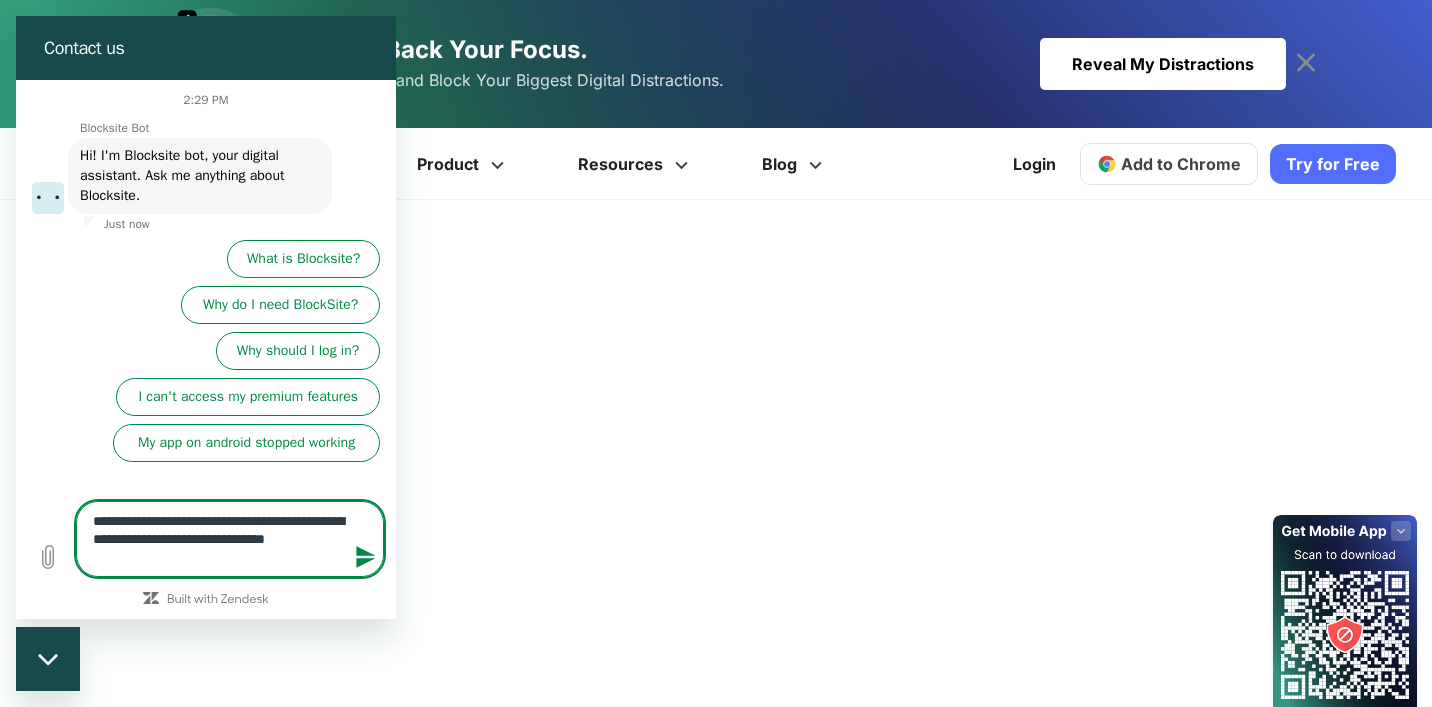 type on "**********" 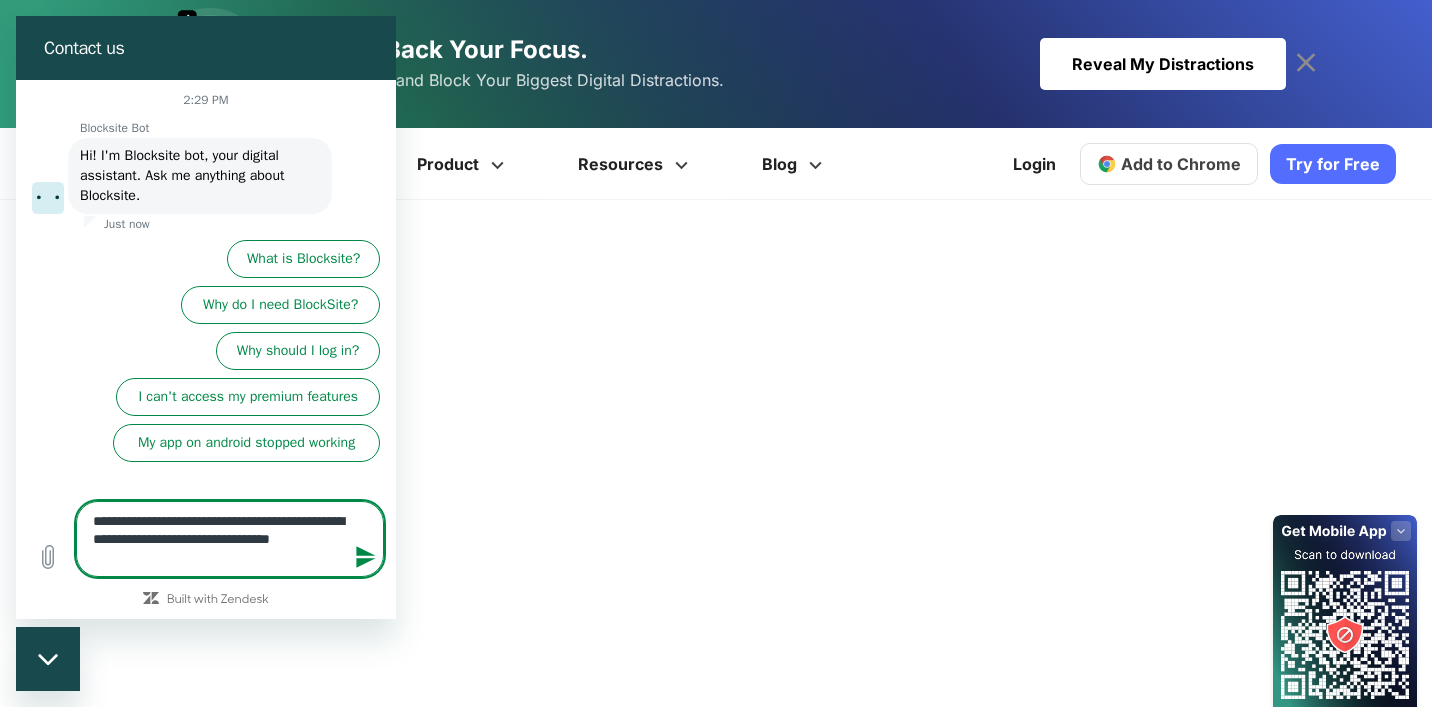 type on "**********" 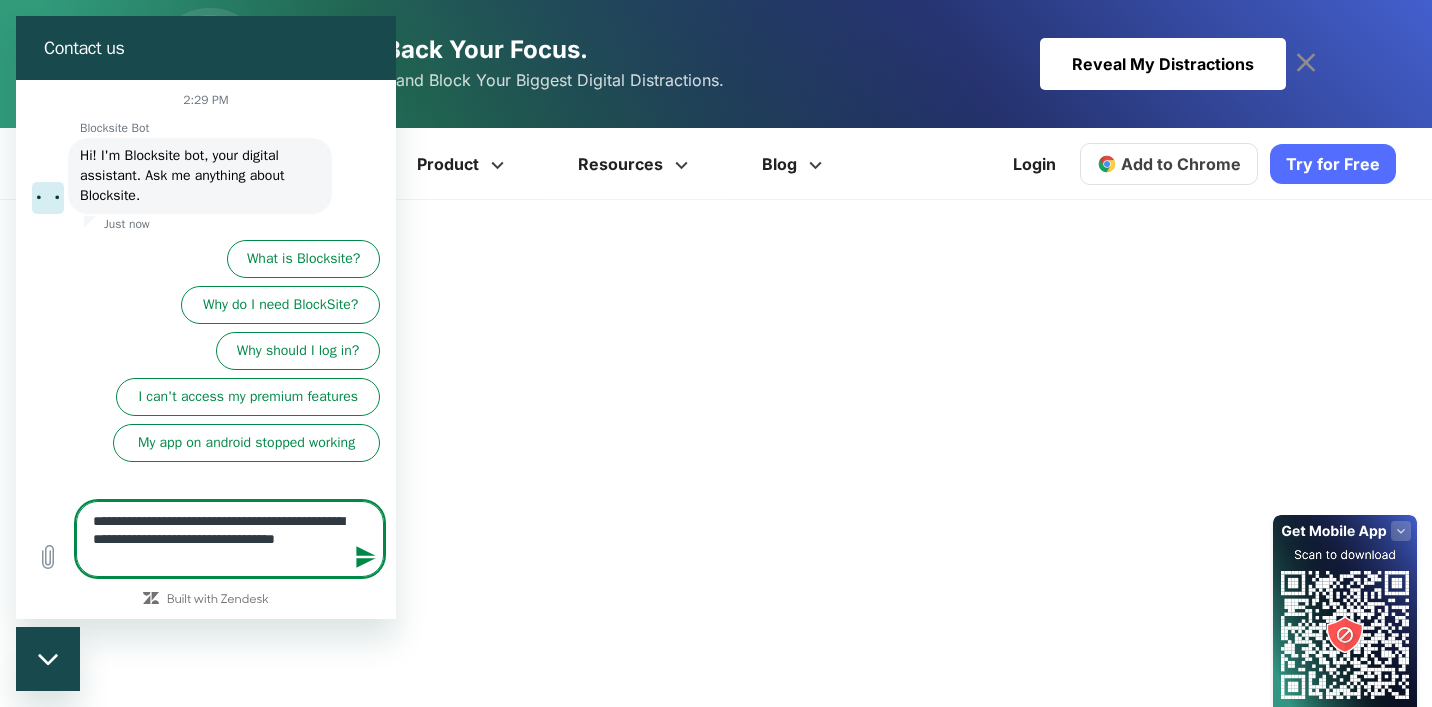 type on "**********" 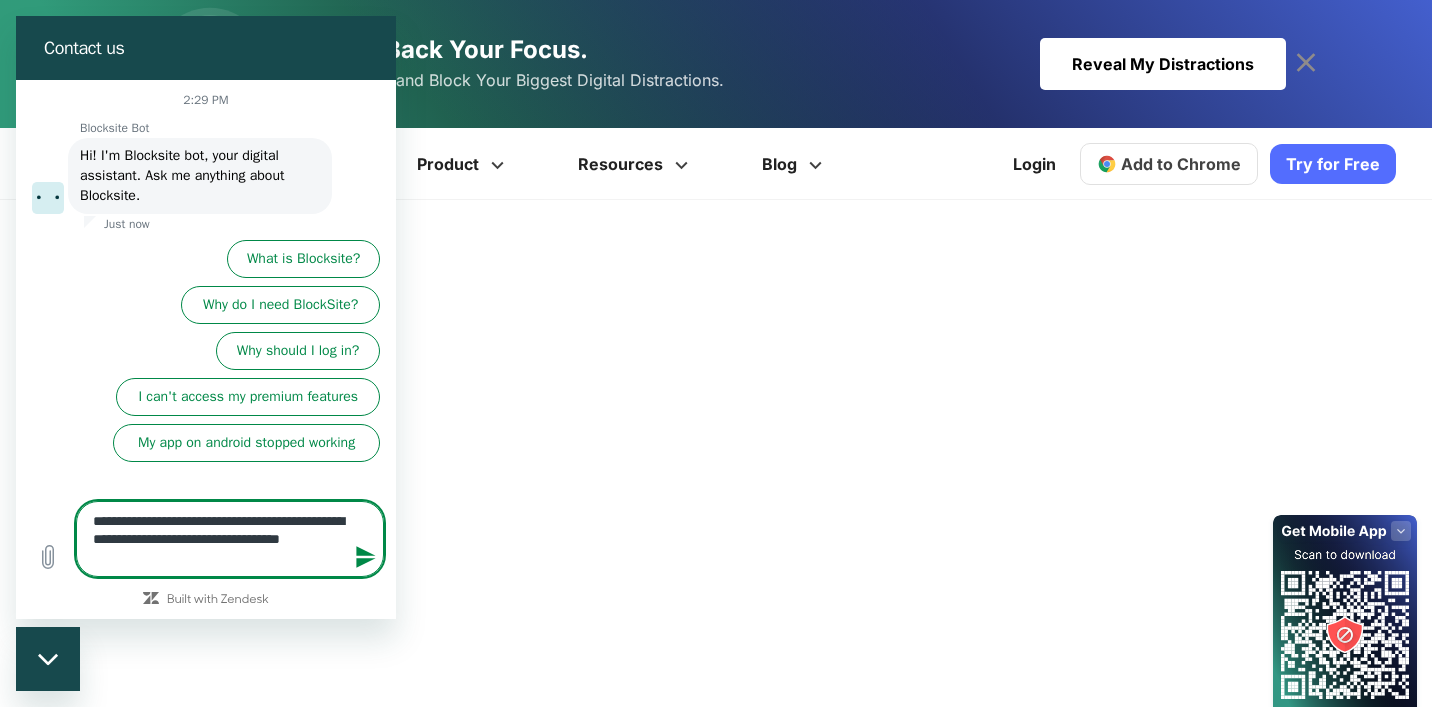 type on "**********" 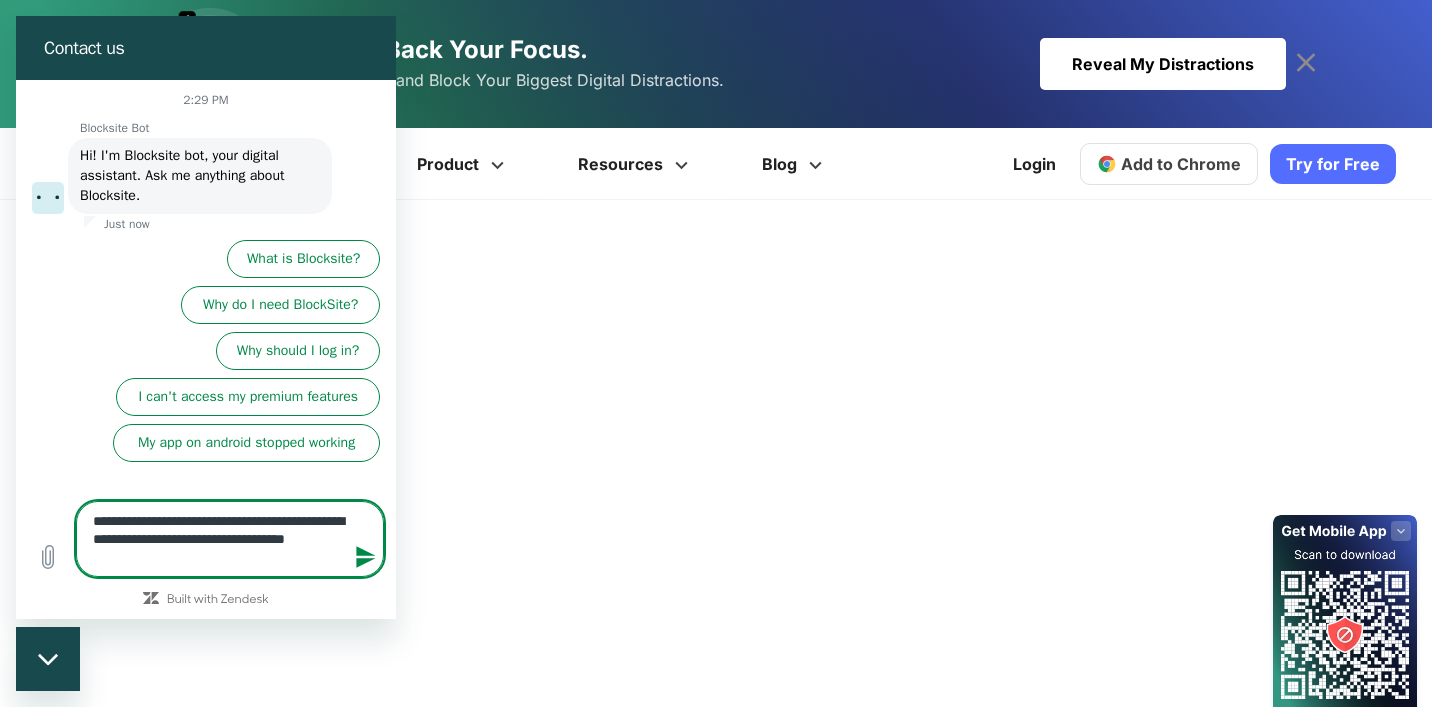 type on "**********" 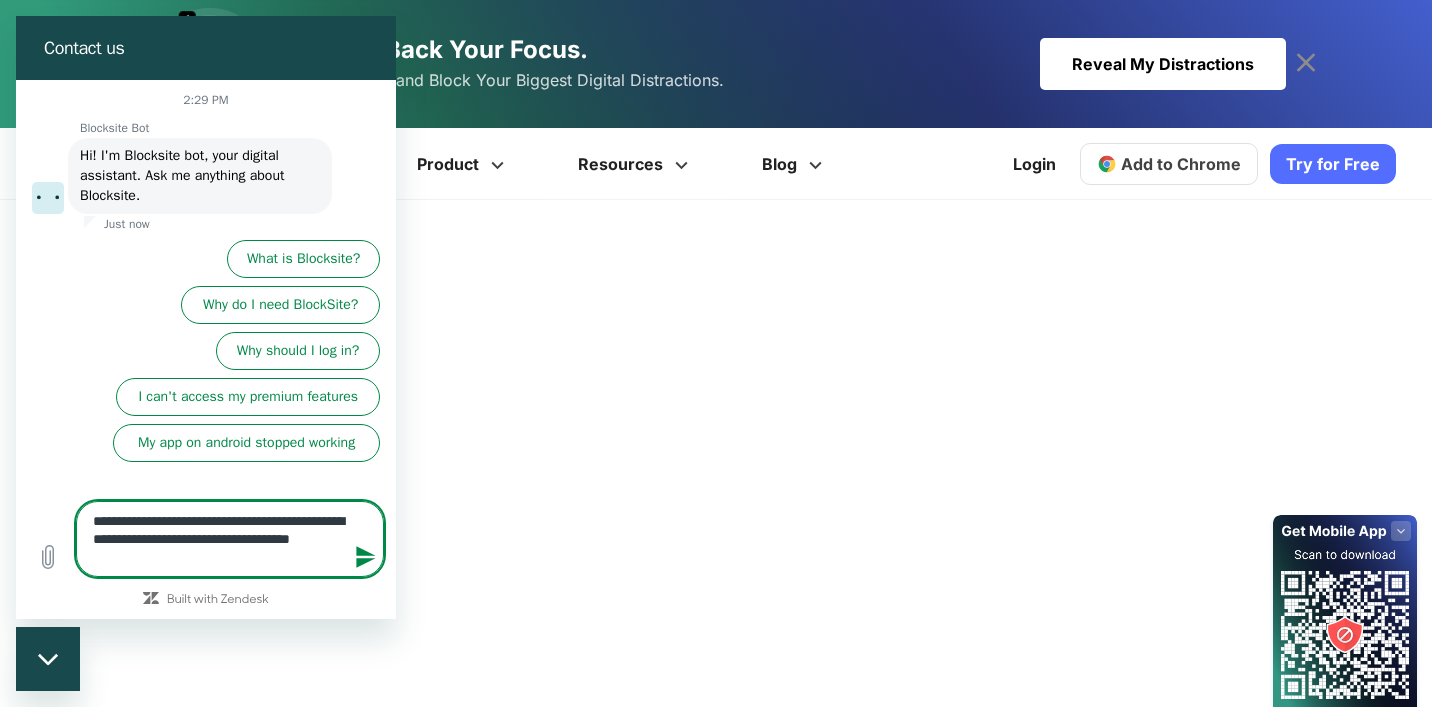 type on "**********" 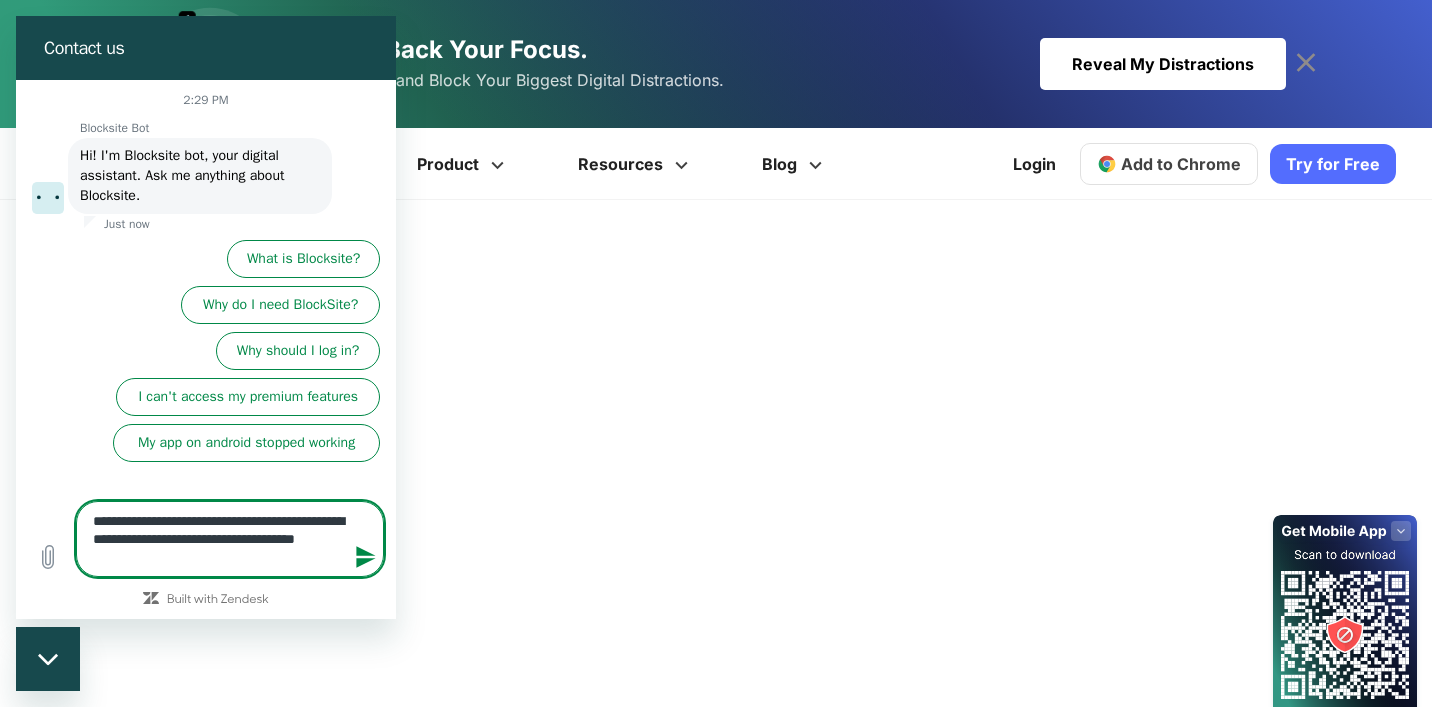 type on "**********" 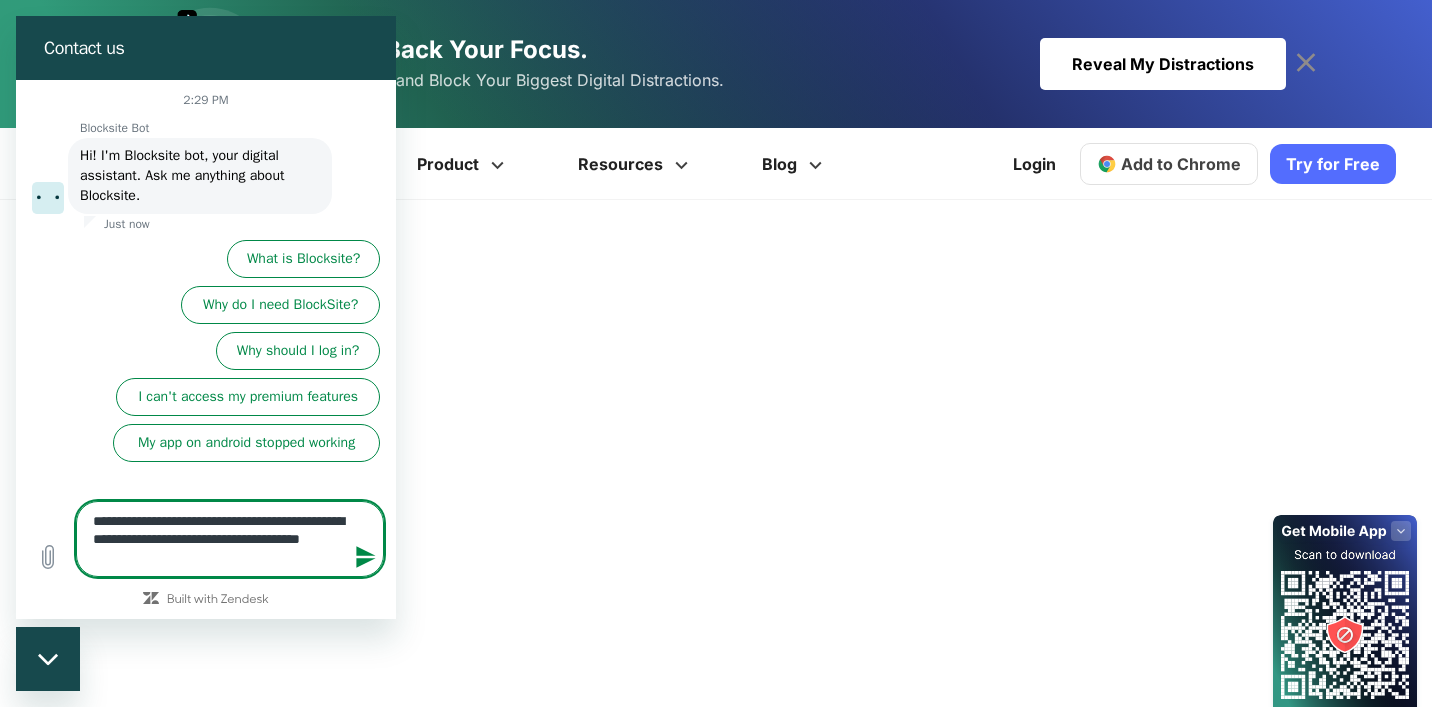 type on "**********" 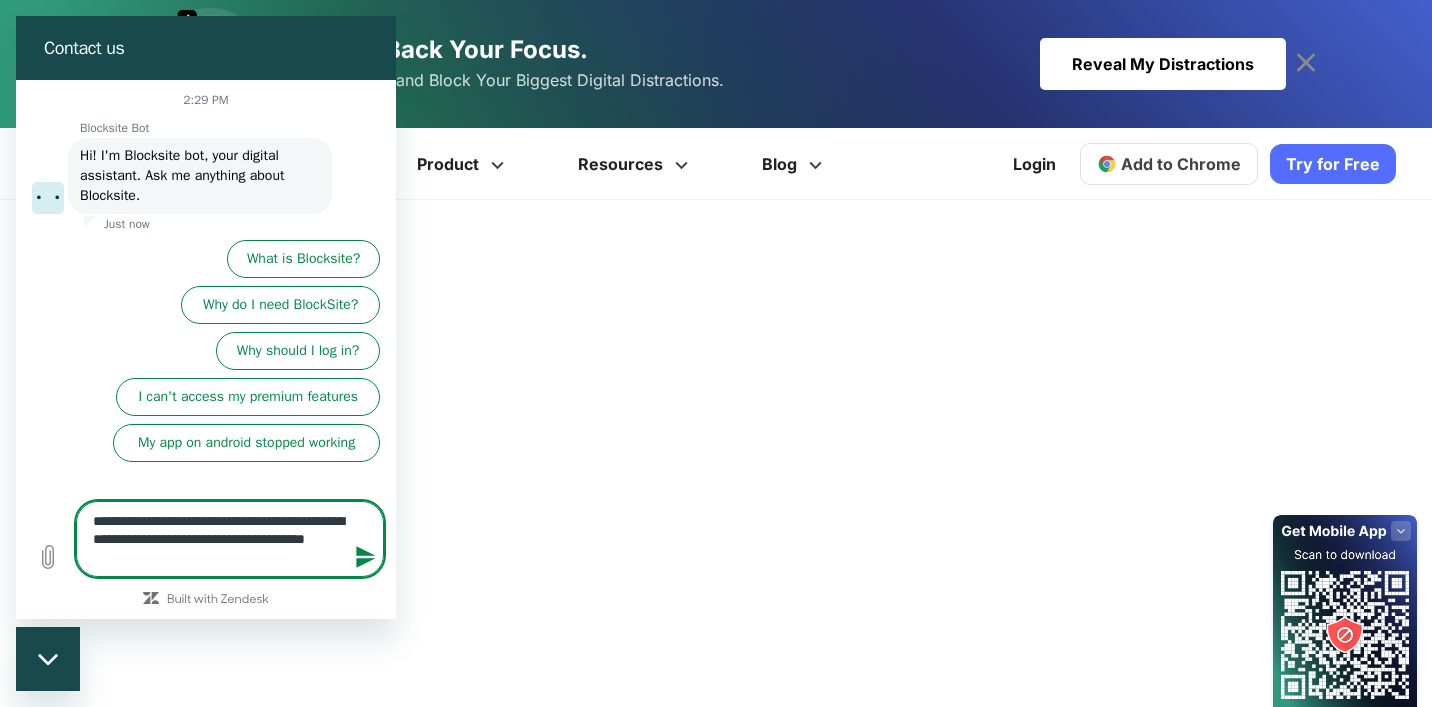 type on "**********" 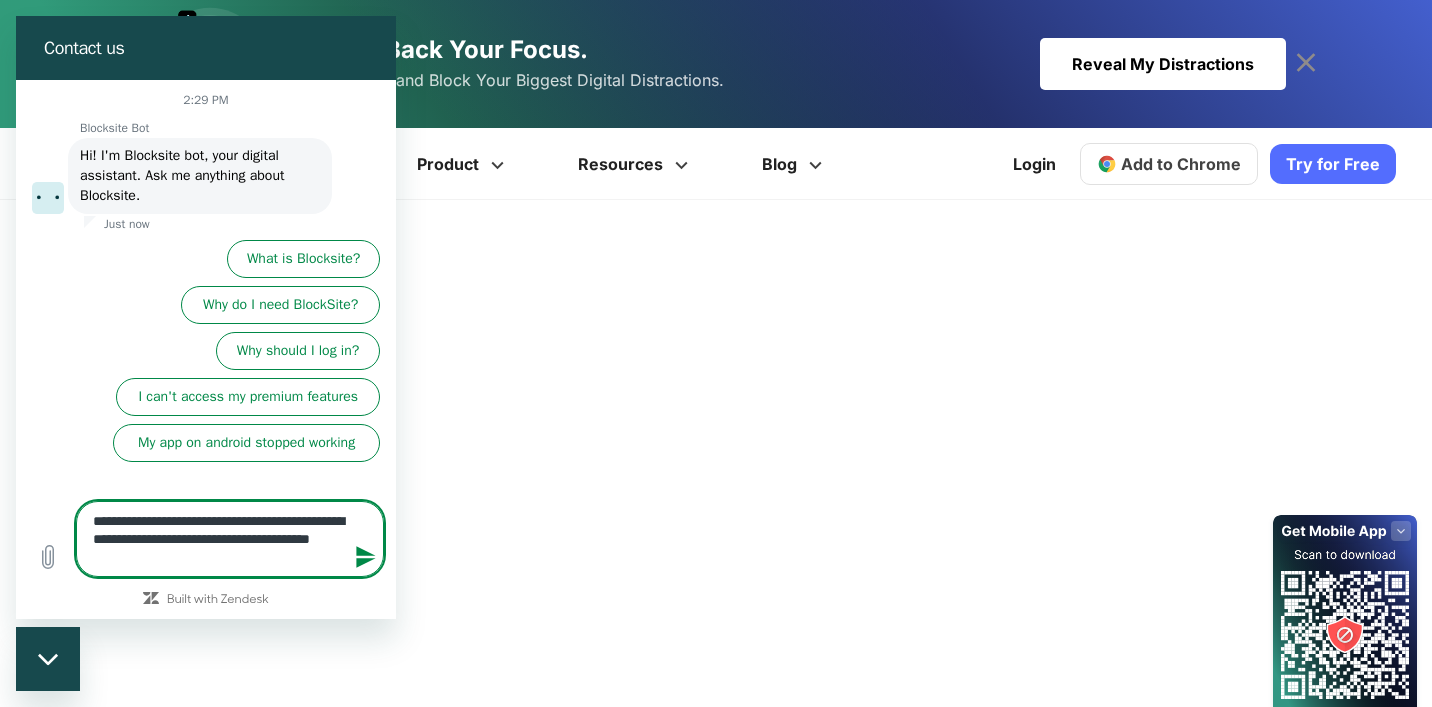 type on "**********" 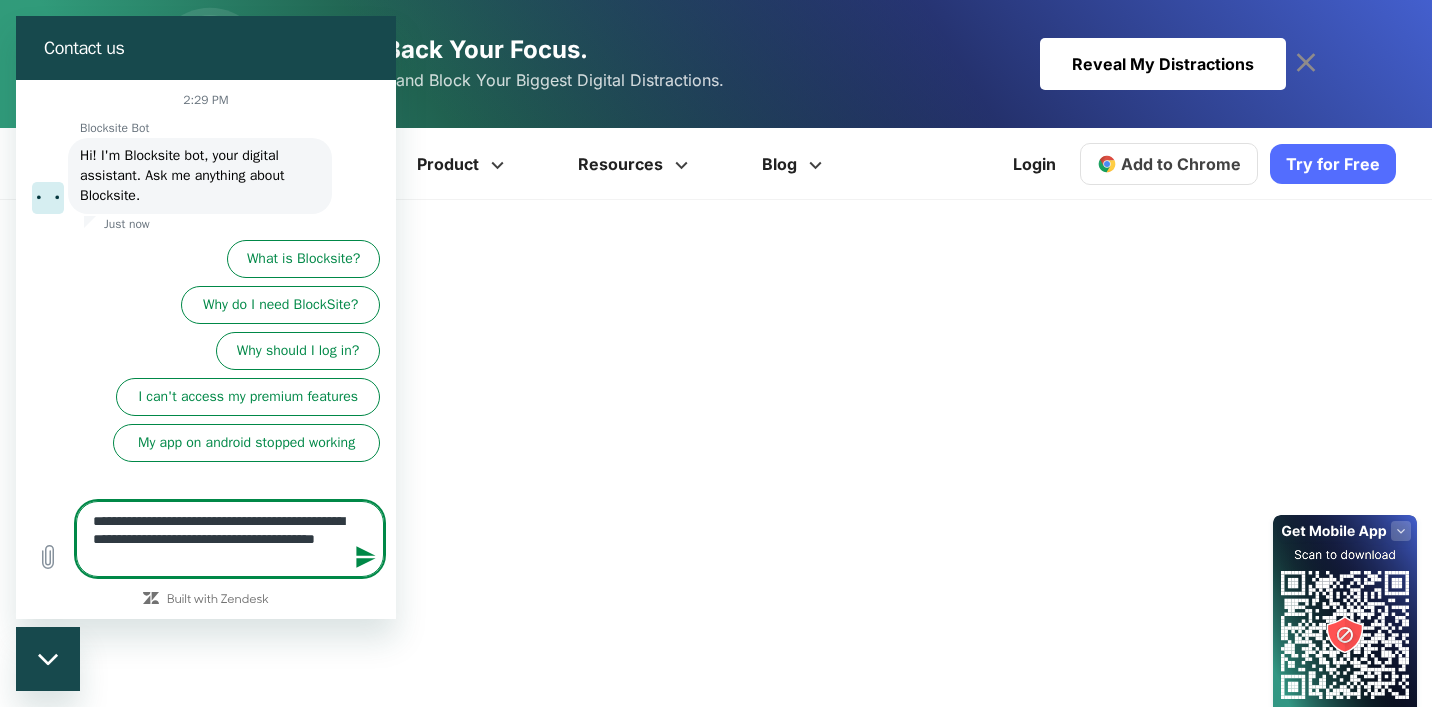 type on "**********" 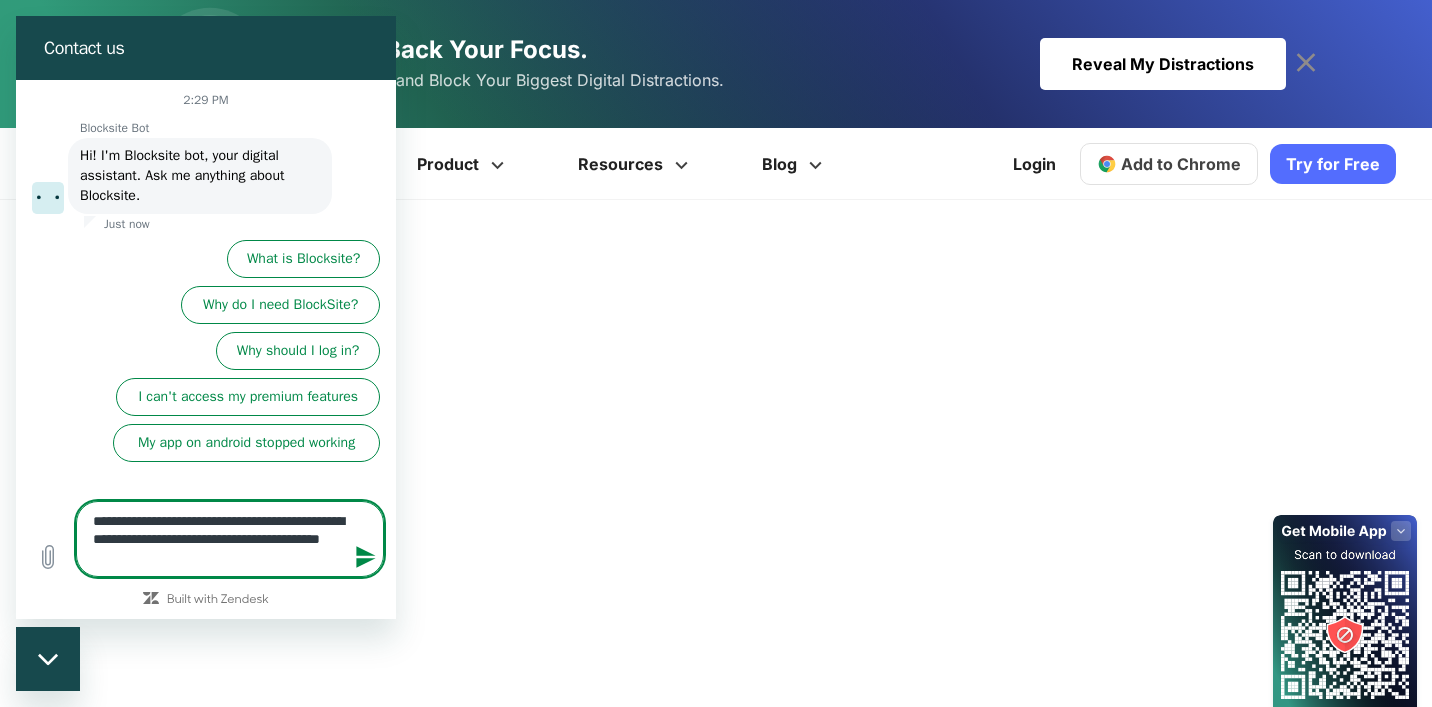 type 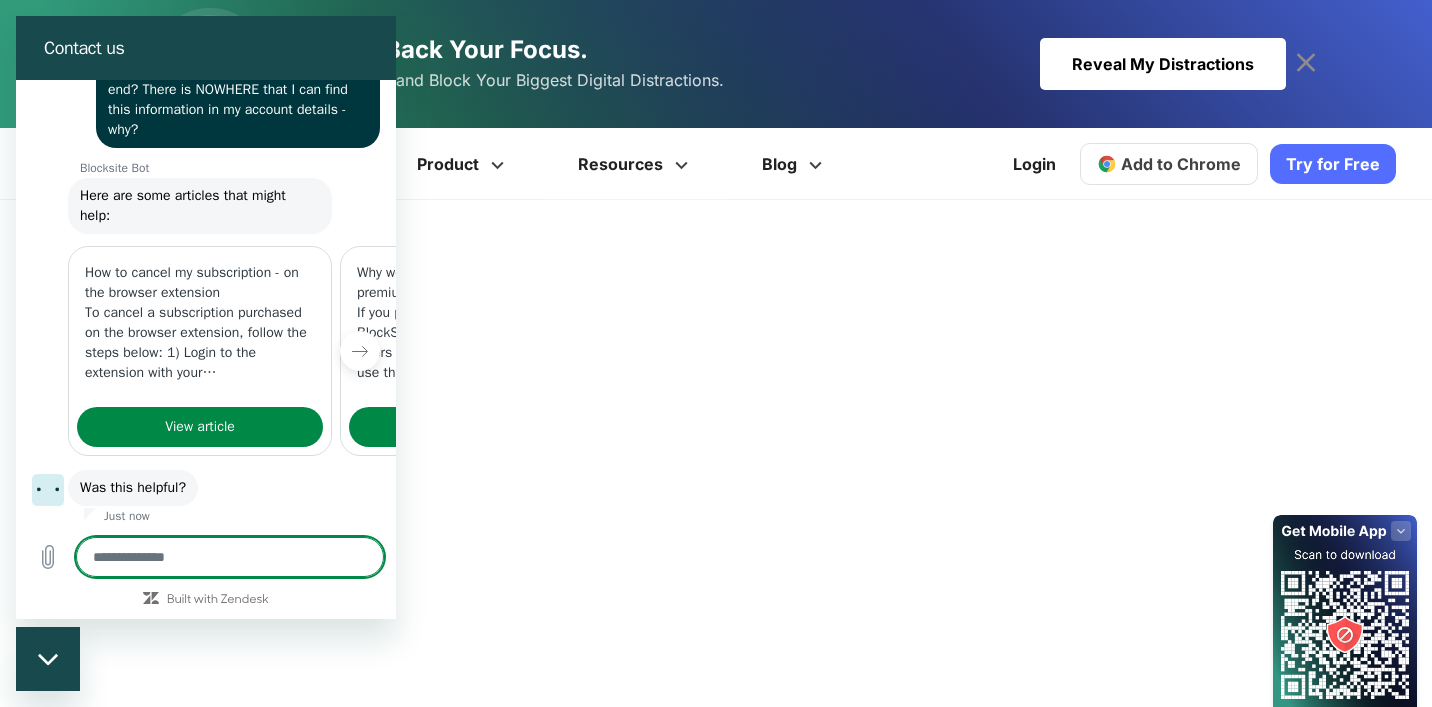 scroll, scrollTop: 224, scrollLeft: 0, axis: vertical 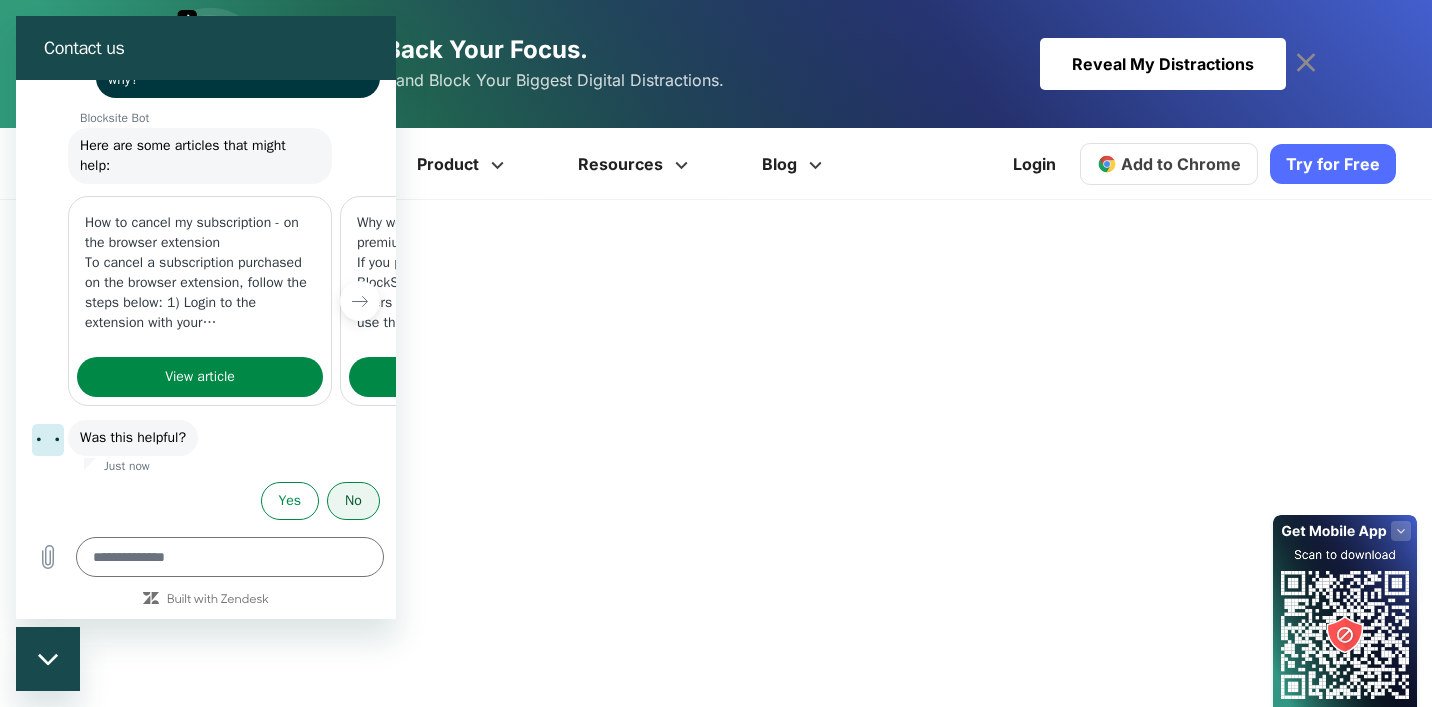 click on "No" at bounding box center (353, 501) 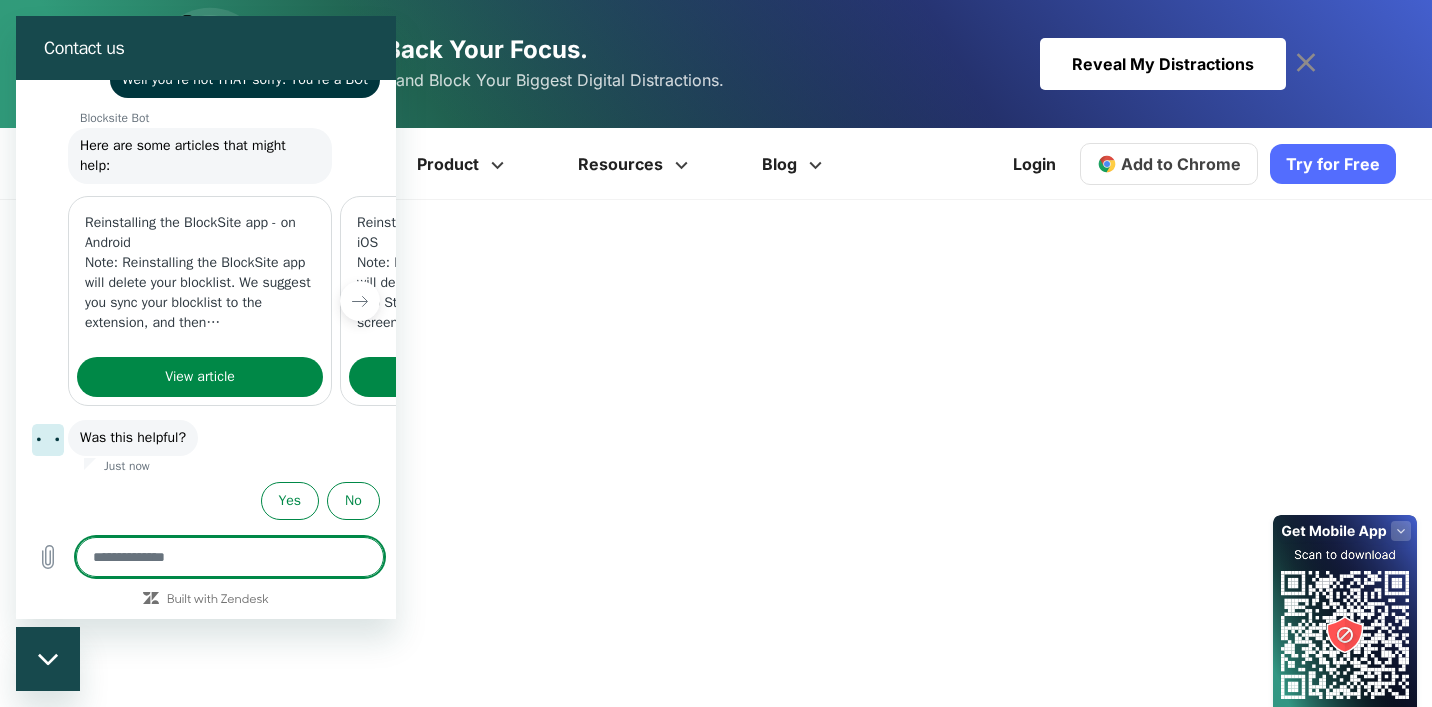 scroll, scrollTop: 784, scrollLeft: 0, axis: vertical 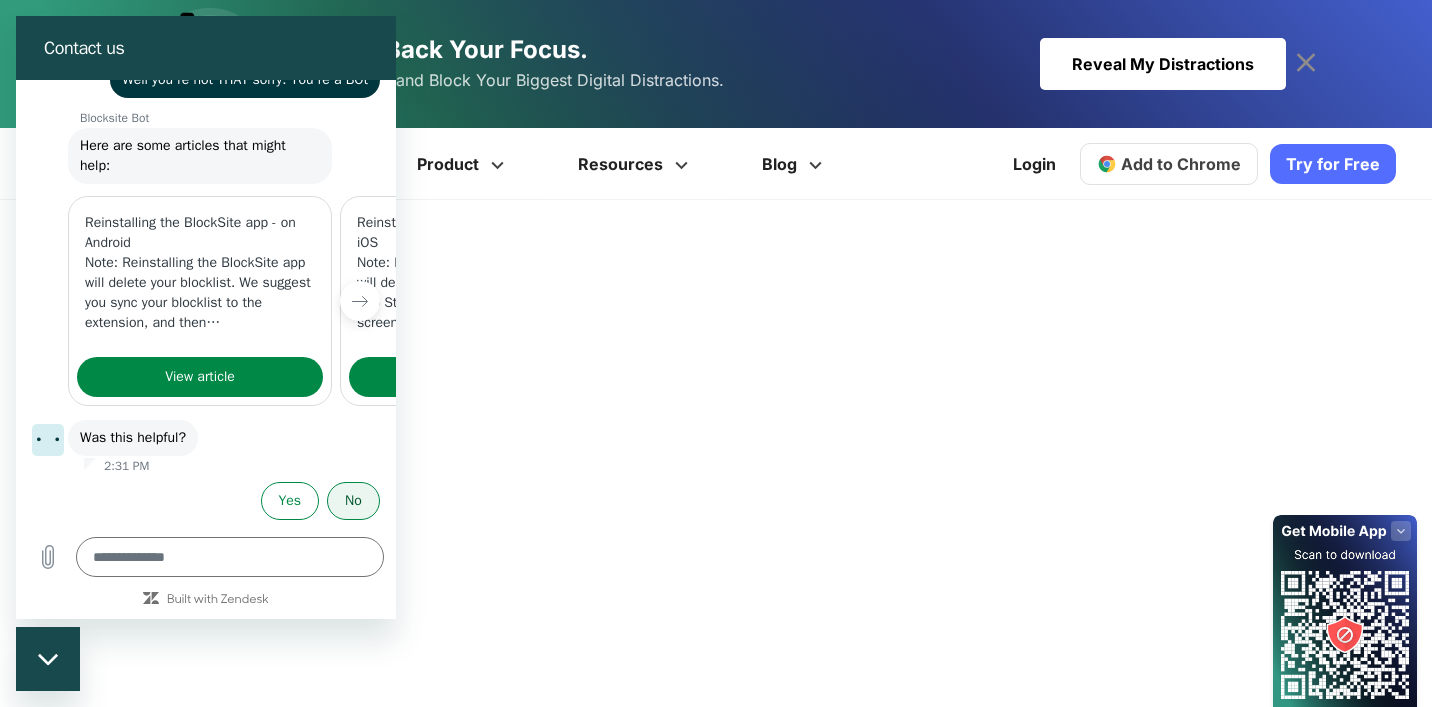 click on "No" at bounding box center [353, 501] 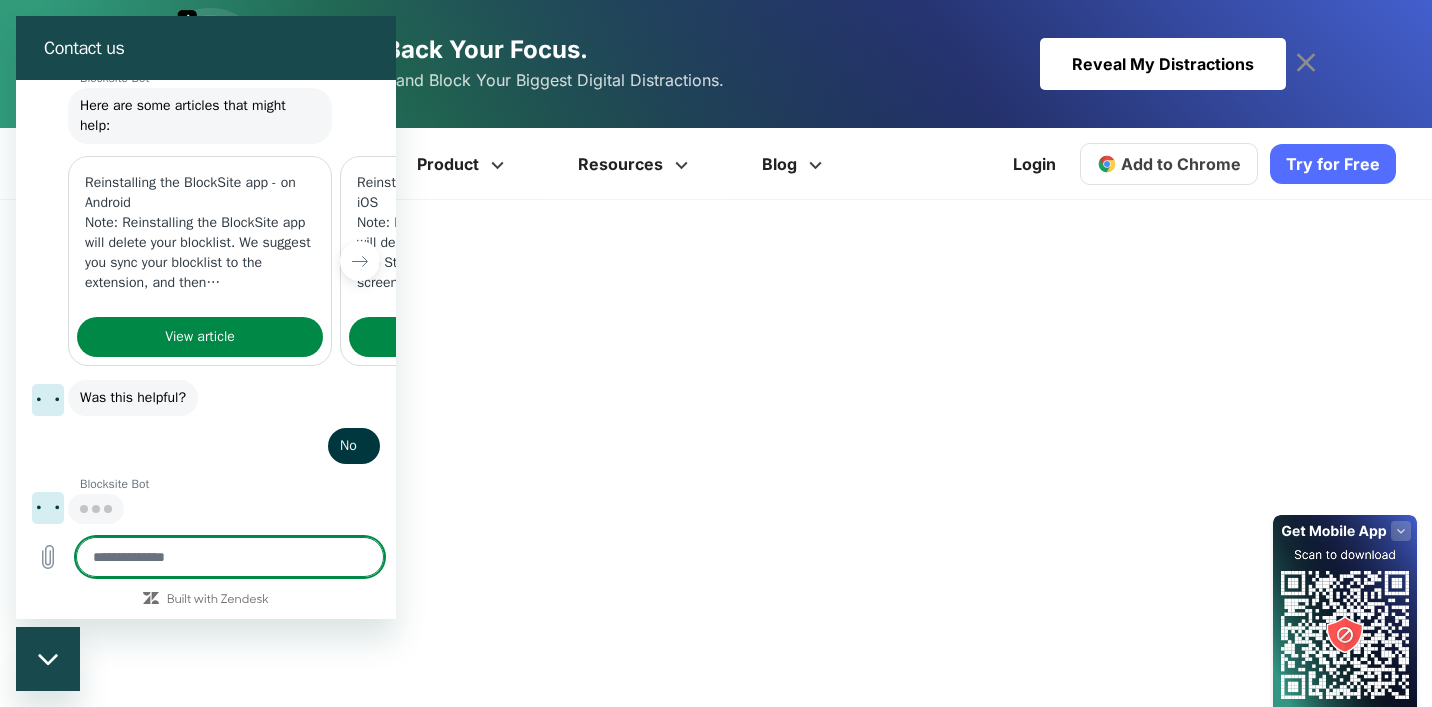scroll, scrollTop: 824, scrollLeft: 0, axis: vertical 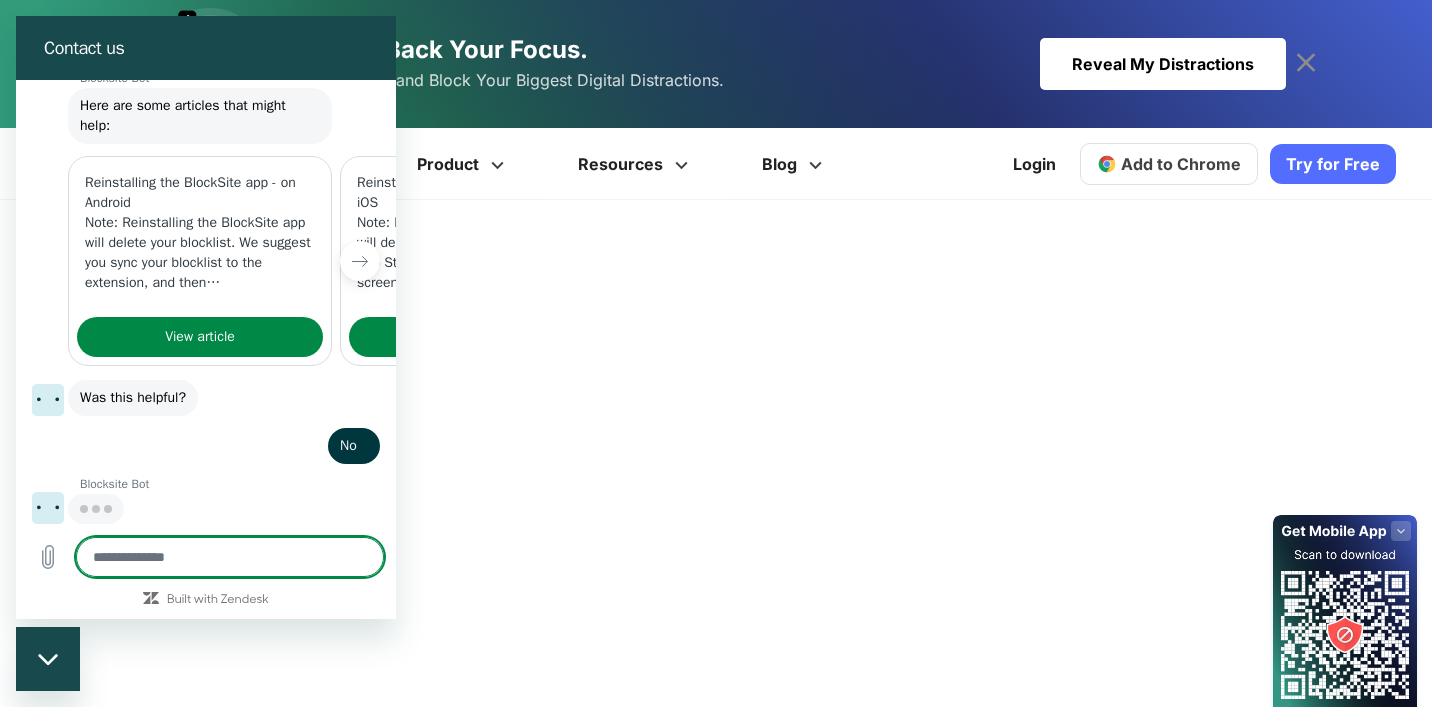 type on "*" 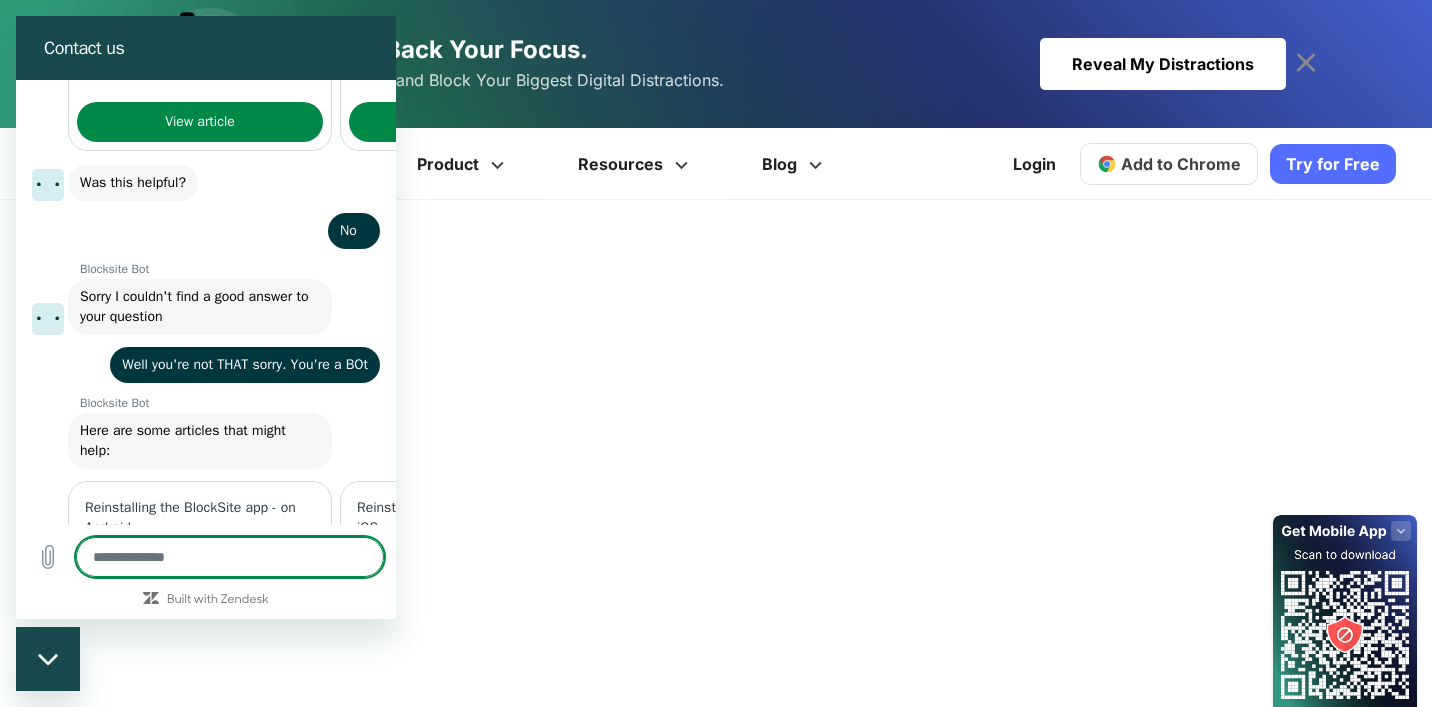 scroll, scrollTop: 0, scrollLeft: 0, axis: both 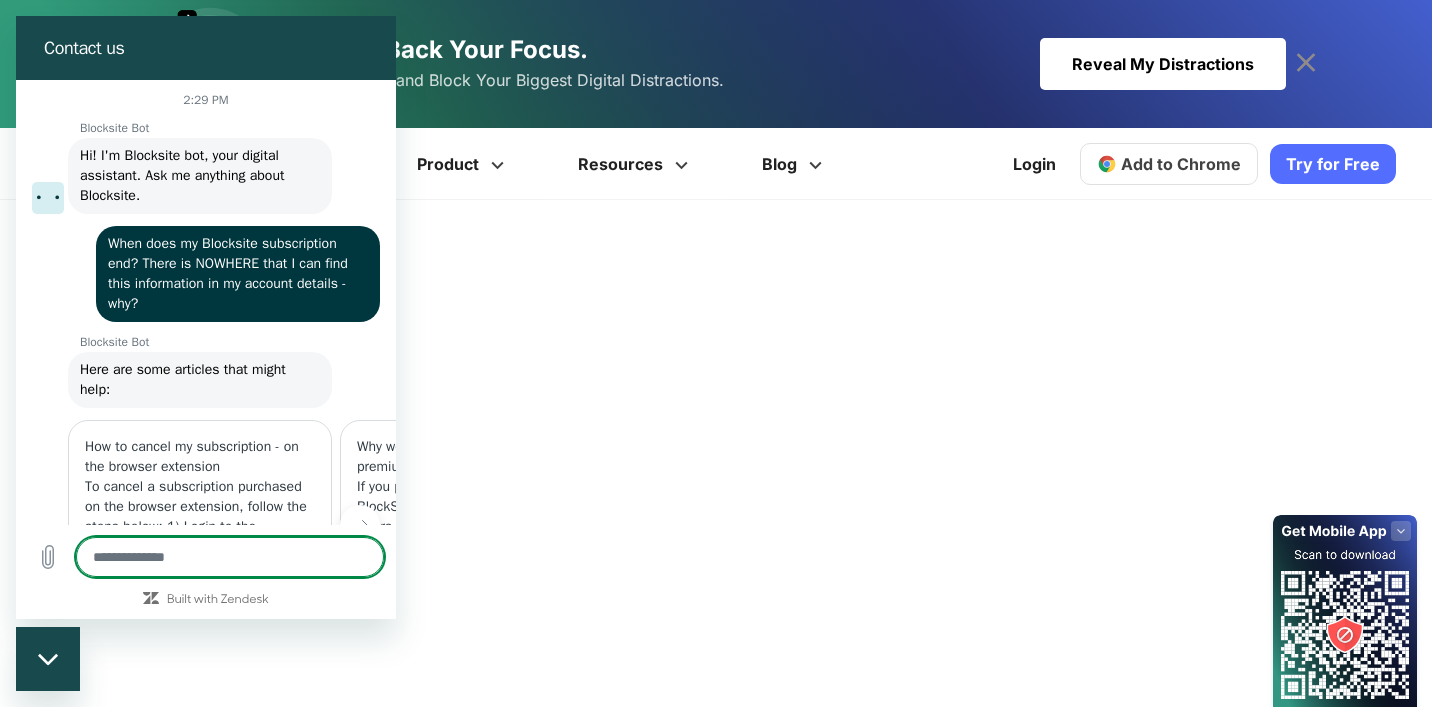 click at bounding box center [716, 694] 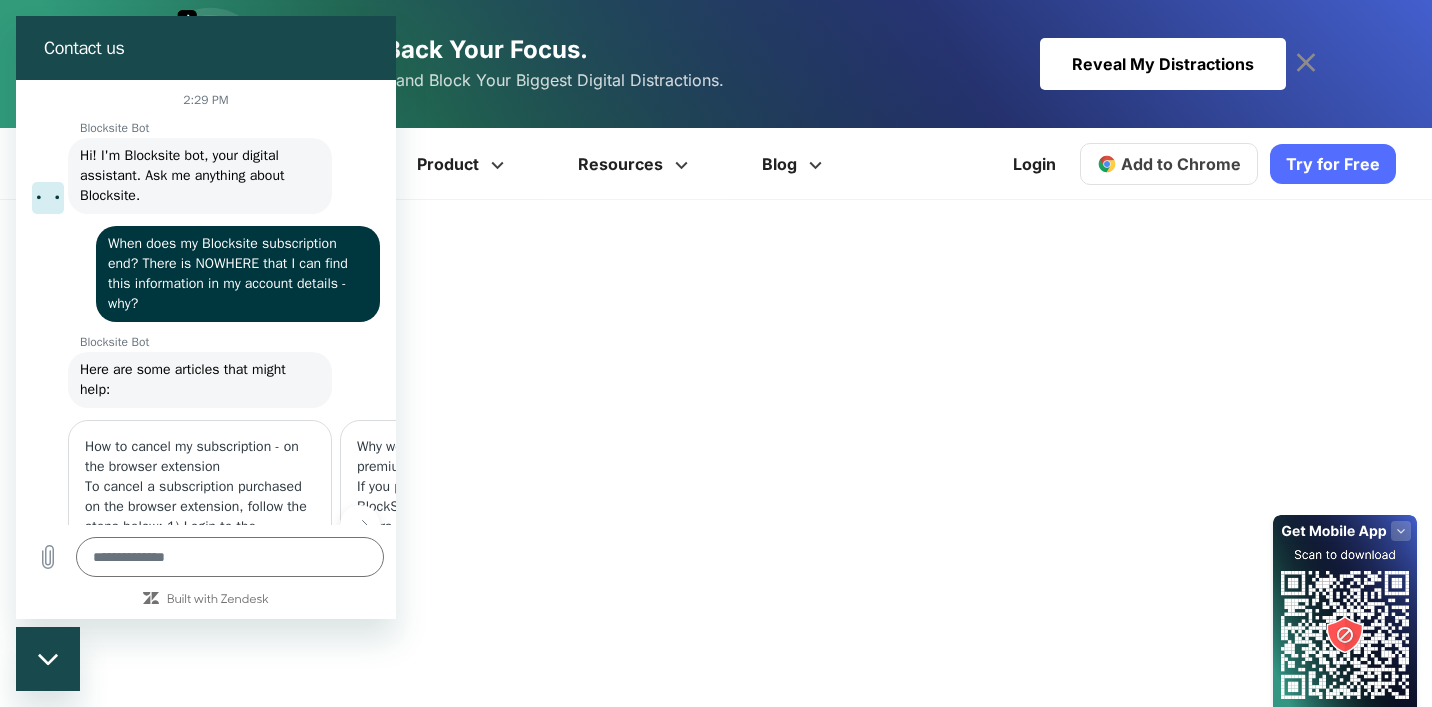 click on "Try for Free" at bounding box center (1333, 164) 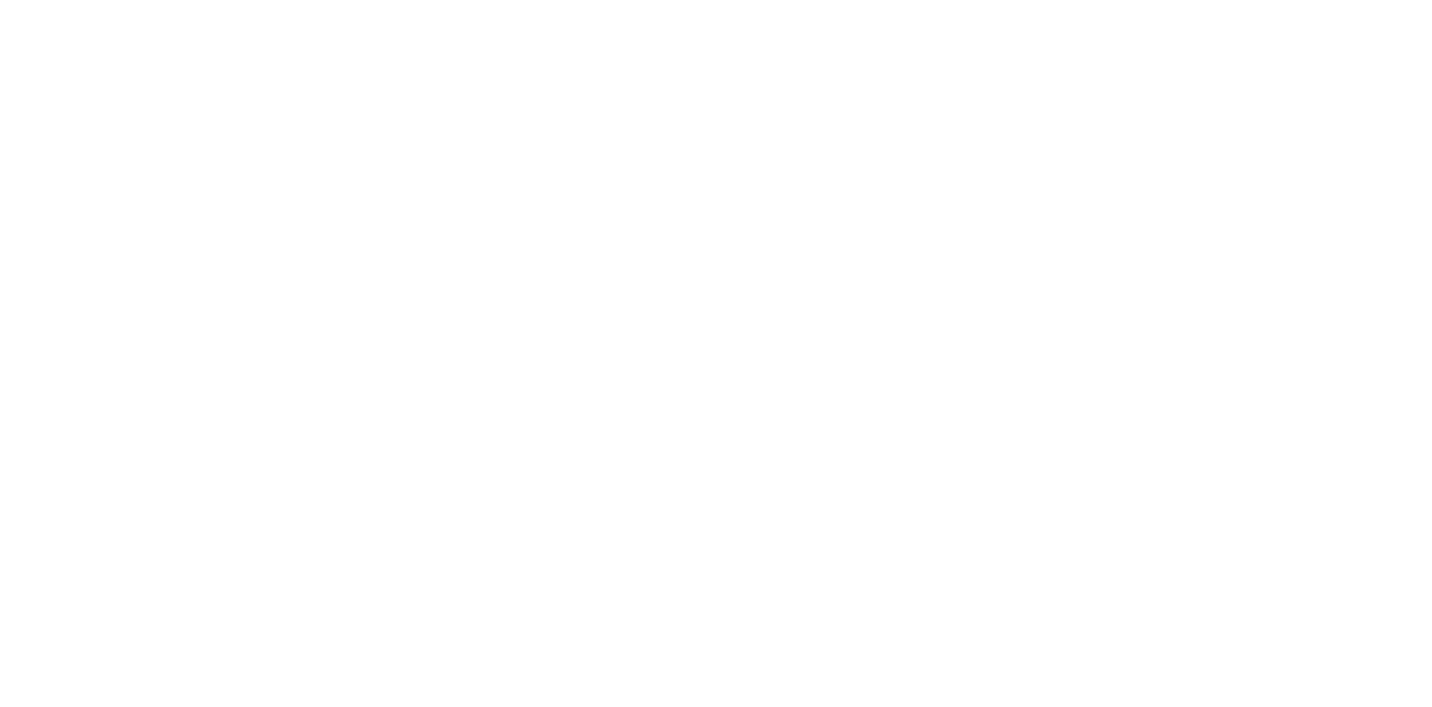 scroll, scrollTop: 0, scrollLeft: 0, axis: both 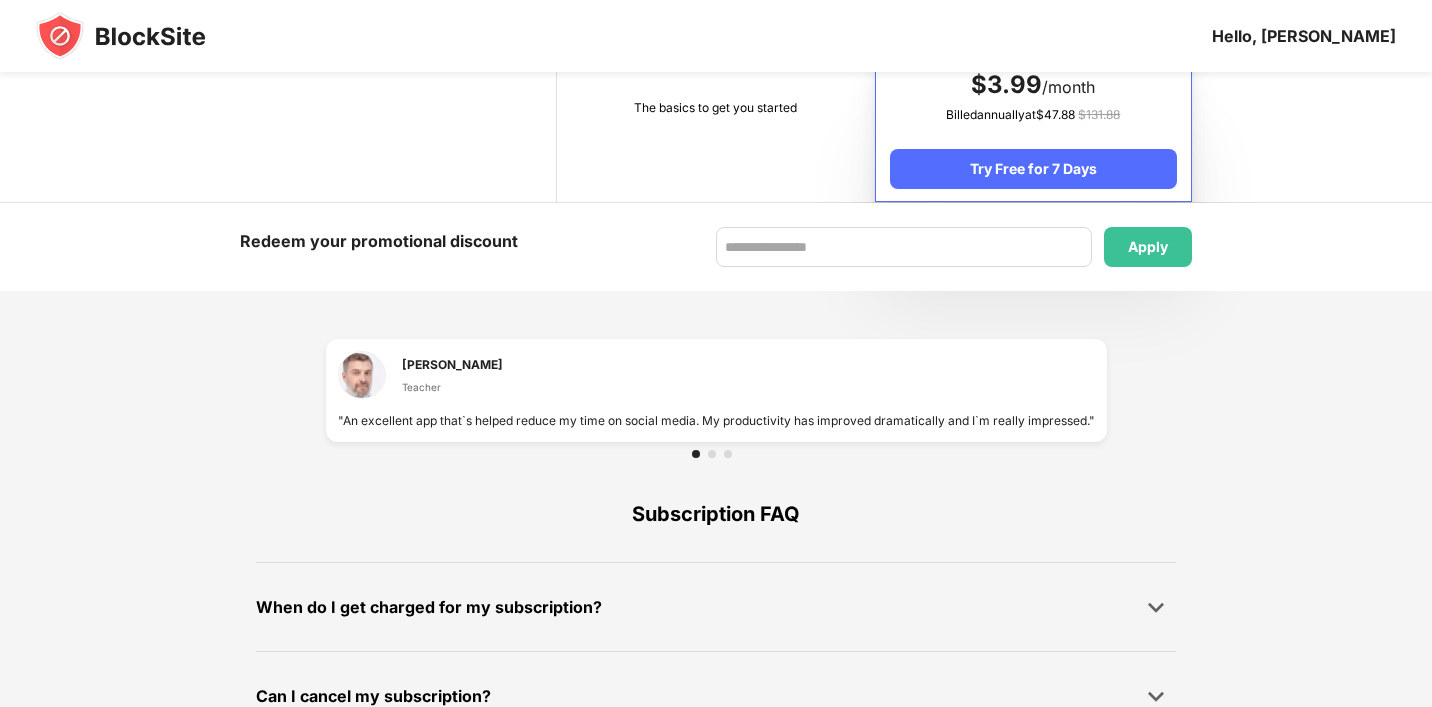 click at bounding box center [712, 454] 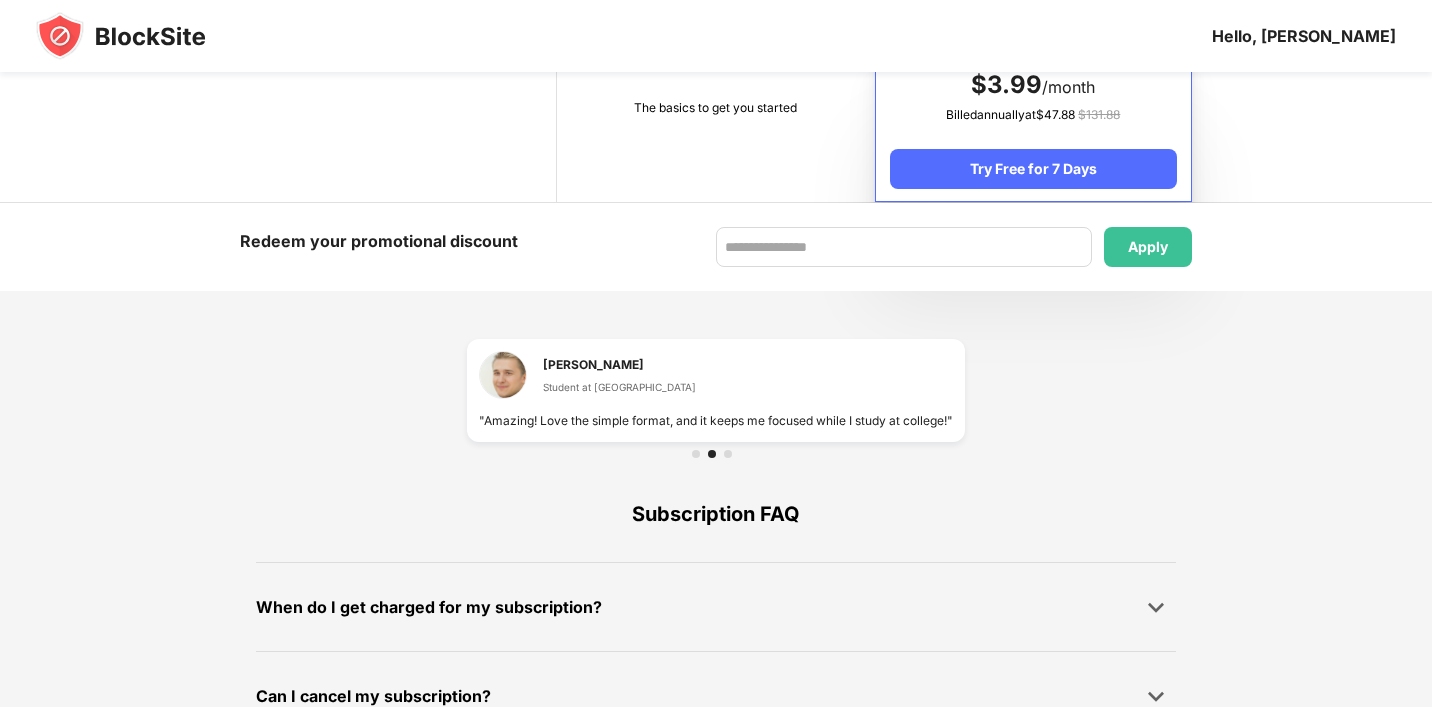 click at bounding box center (728, 454) 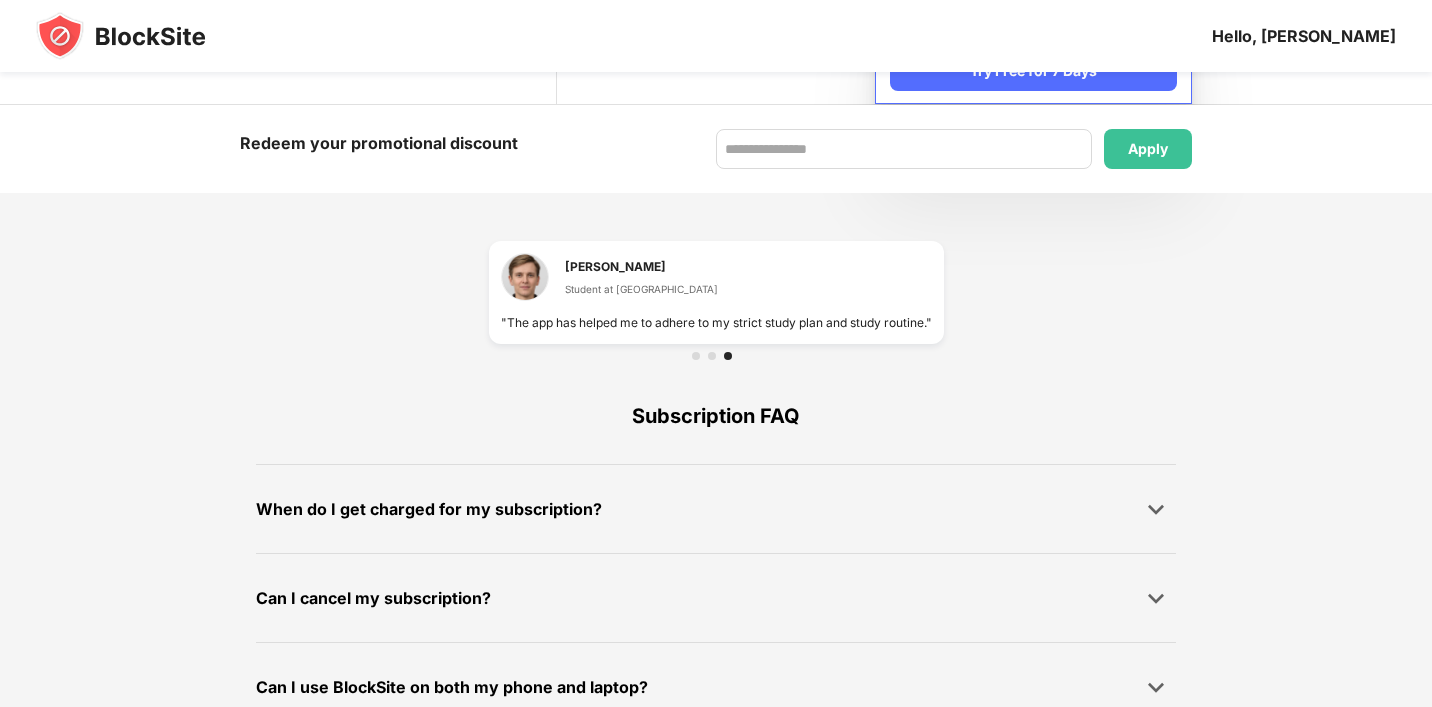 scroll, scrollTop: 1348, scrollLeft: 0, axis: vertical 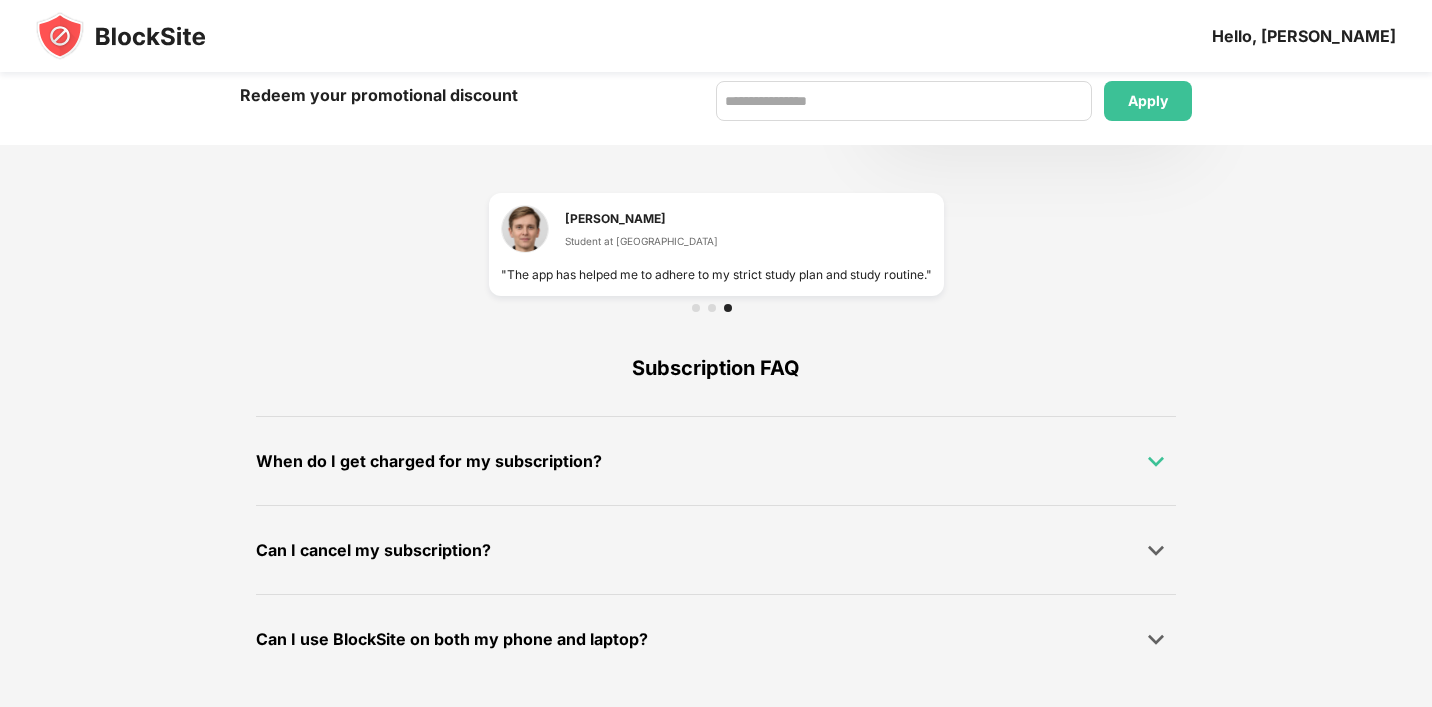 click at bounding box center [1156, 461] 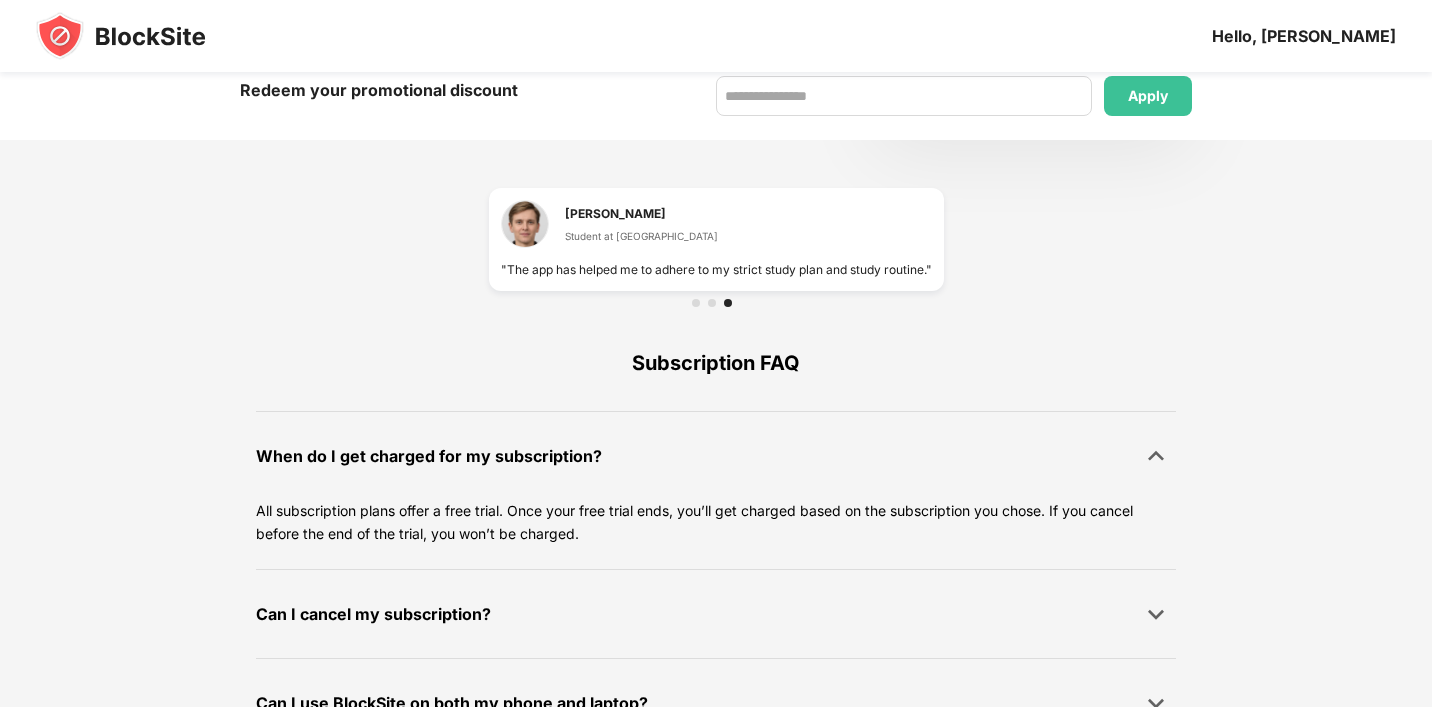 scroll, scrollTop: 1405, scrollLeft: 0, axis: vertical 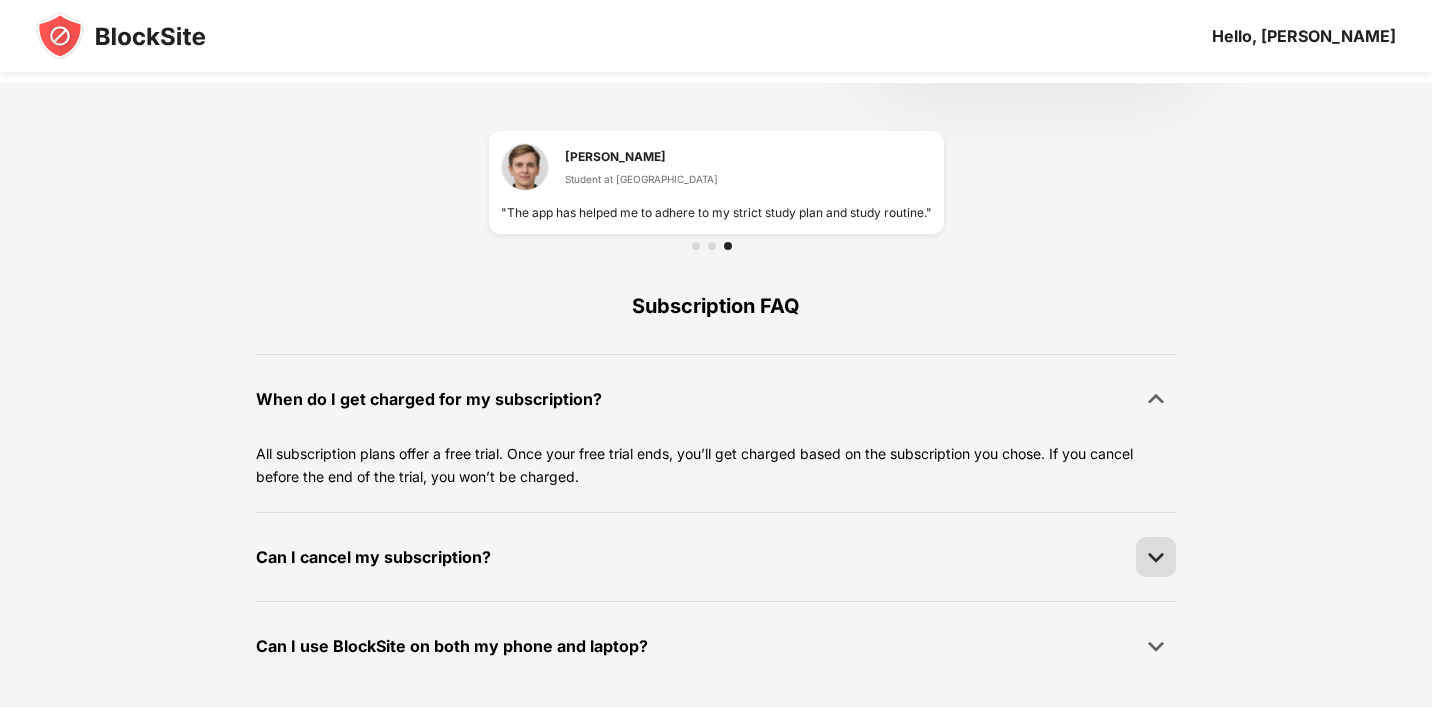 click at bounding box center (1156, 557) 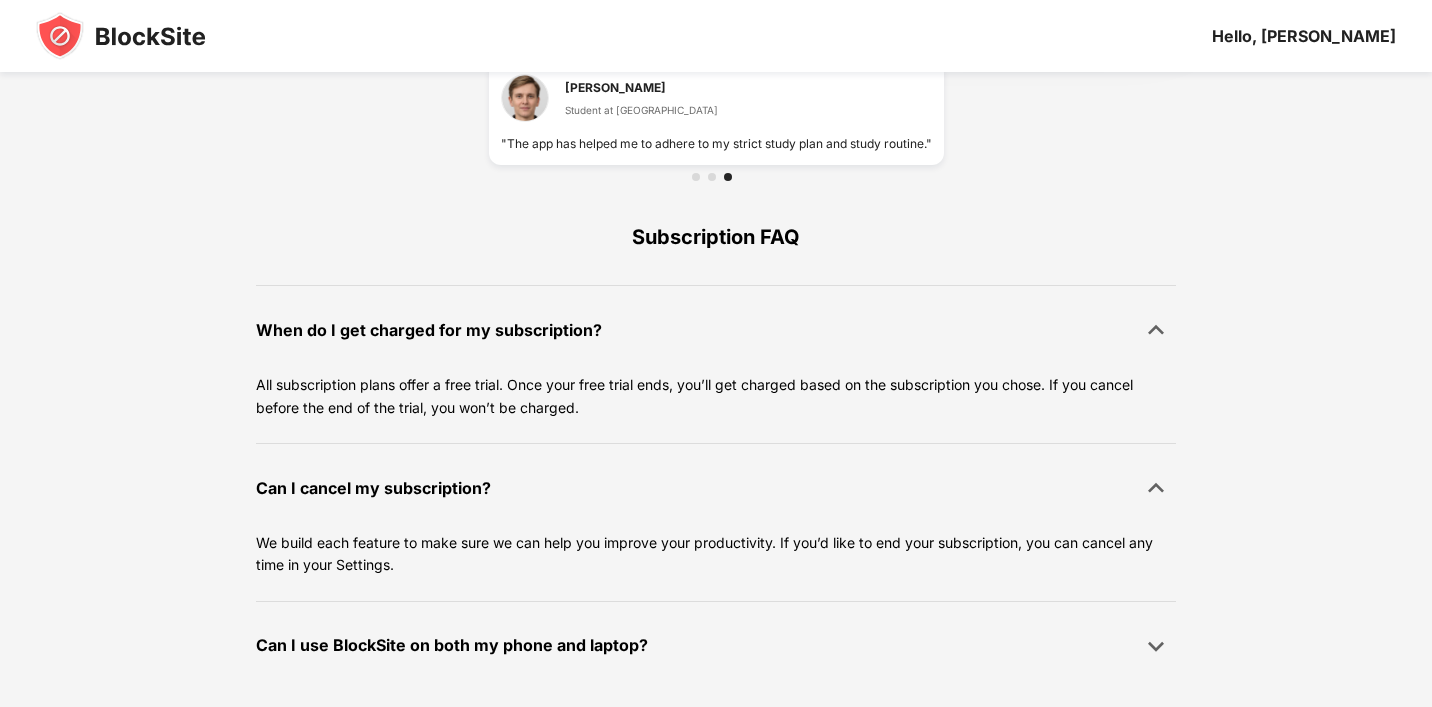 scroll, scrollTop: 1486, scrollLeft: 0, axis: vertical 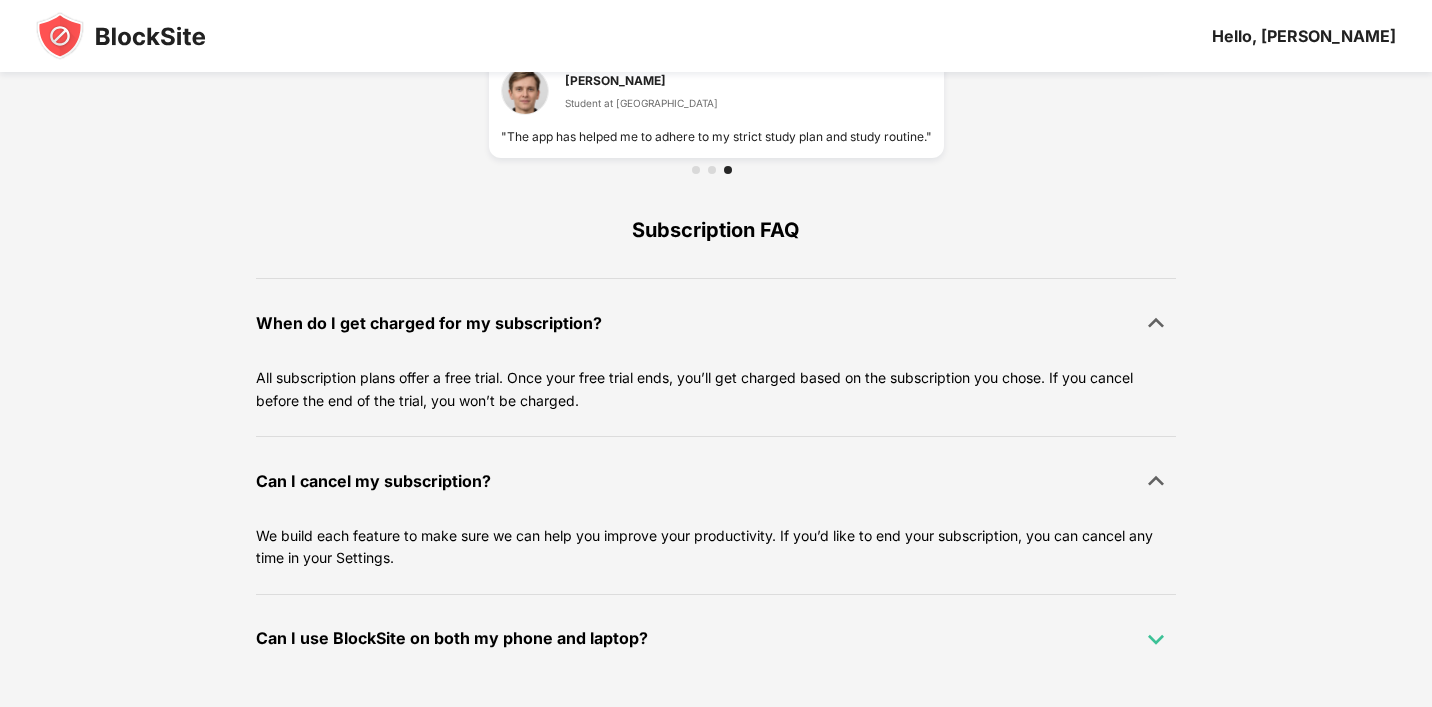 click at bounding box center (1156, 639) 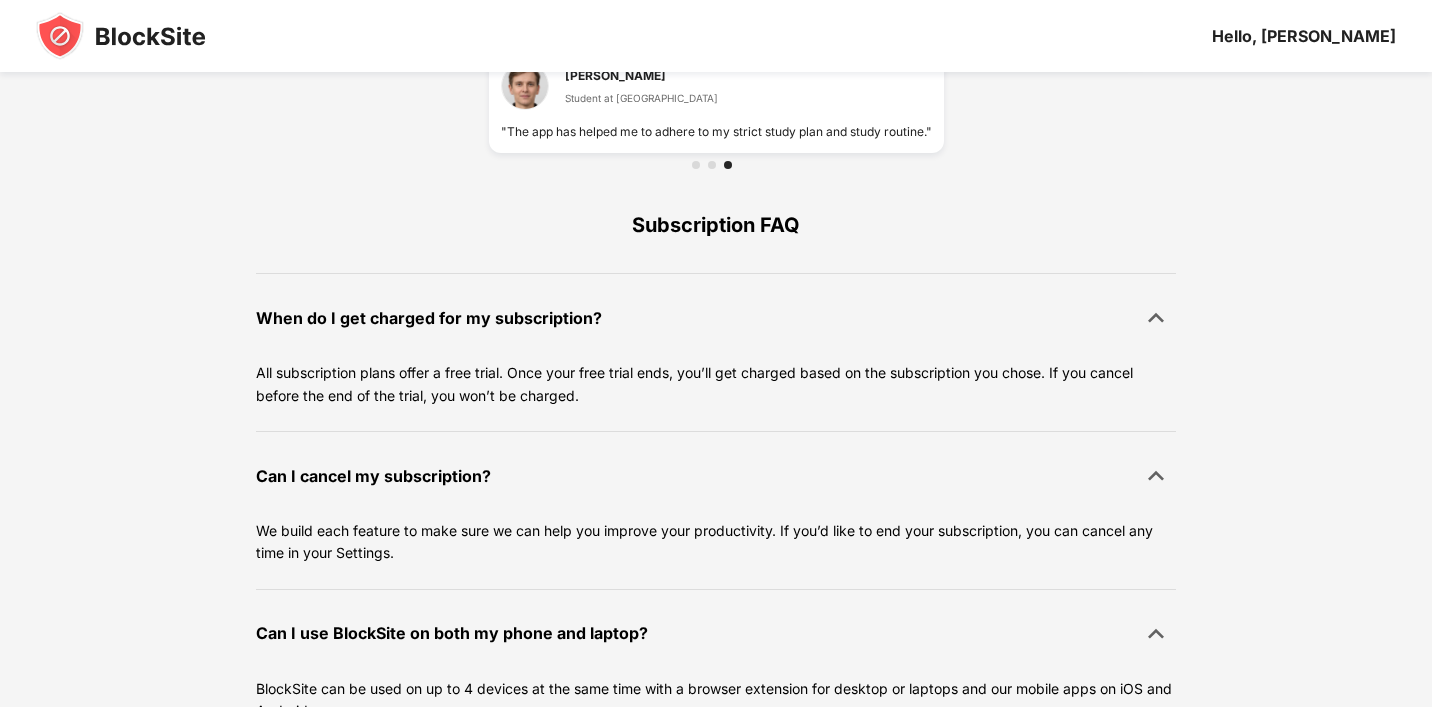 scroll, scrollTop: 1555, scrollLeft: 0, axis: vertical 